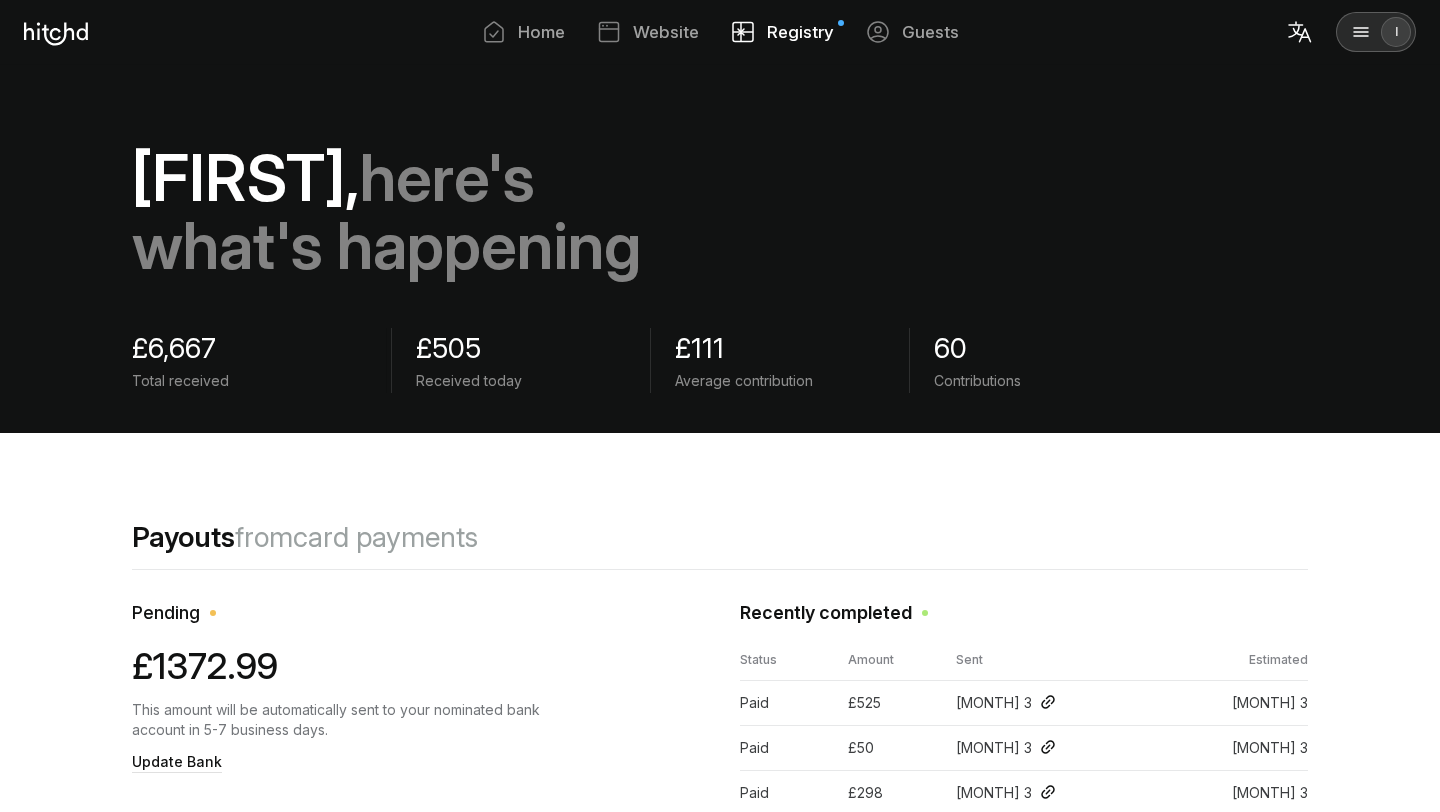 scroll, scrollTop: 0, scrollLeft: 0, axis: both 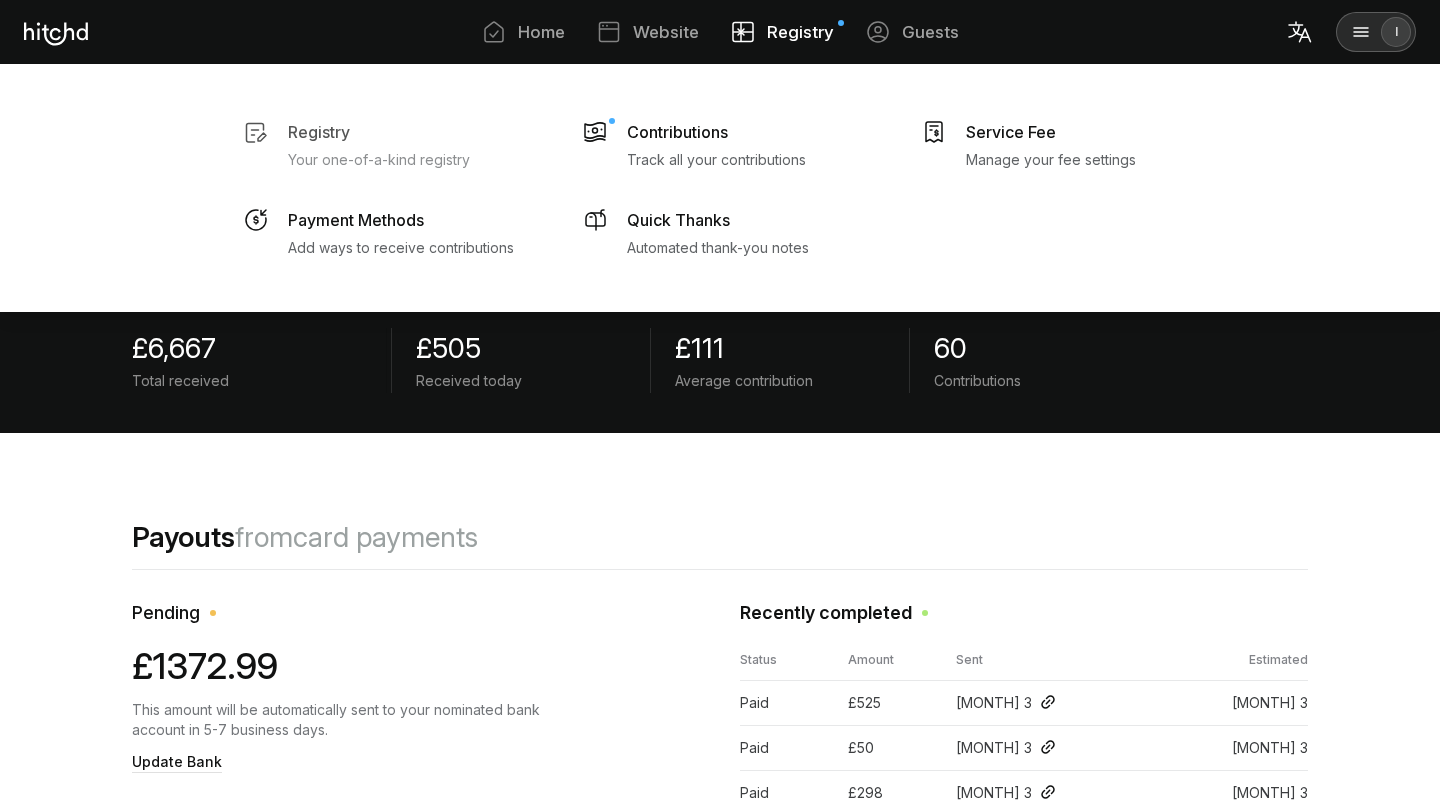 click on "Your one-of-a-kind registry" at bounding box center (379, 160) 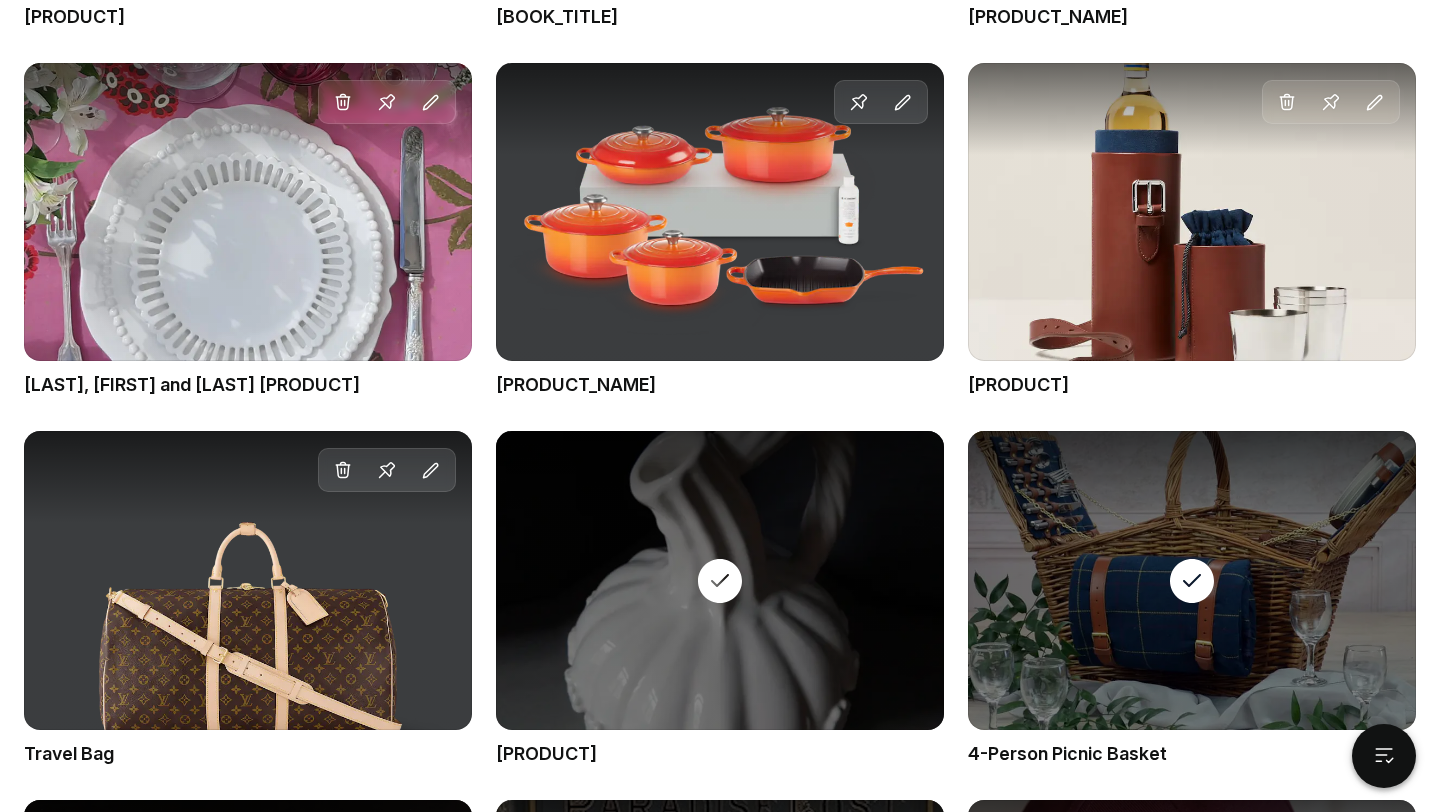 scroll, scrollTop: 1583, scrollLeft: 0, axis: vertical 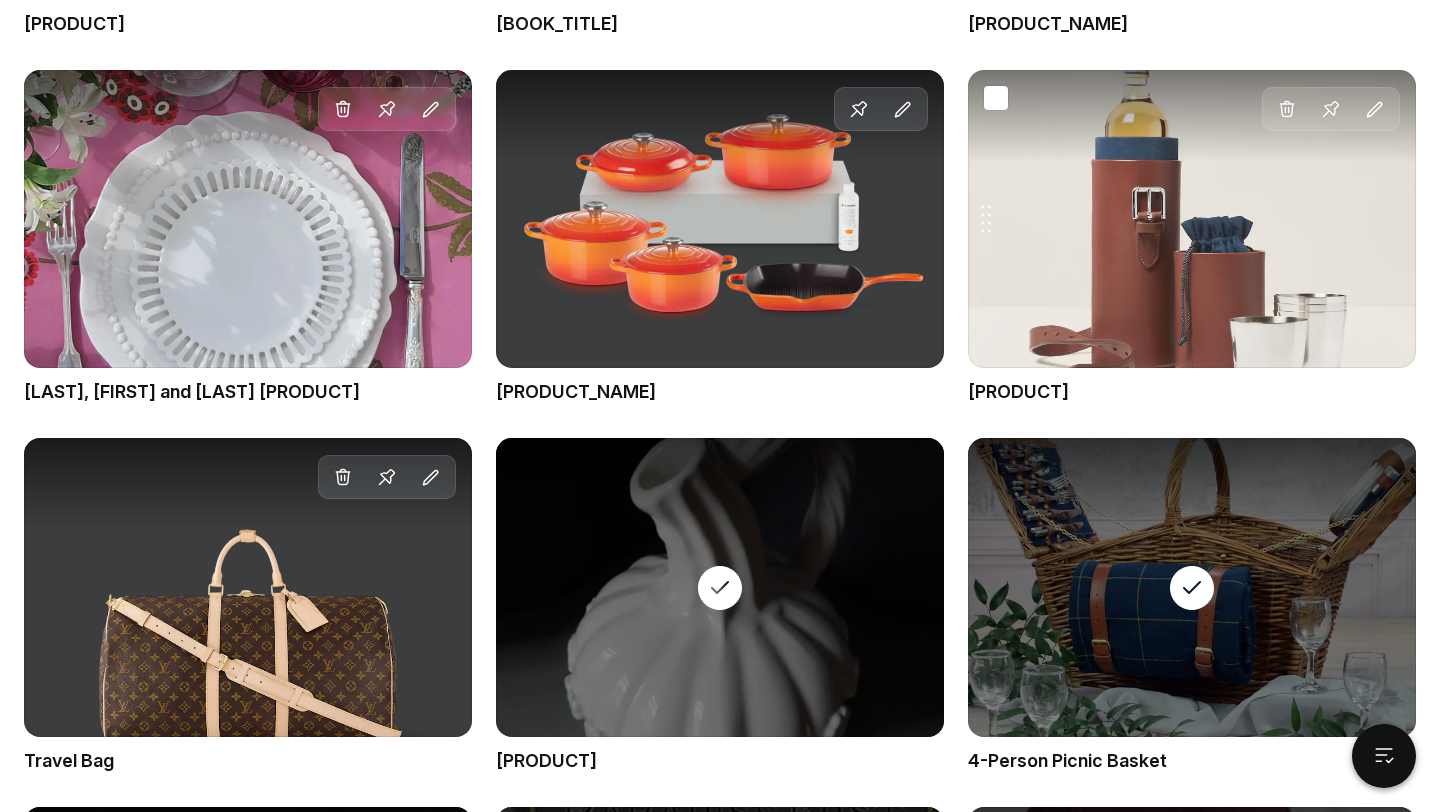 click on "Drag gift
Delete
Pin
Edit" at bounding box center [1192, 219] 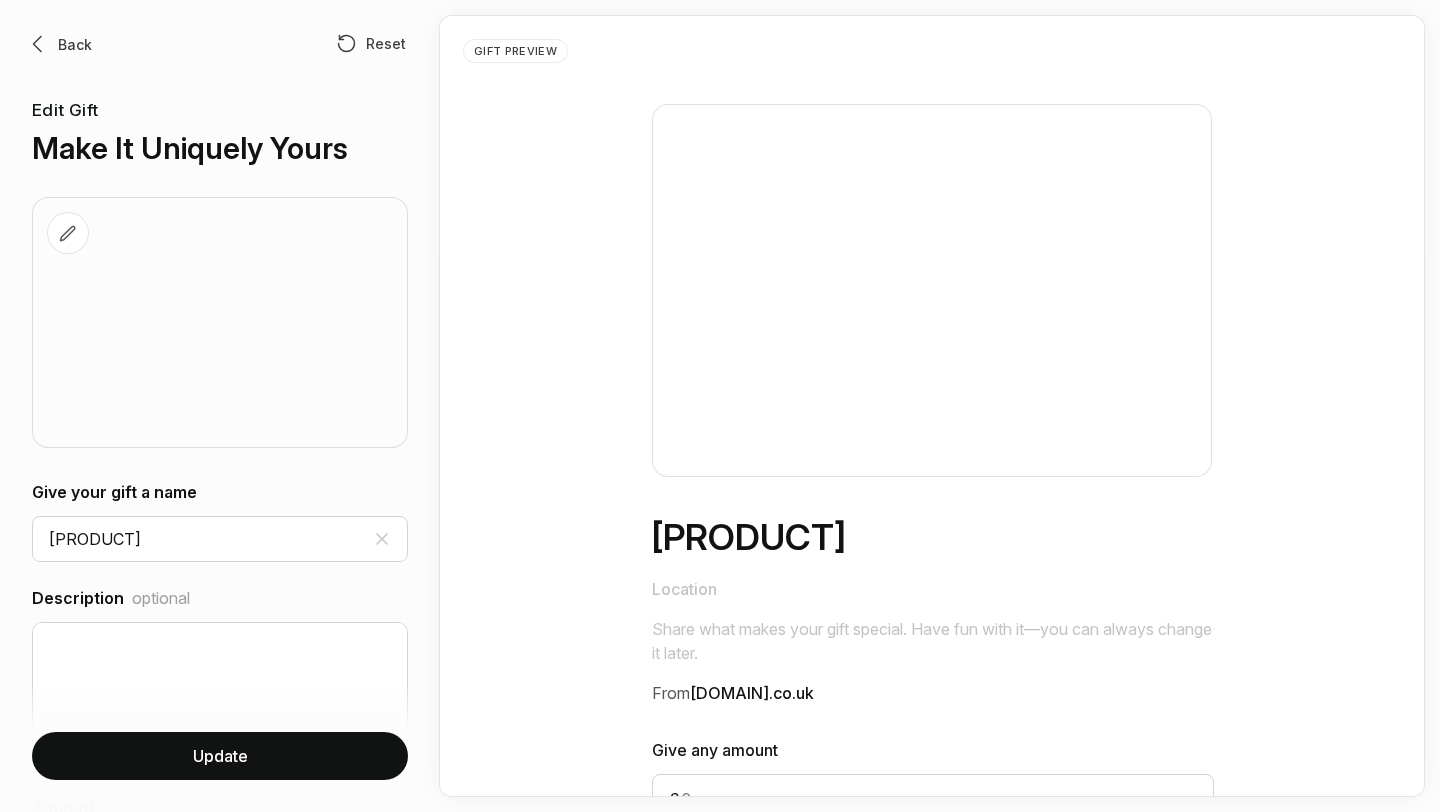 scroll, scrollTop: 0, scrollLeft: 0, axis: both 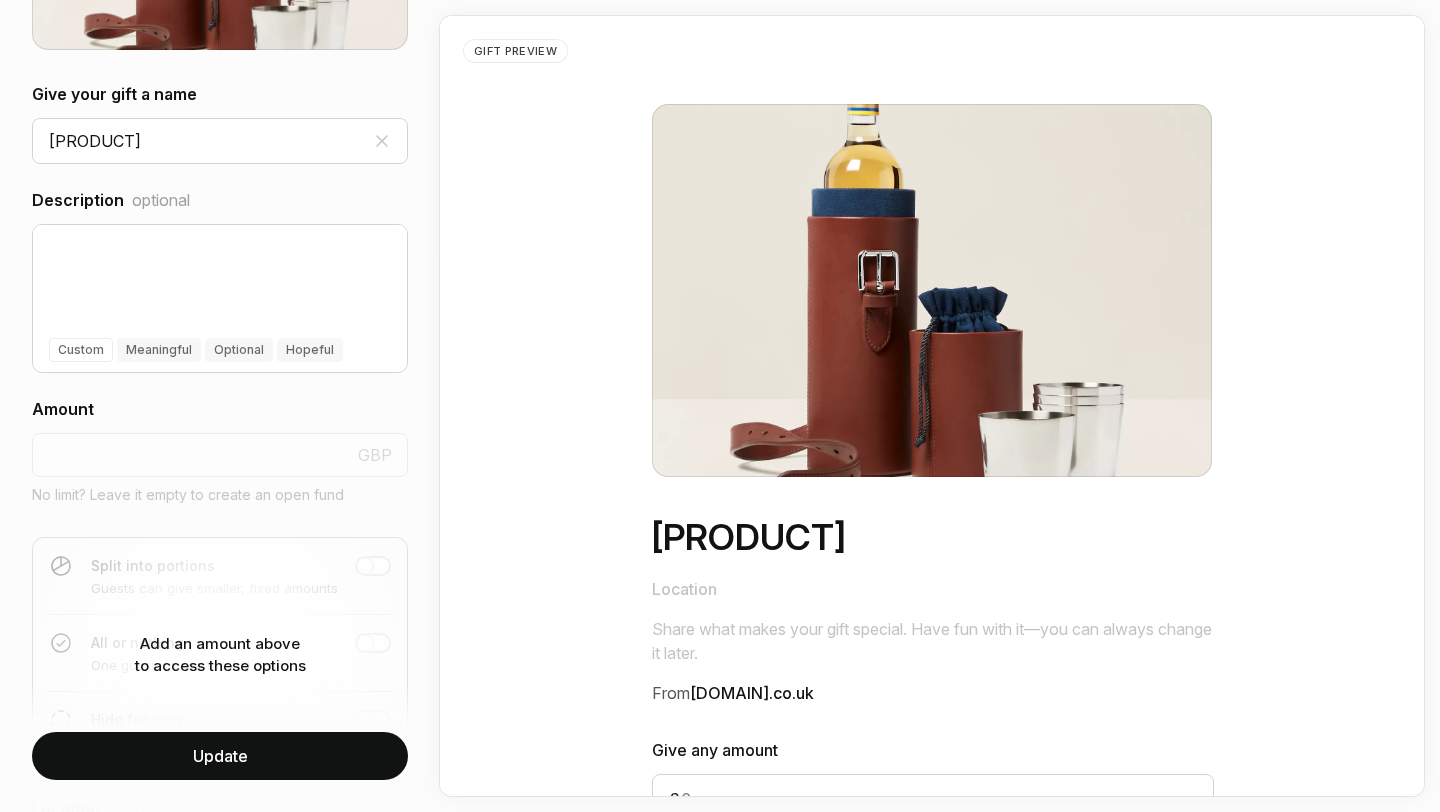drag, startPoint x: 237, startPoint y: 565, endPoint x: 237, endPoint y: 551, distance: 14 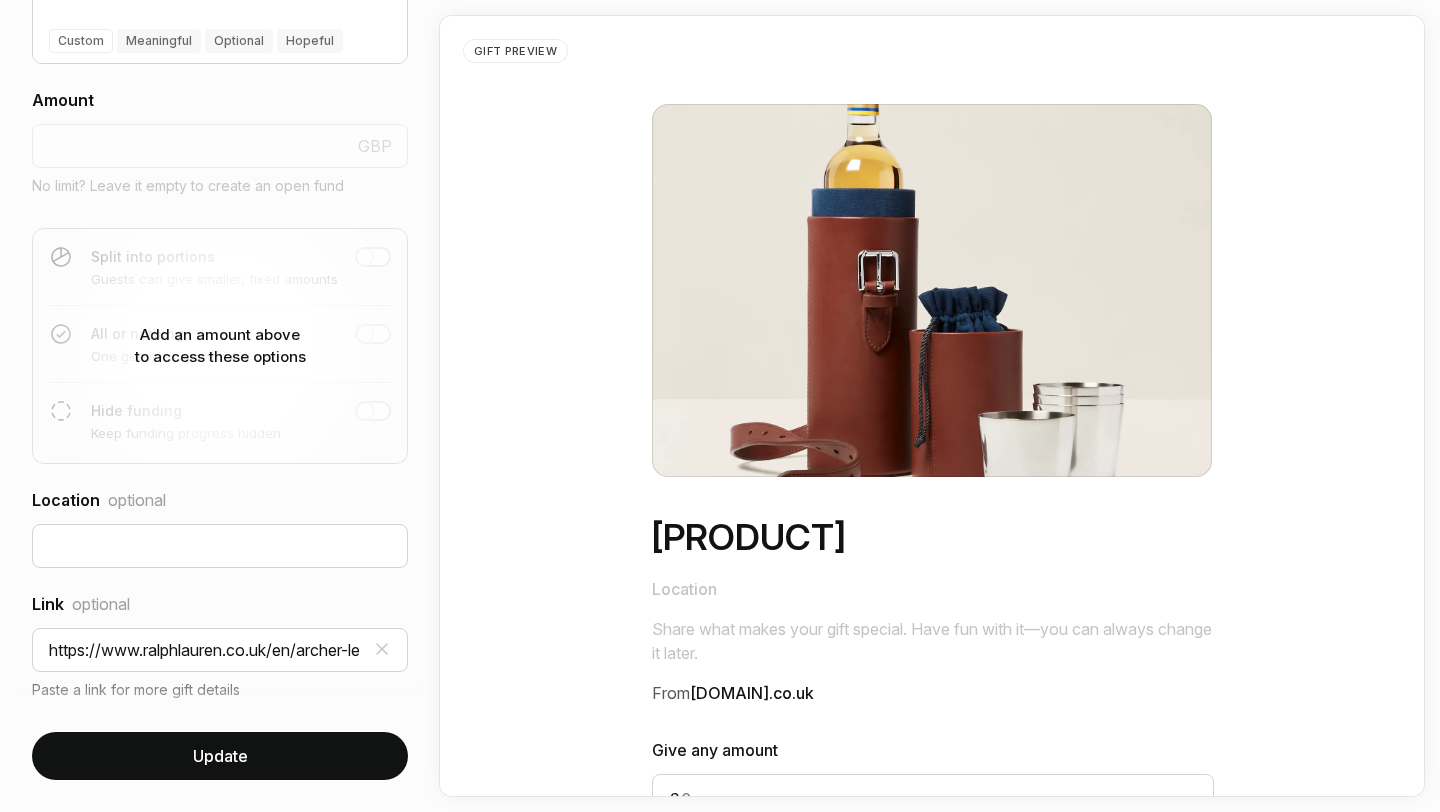 click on "Update" at bounding box center (220, 756) 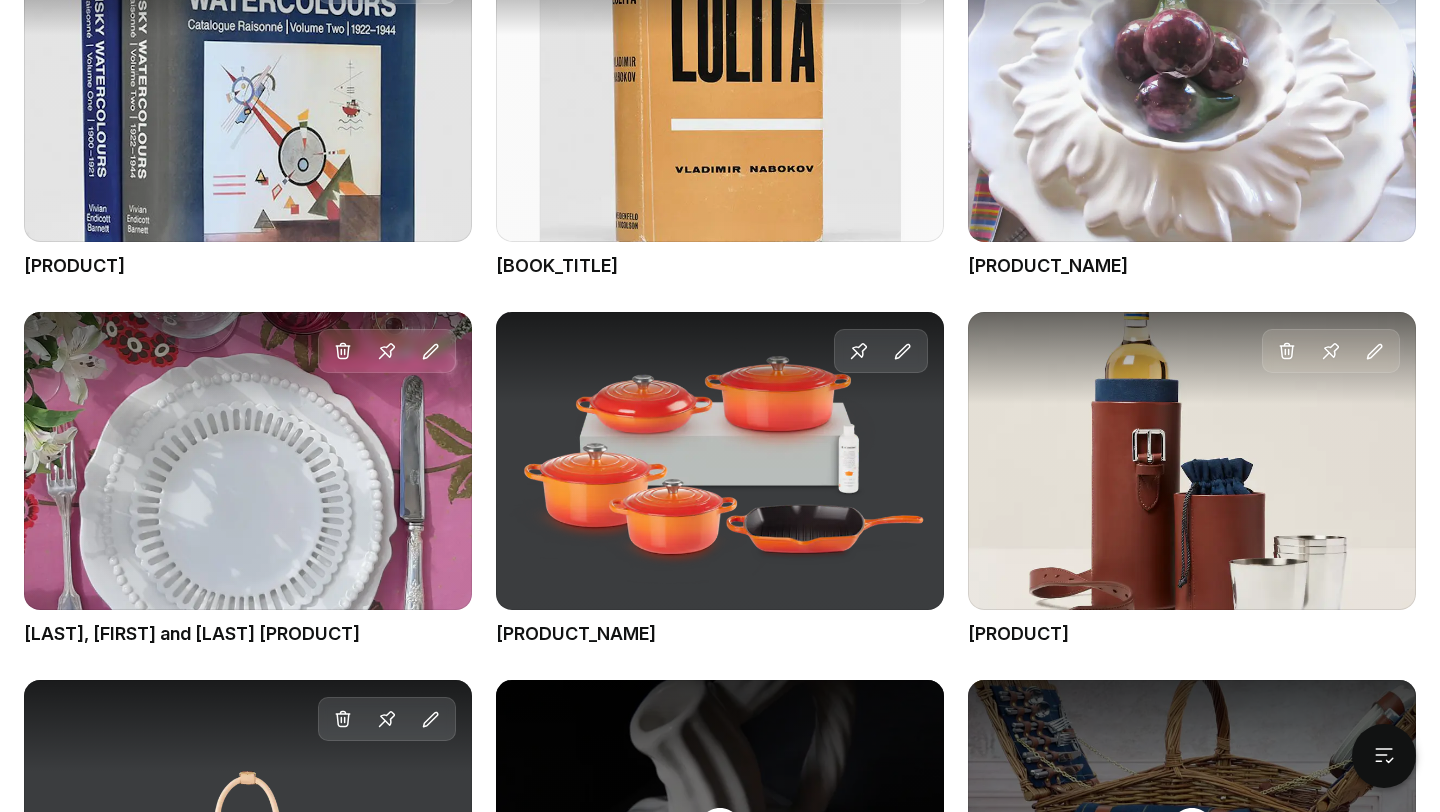 scroll, scrollTop: 1447, scrollLeft: 0, axis: vertical 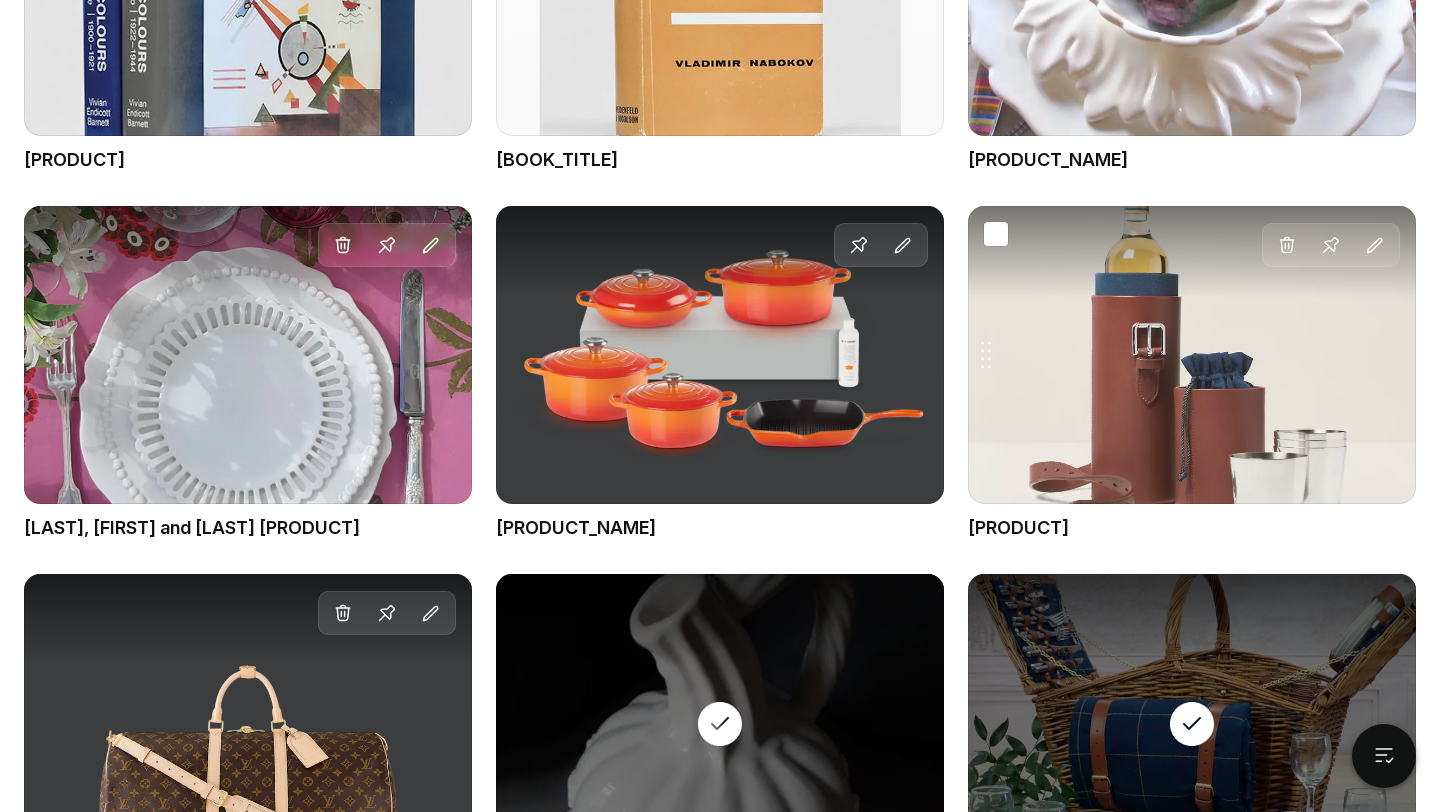 click on "Drag gift
Delete
Pin
Edit" at bounding box center [1192, 355] 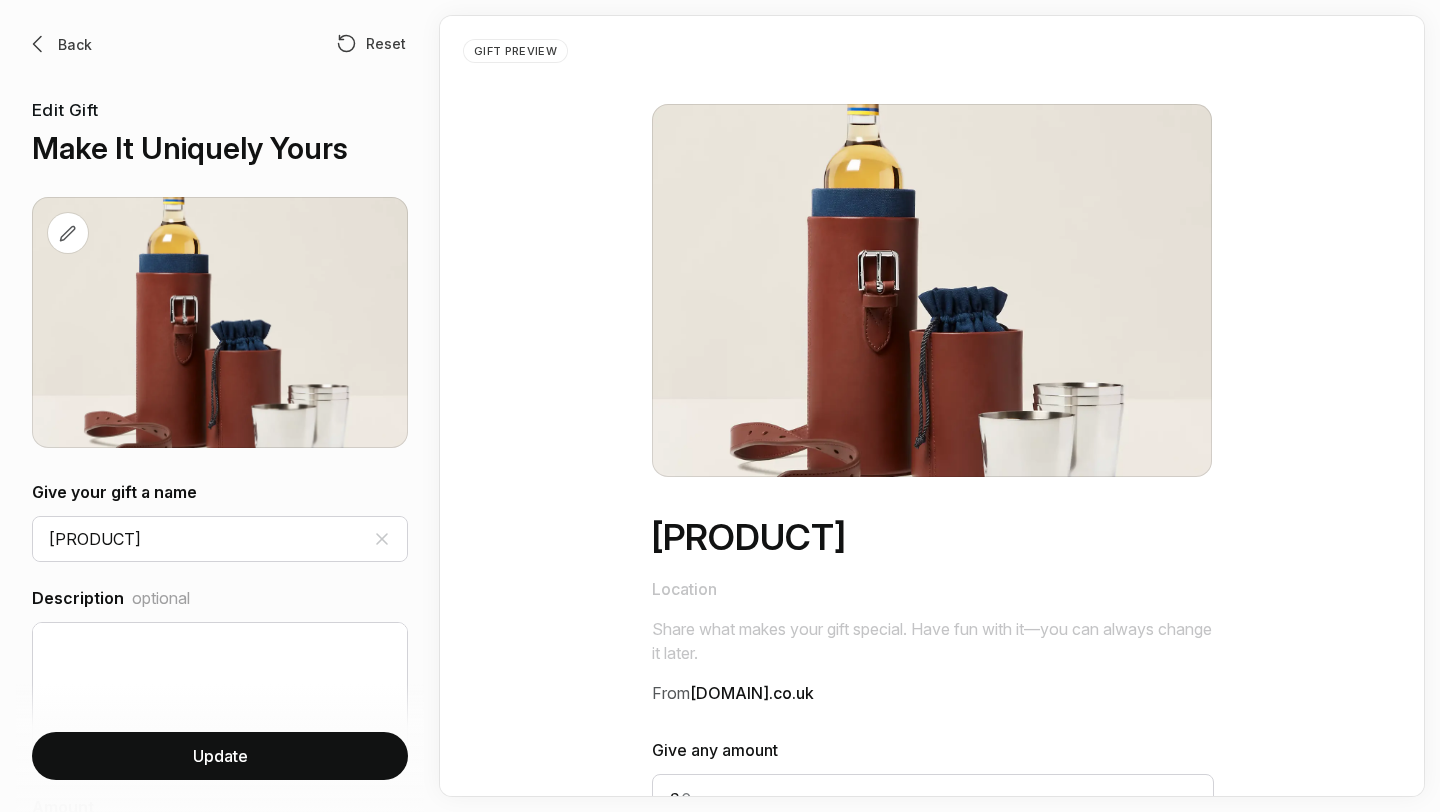 scroll, scrollTop: 0, scrollLeft: 0, axis: both 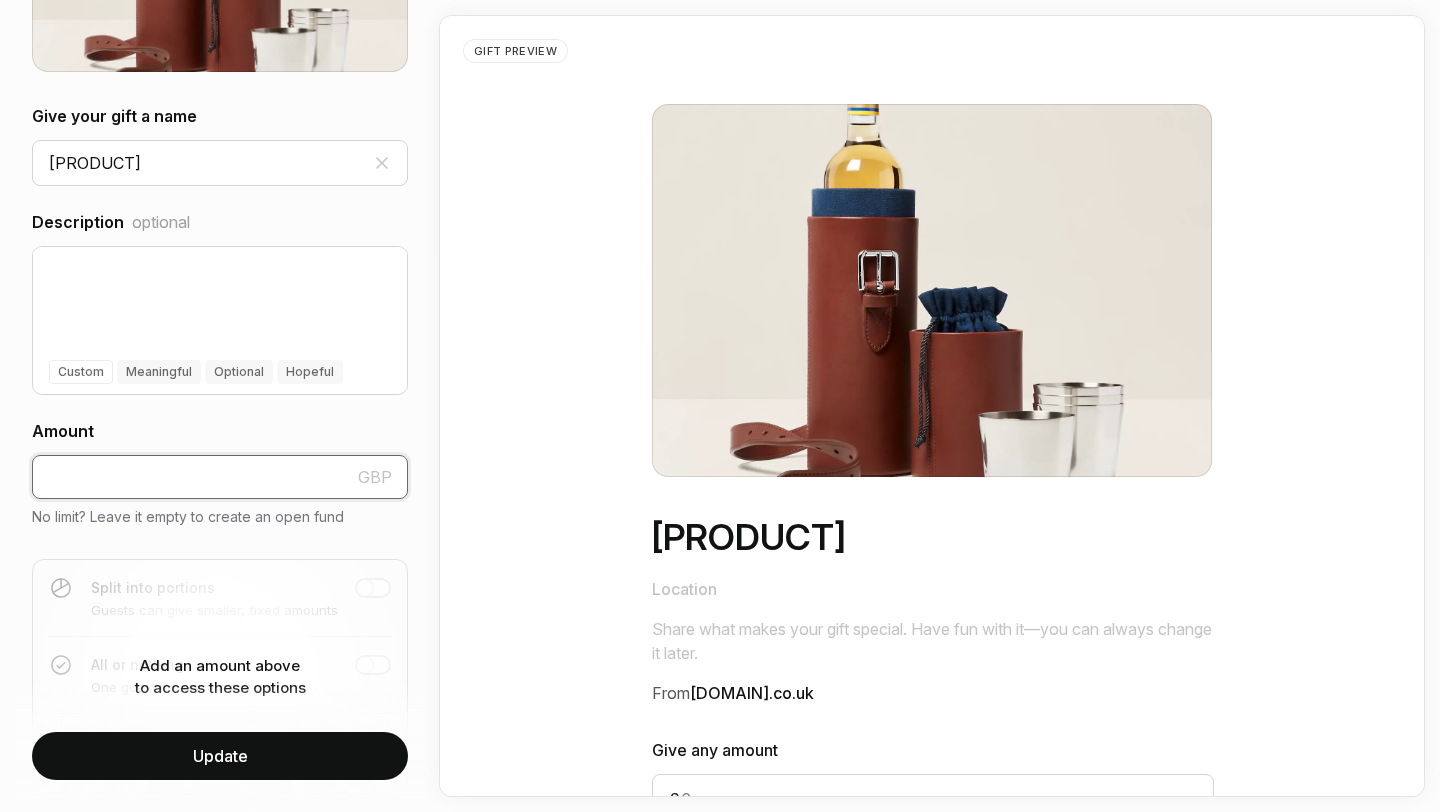 click at bounding box center (220, 477) 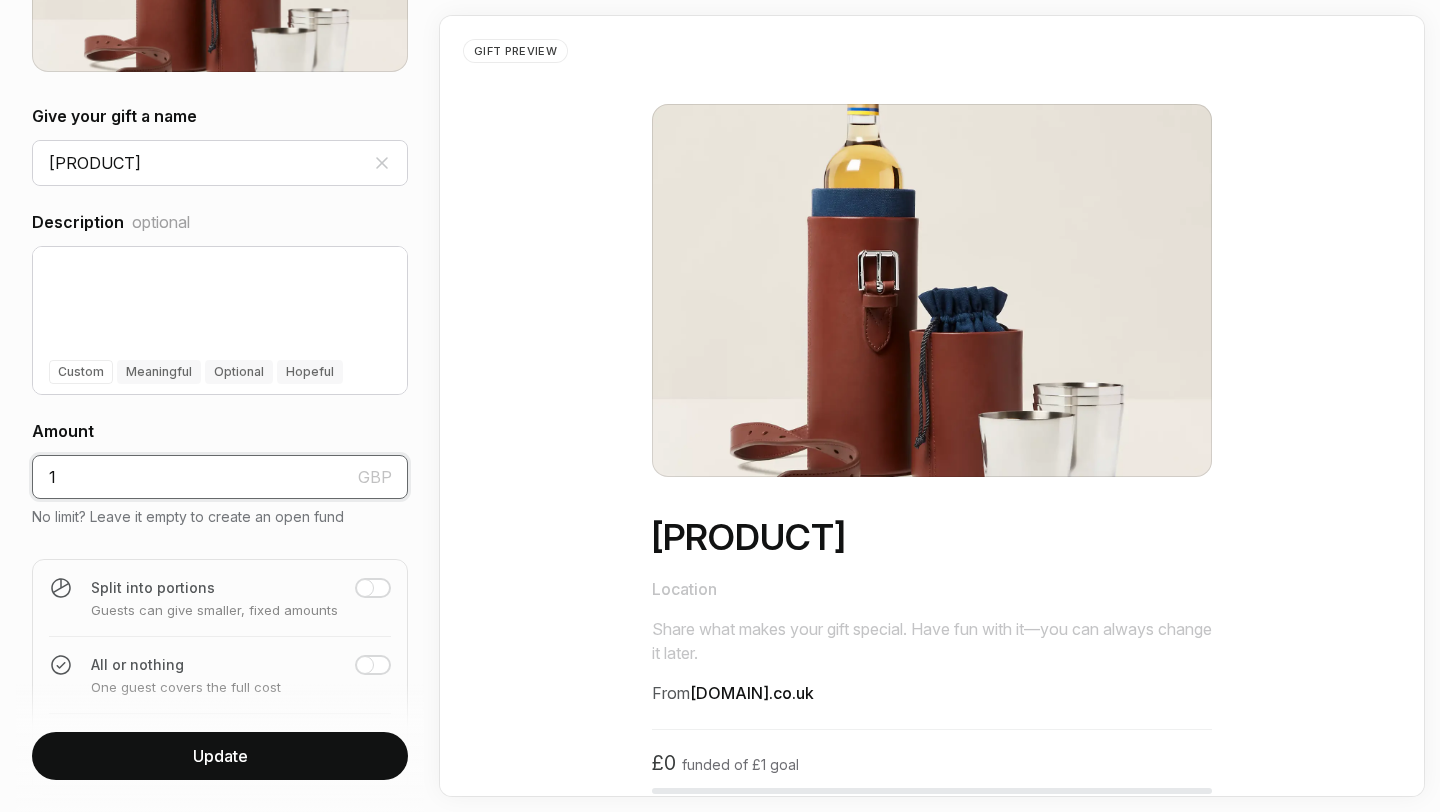 type on "1" 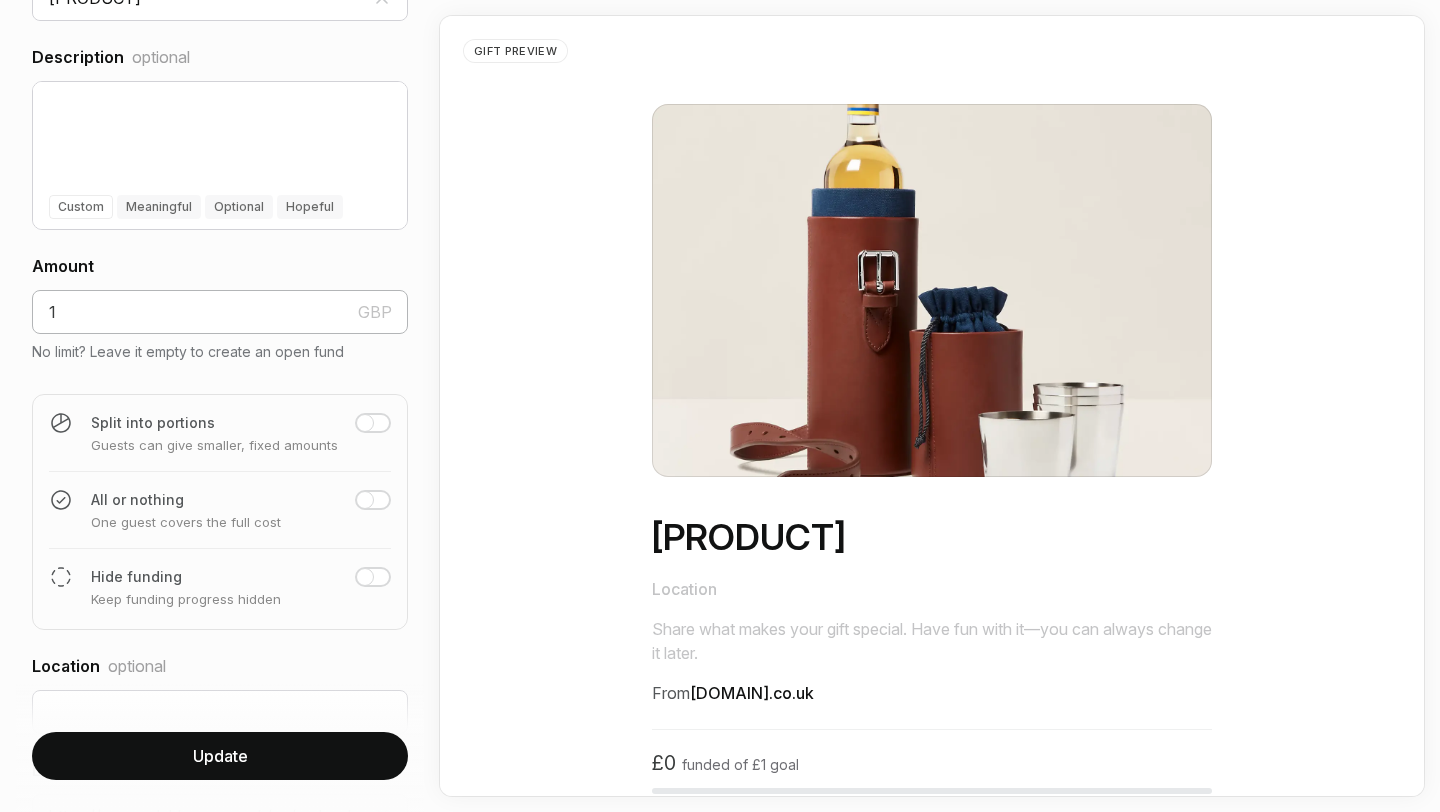 scroll, scrollTop: 545, scrollLeft: 0, axis: vertical 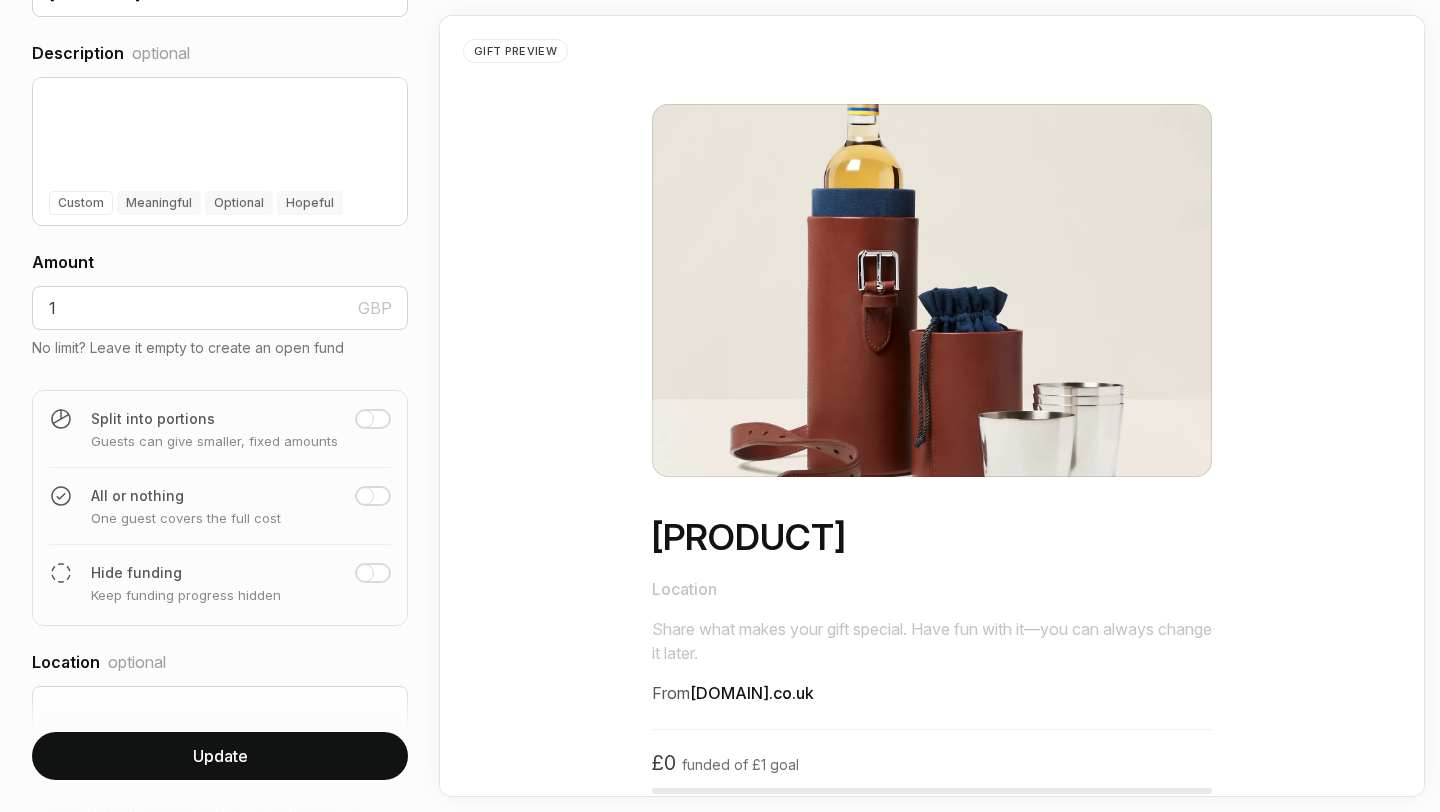 click at bounding box center (373, 419) 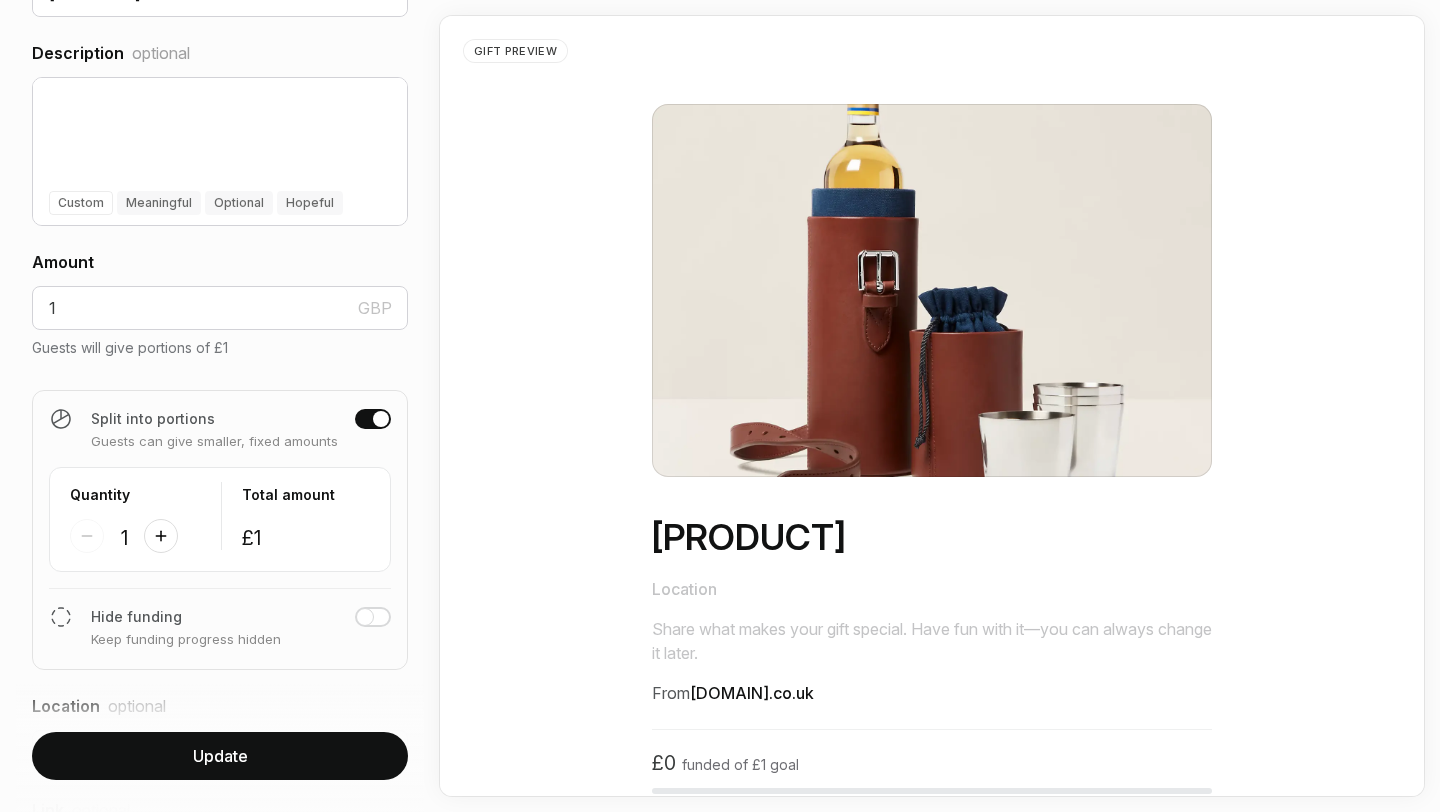 click at bounding box center [381, 419] 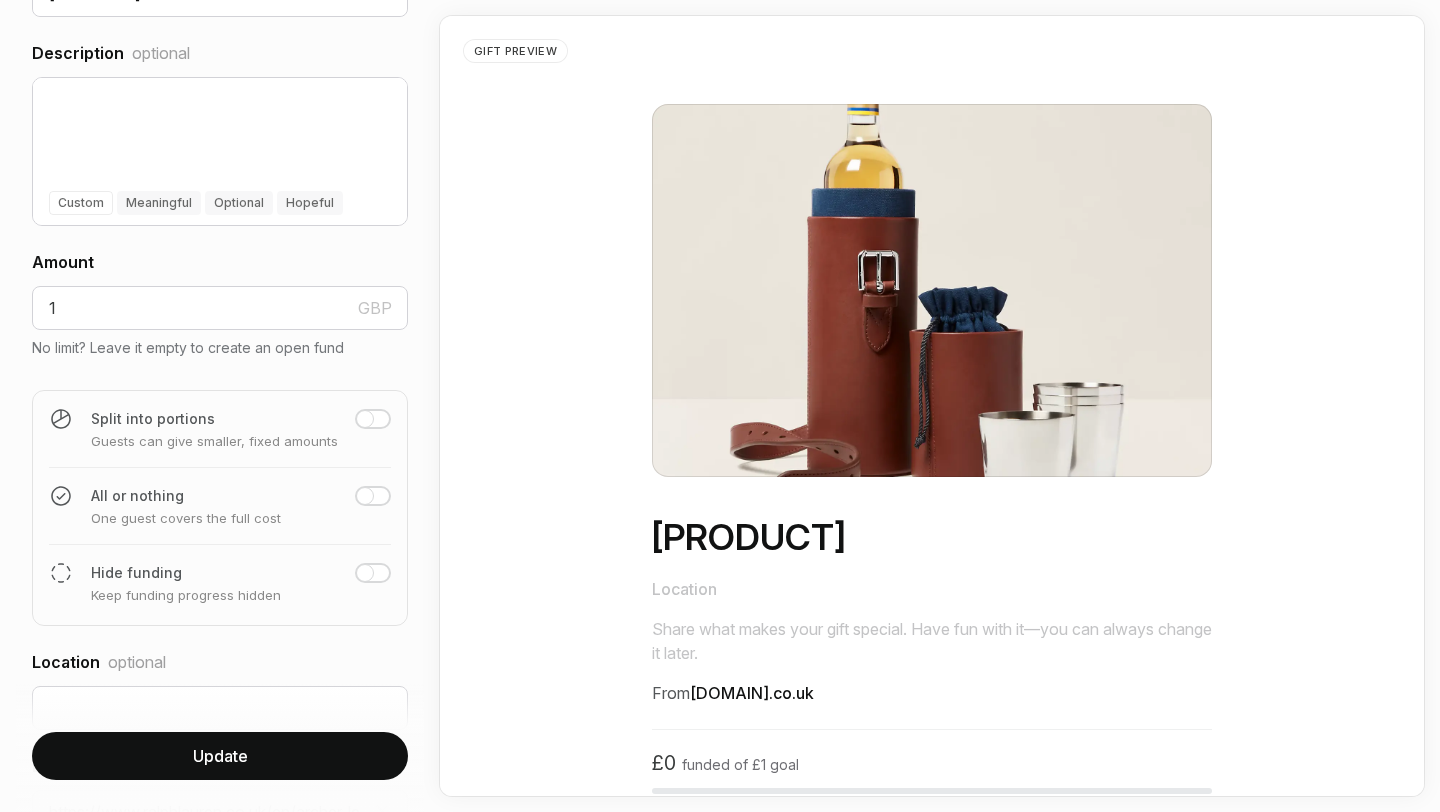 click at bounding box center [373, 419] 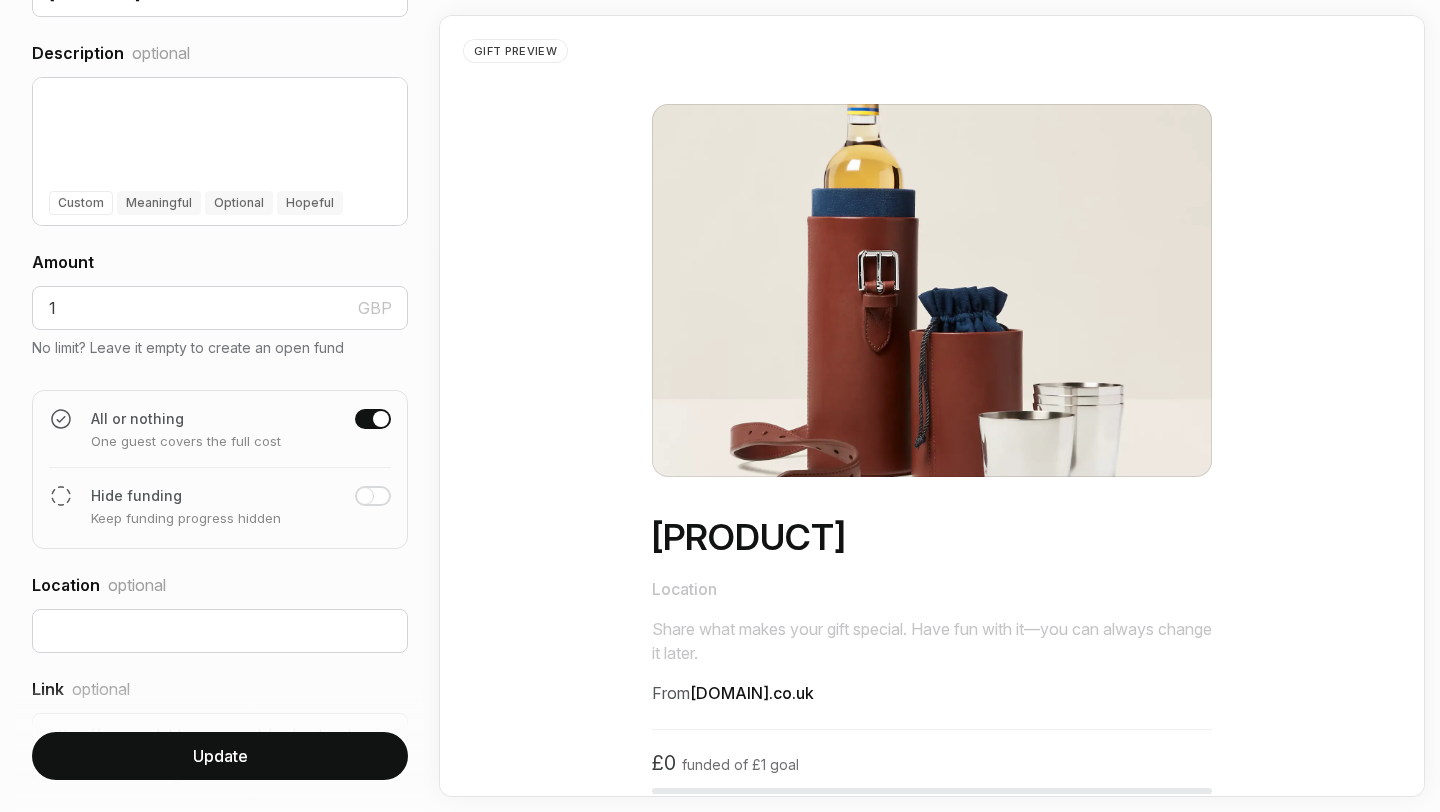 click on "Update" at bounding box center [220, 756] 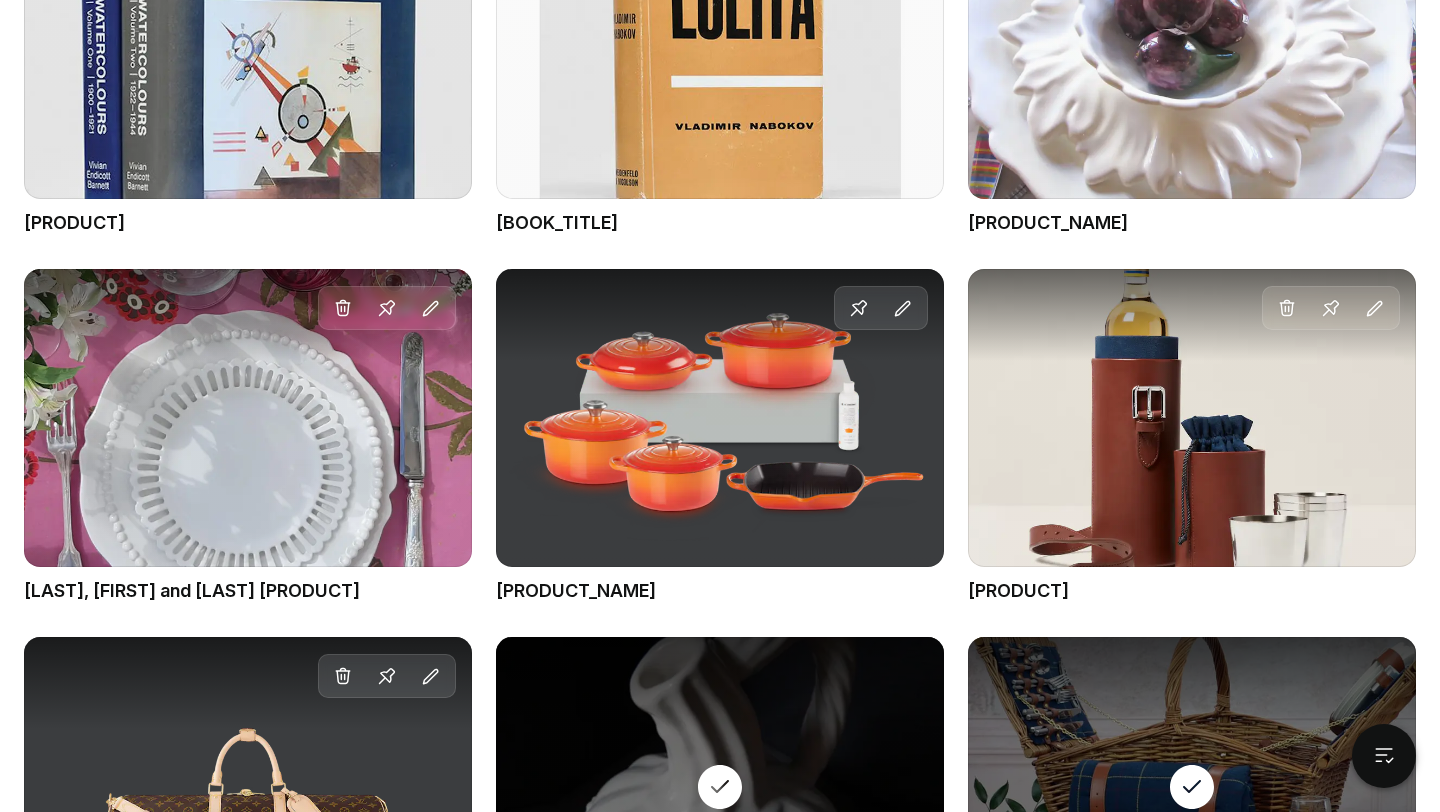 scroll, scrollTop: 1391, scrollLeft: 0, axis: vertical 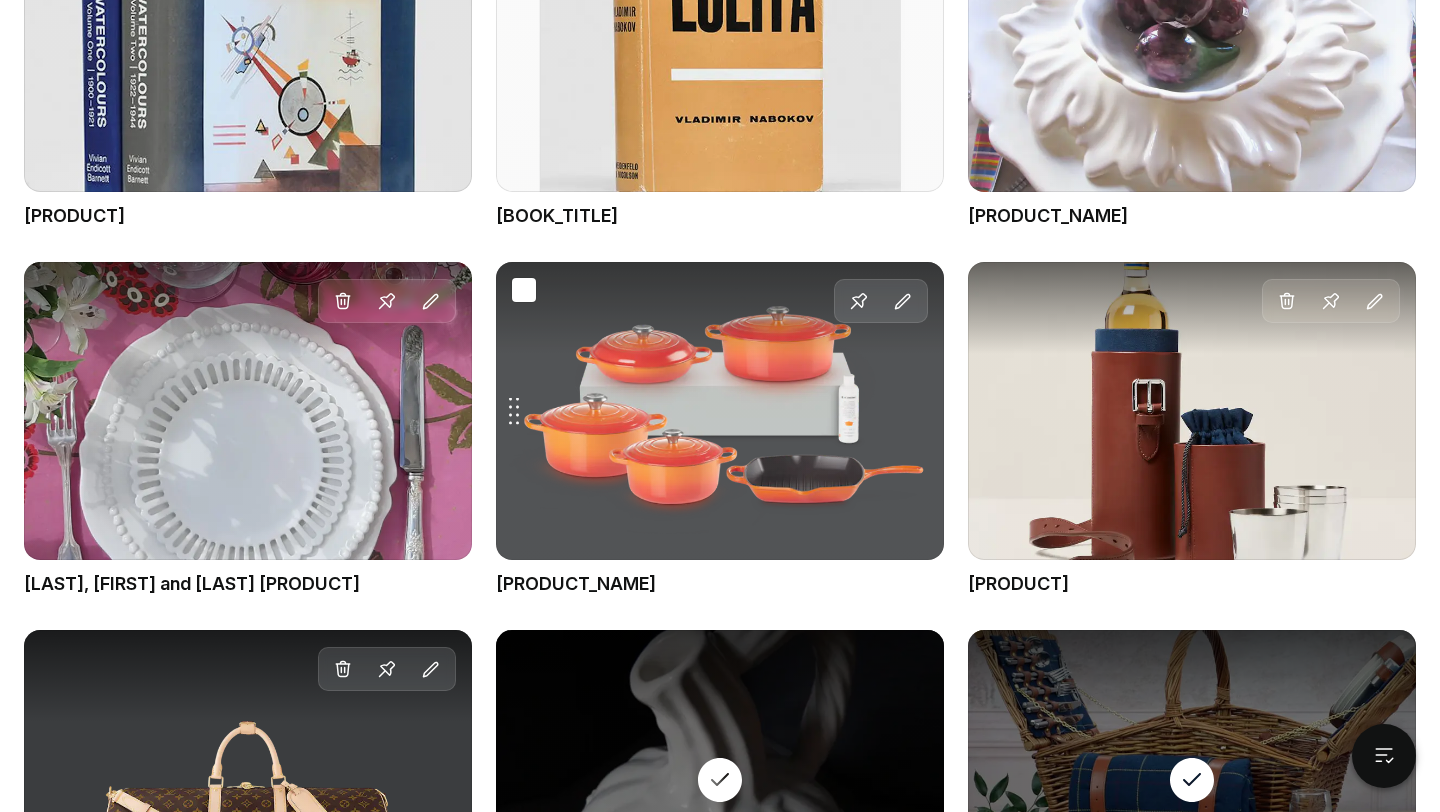 click on "Drag gift
Pin
Edit" at bounding box center (720, 411) 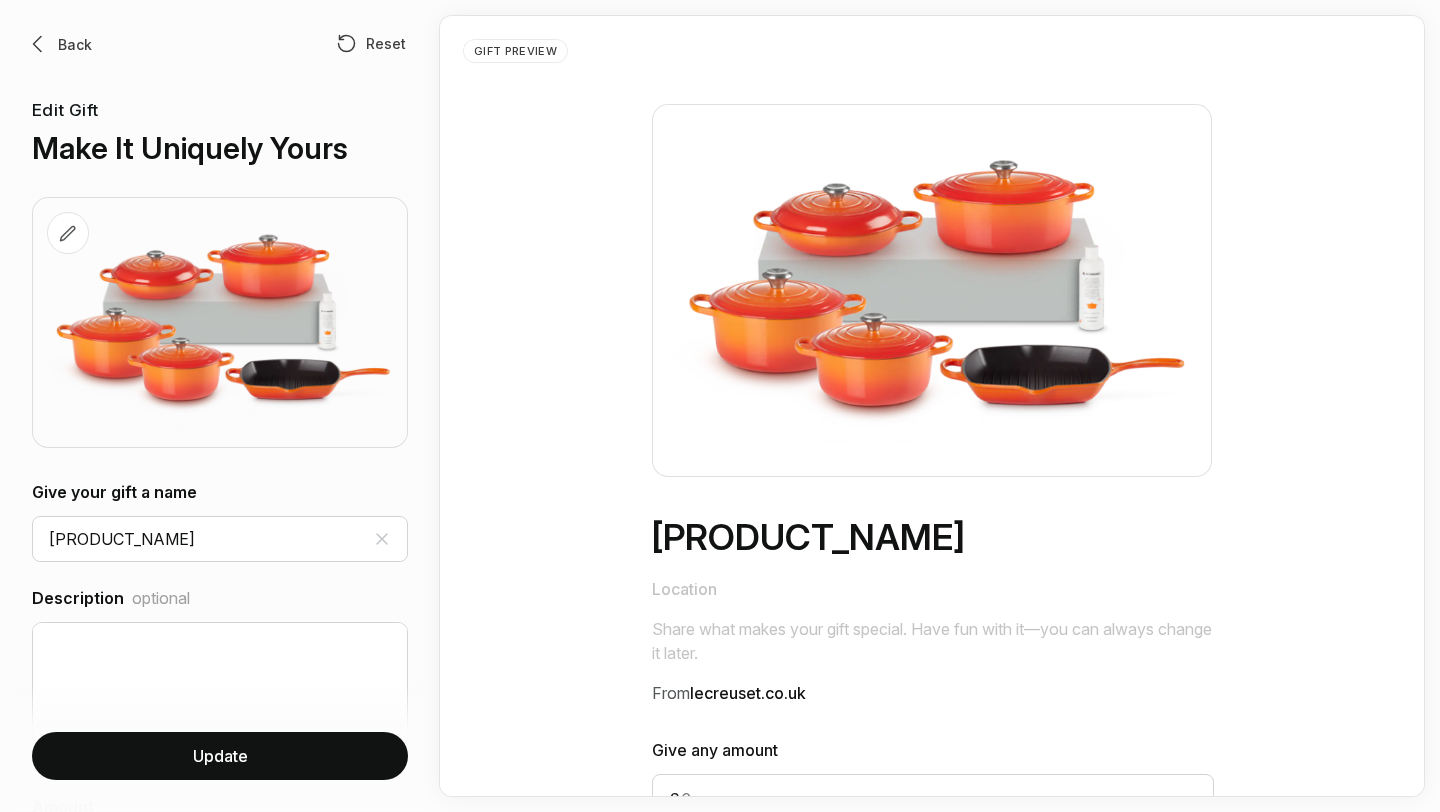 scroll, scrollTop: 0, scrollLeft: 0, axis: both 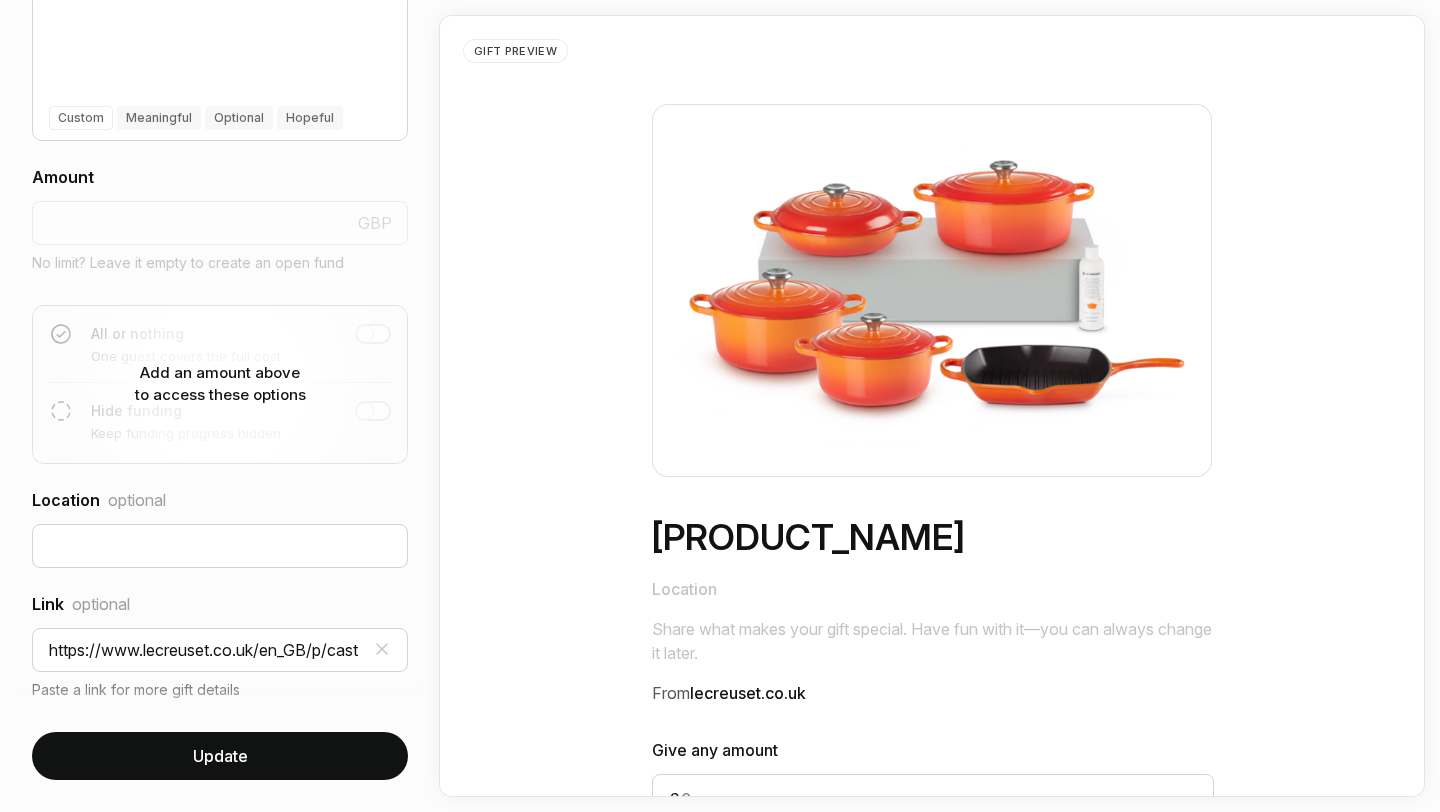 click on "Update" at bounding box center (220, 756) 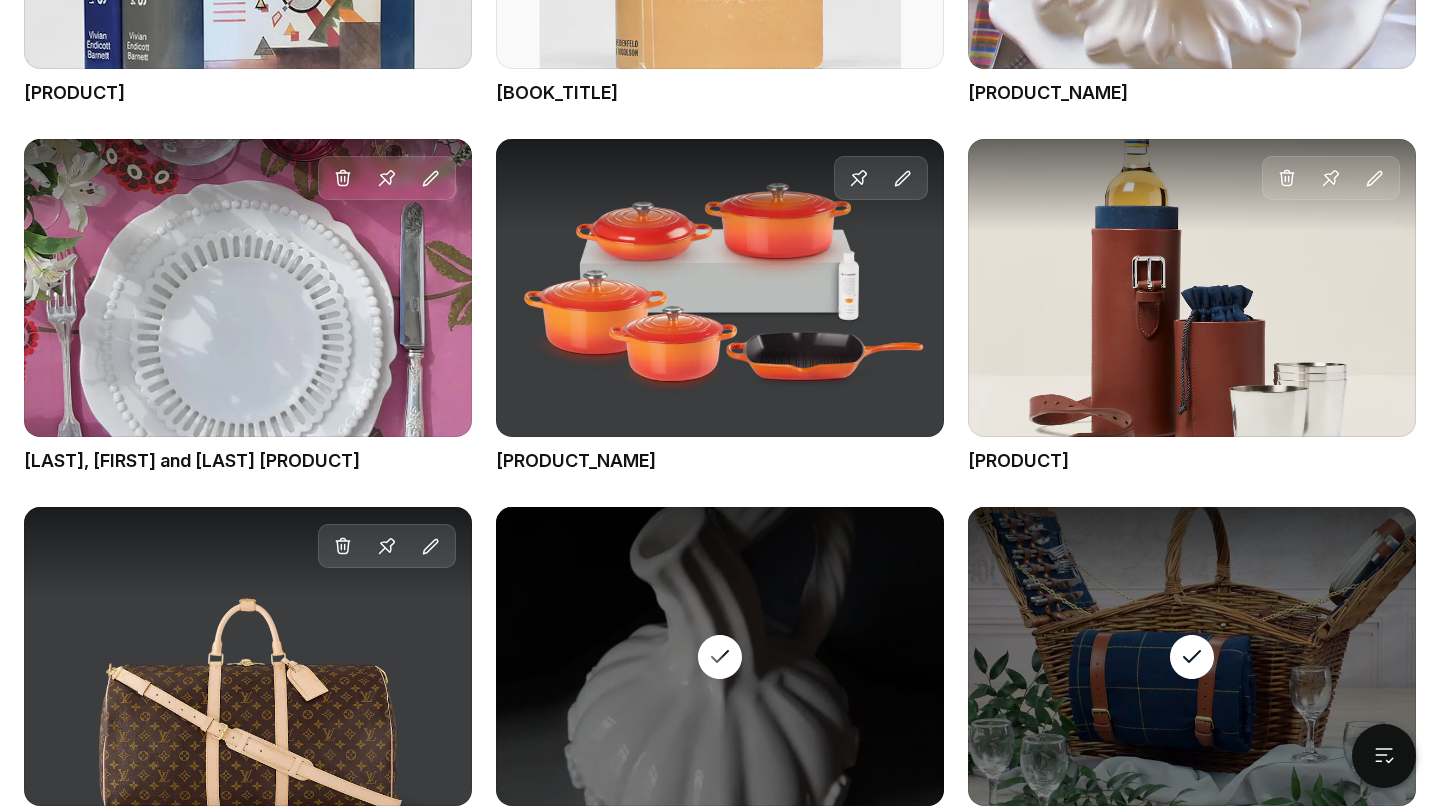 scroll, scrollTop: 1543, scrollLeft: 0, axis: vertical 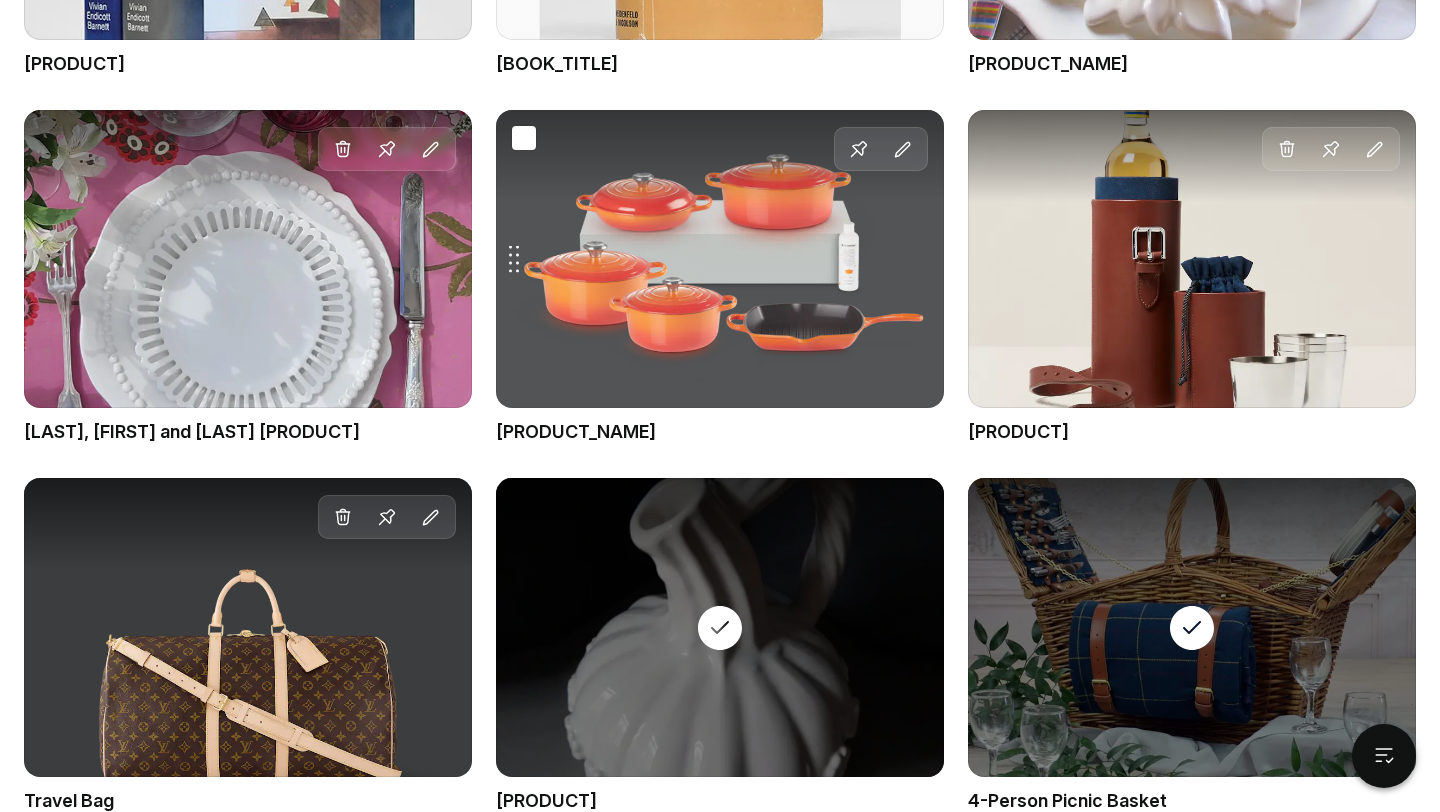 click on "Drag gift
Pin
Edit" at bounding box center (720, 259) 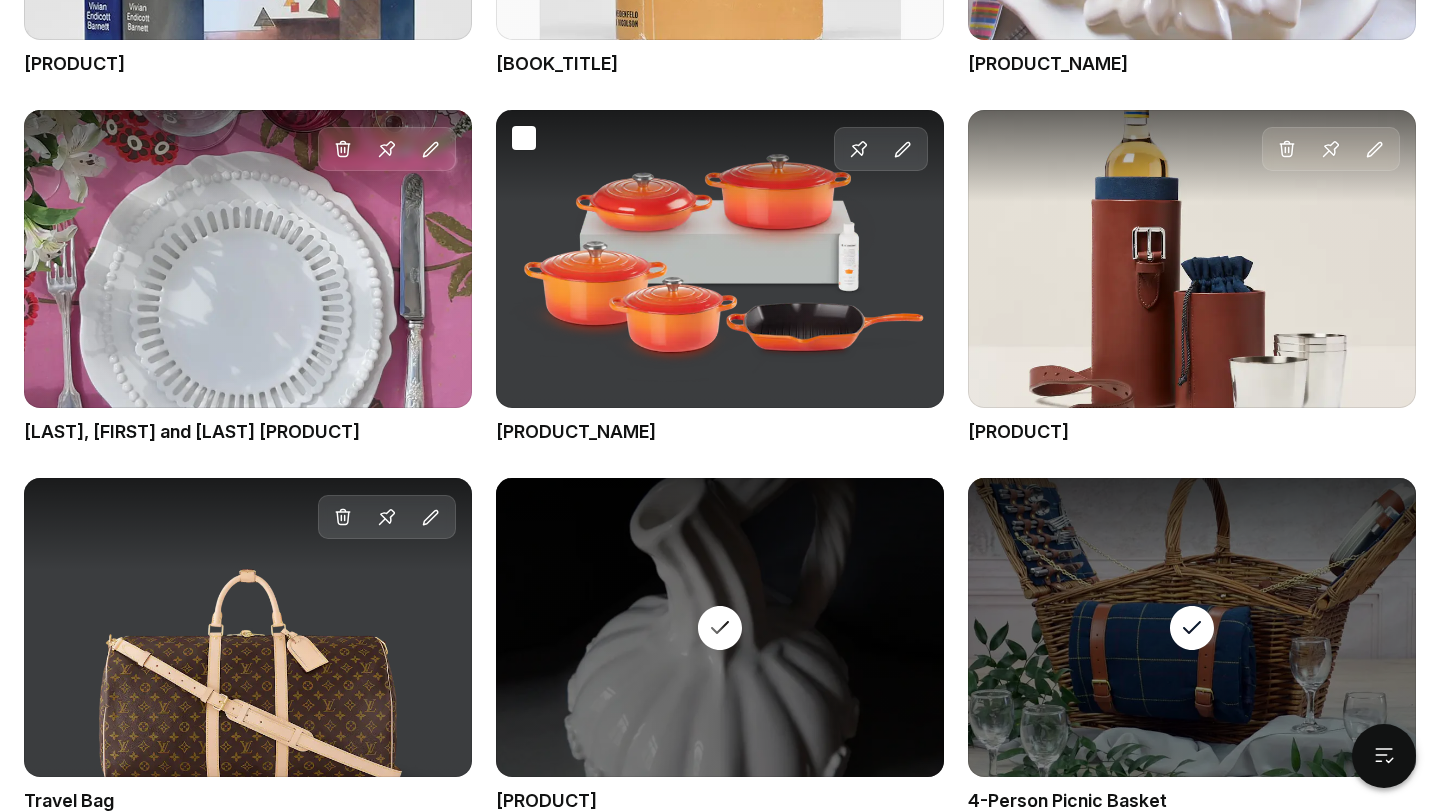 scroll, scrollTop: 0, scrollLeft: 0, axis: both 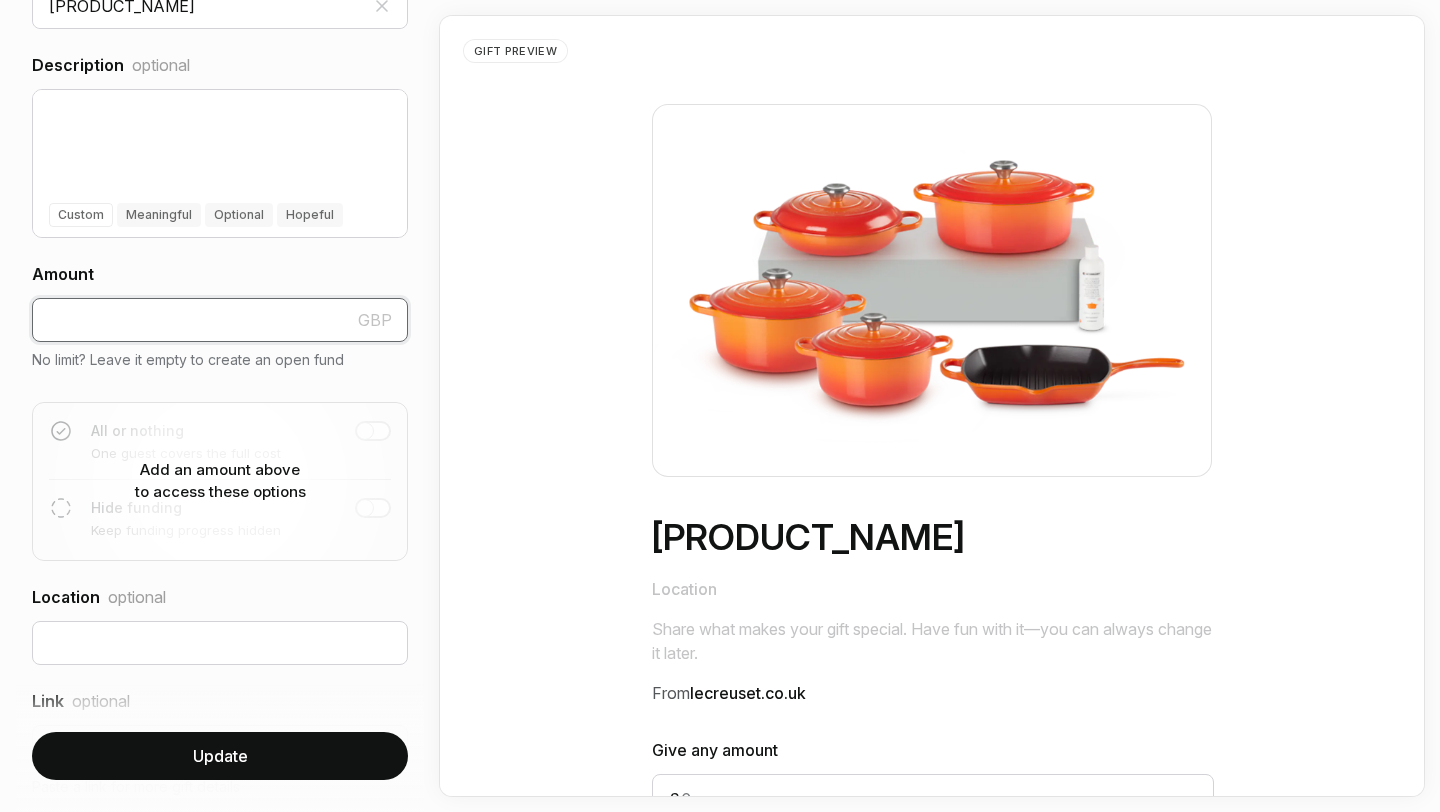 click at bounding box center [220, 320] 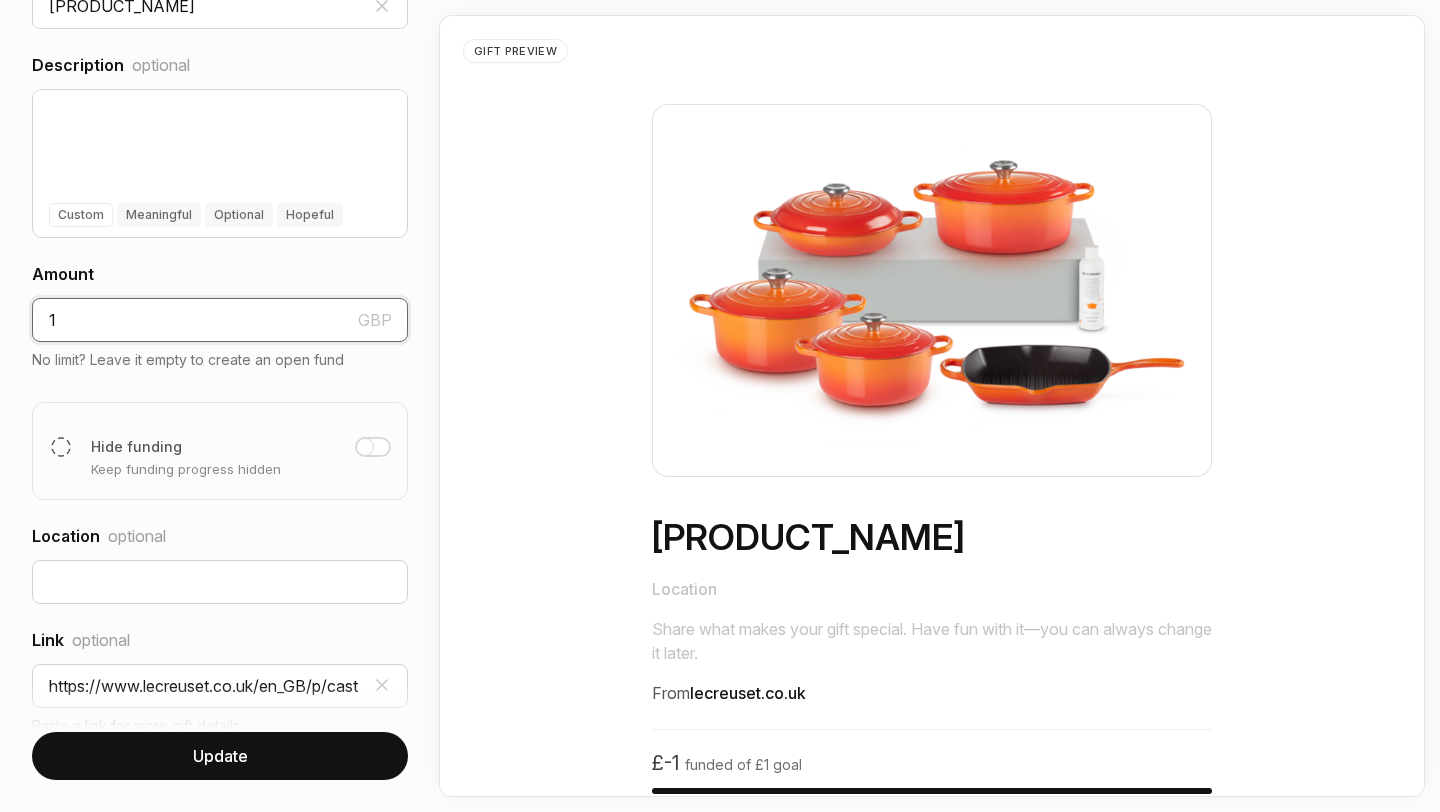 scroll, scrollTop: 569, scrollLeft: 0, axis: vertical 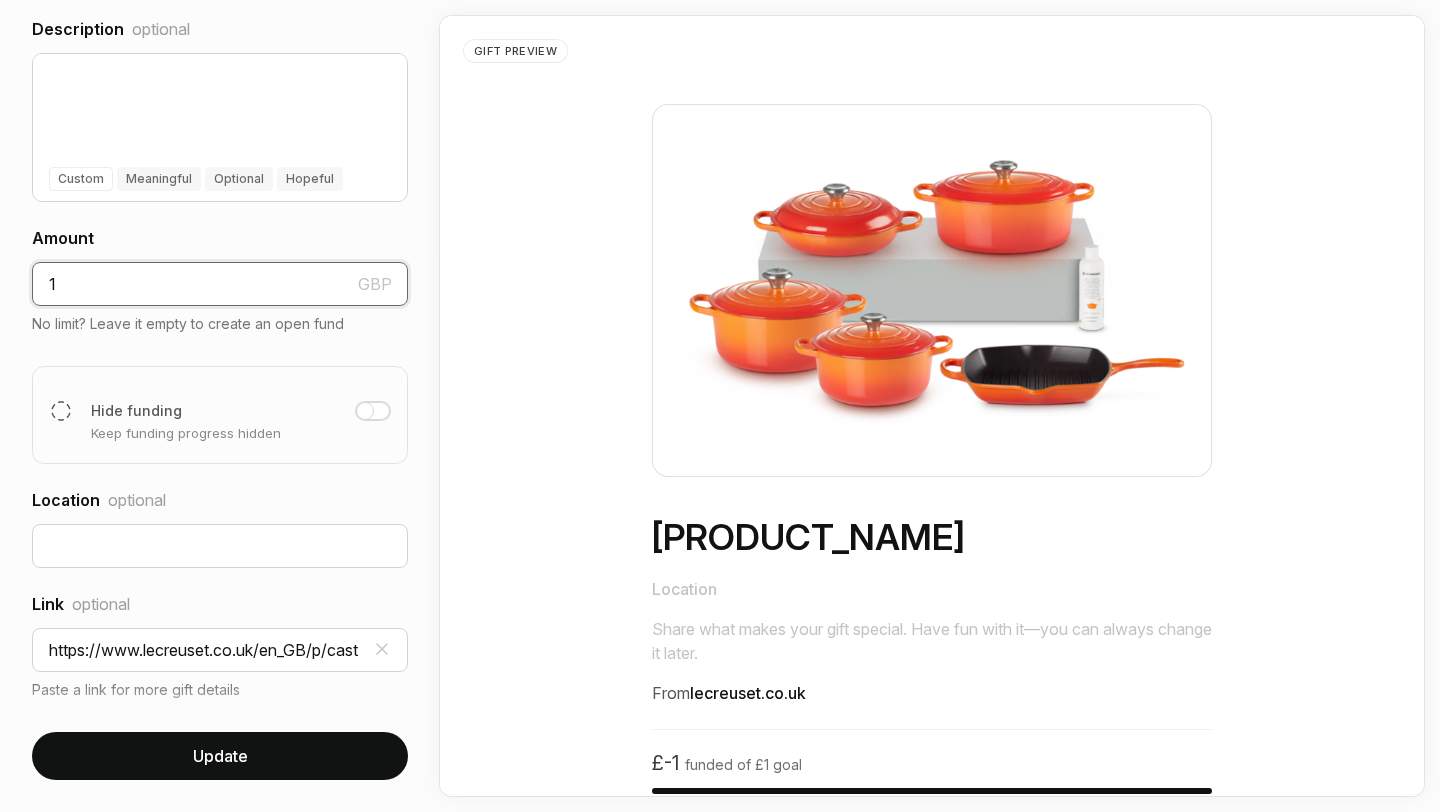 type on "1" 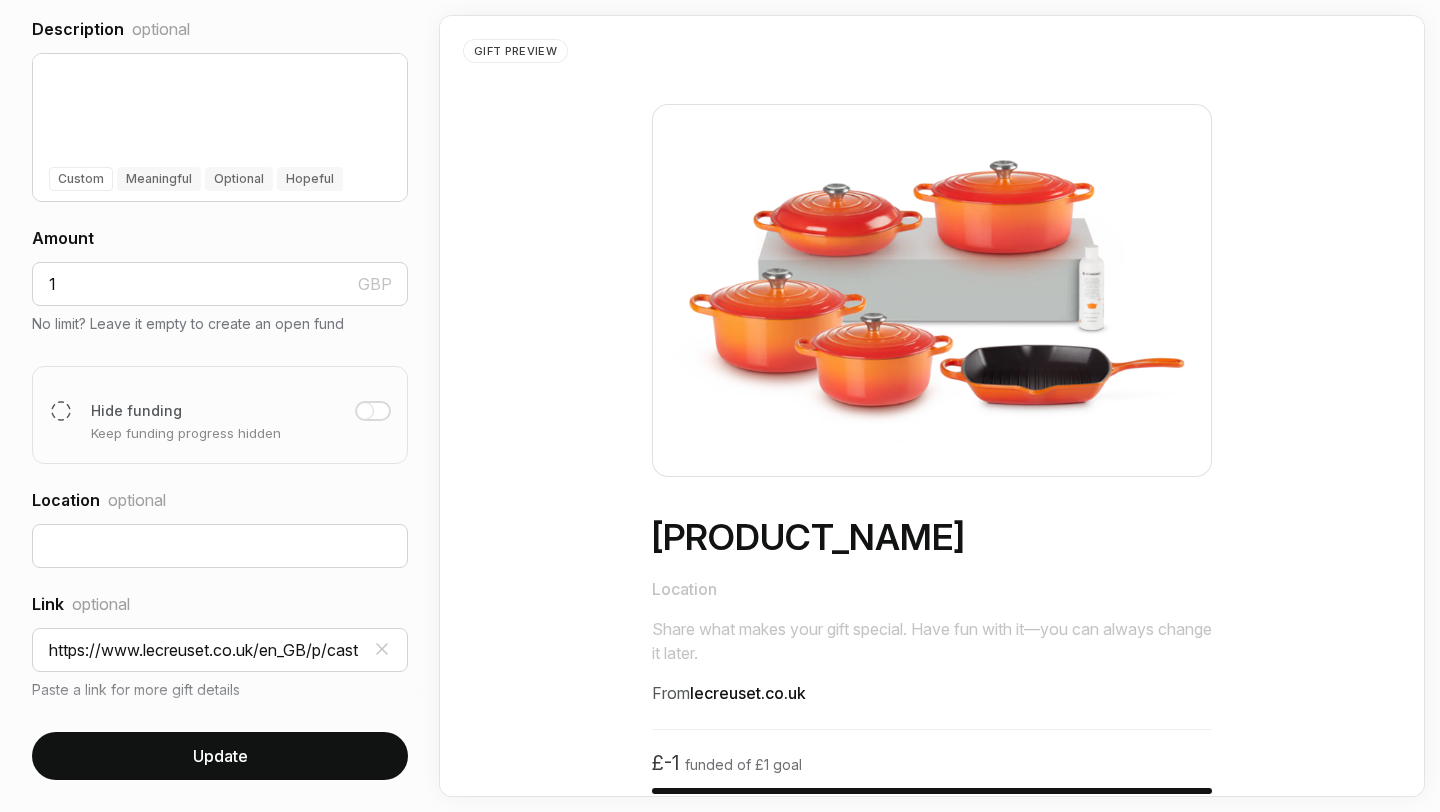click at bounding box center (373, 411) 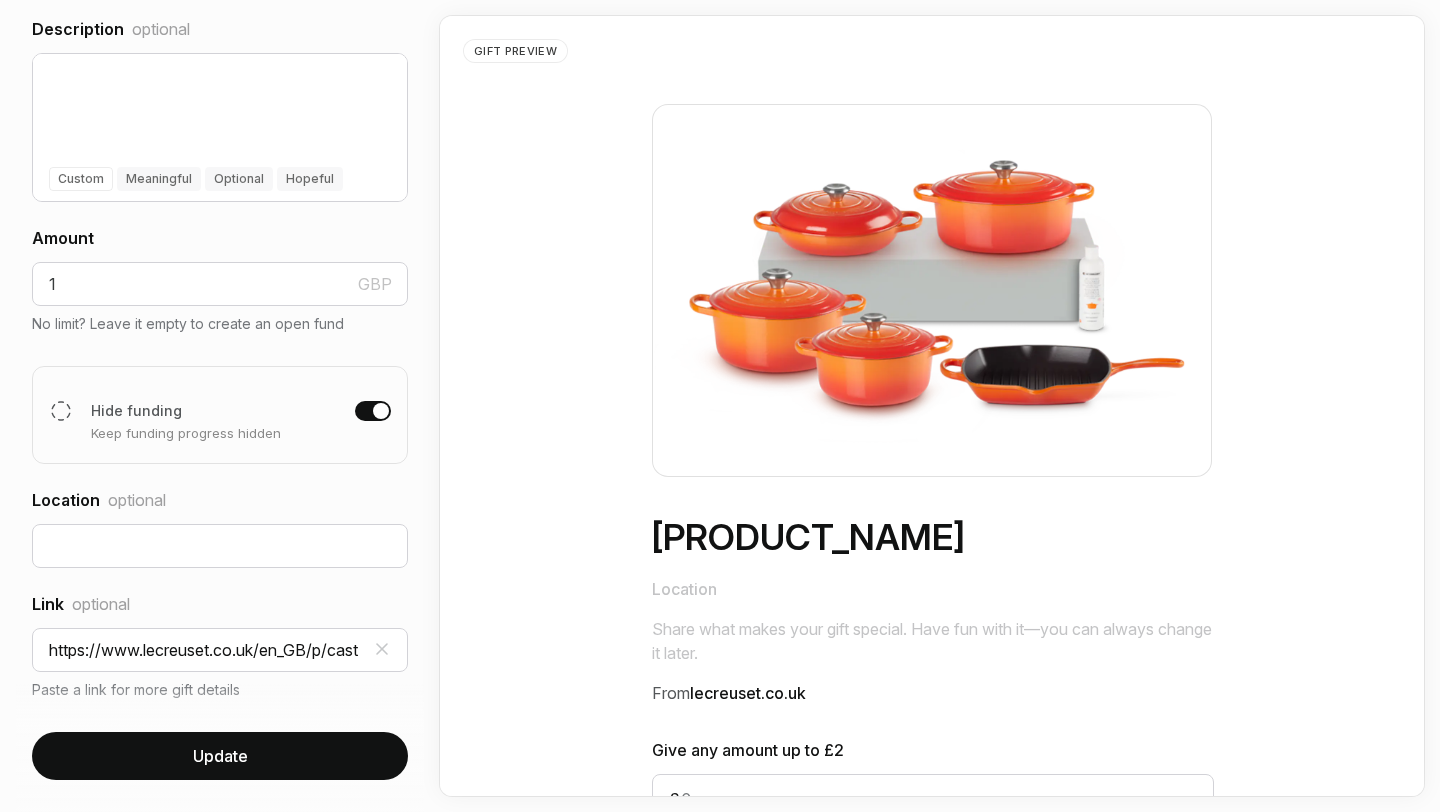 click at bounding box center (381, 411) 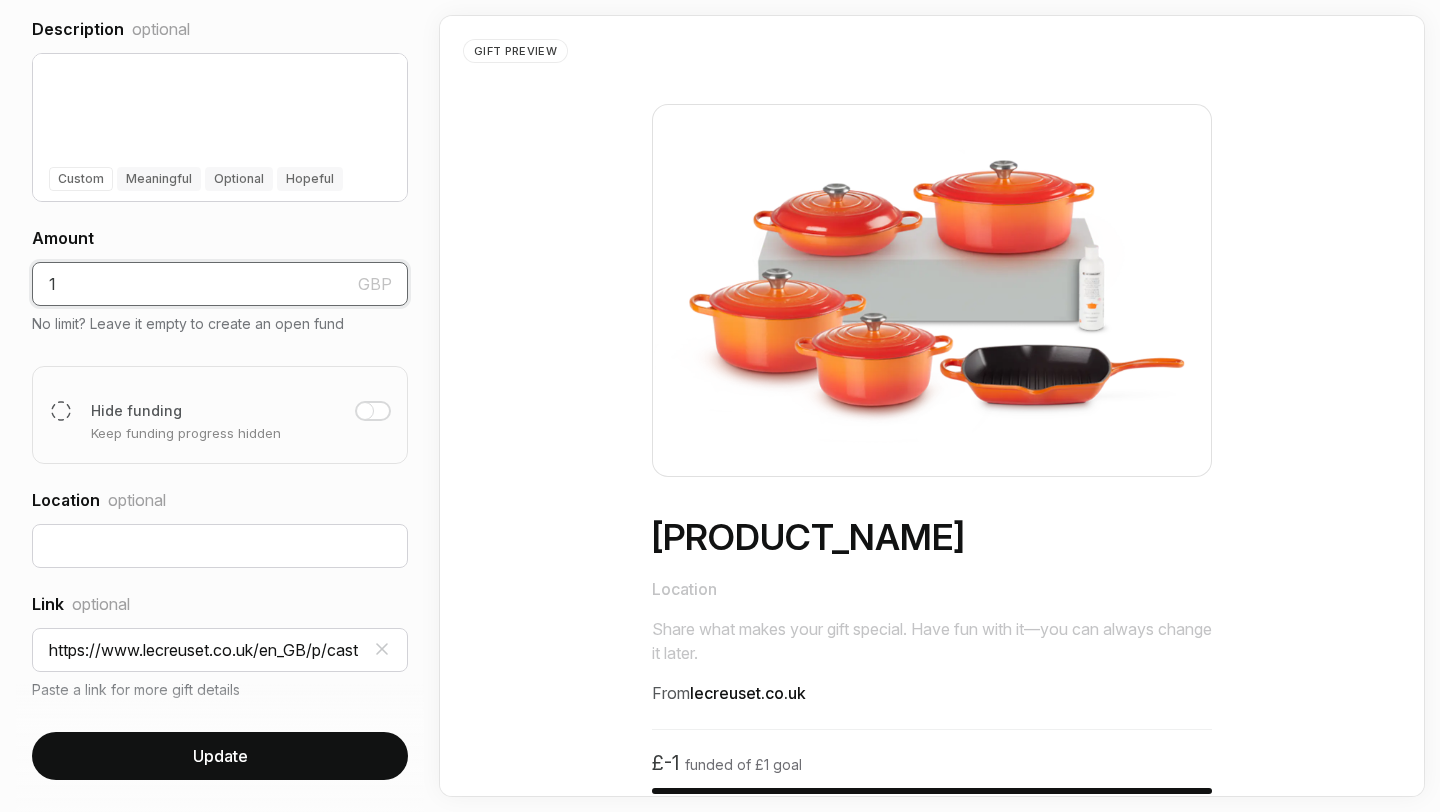click on "1" at bounding box center (220, 284) 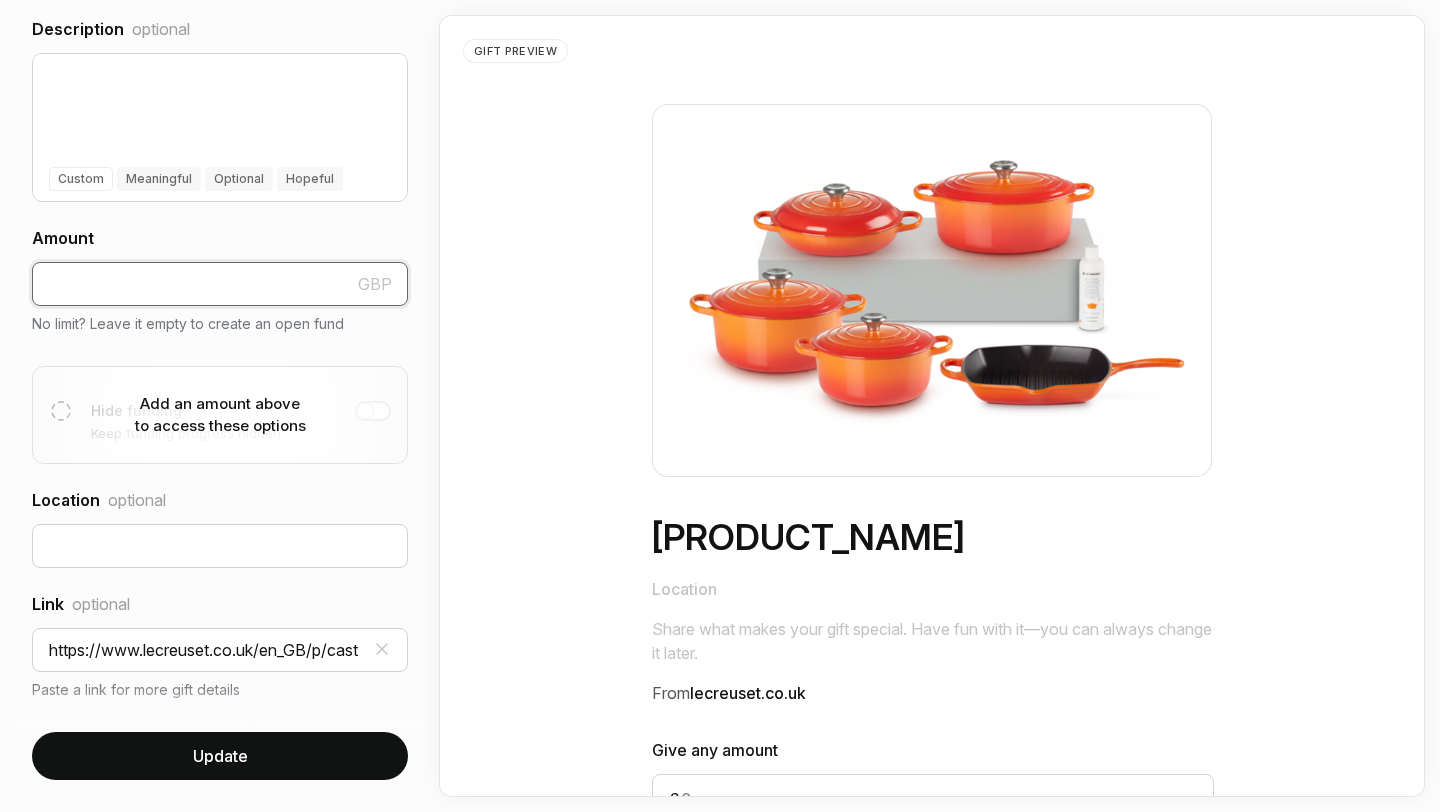 type 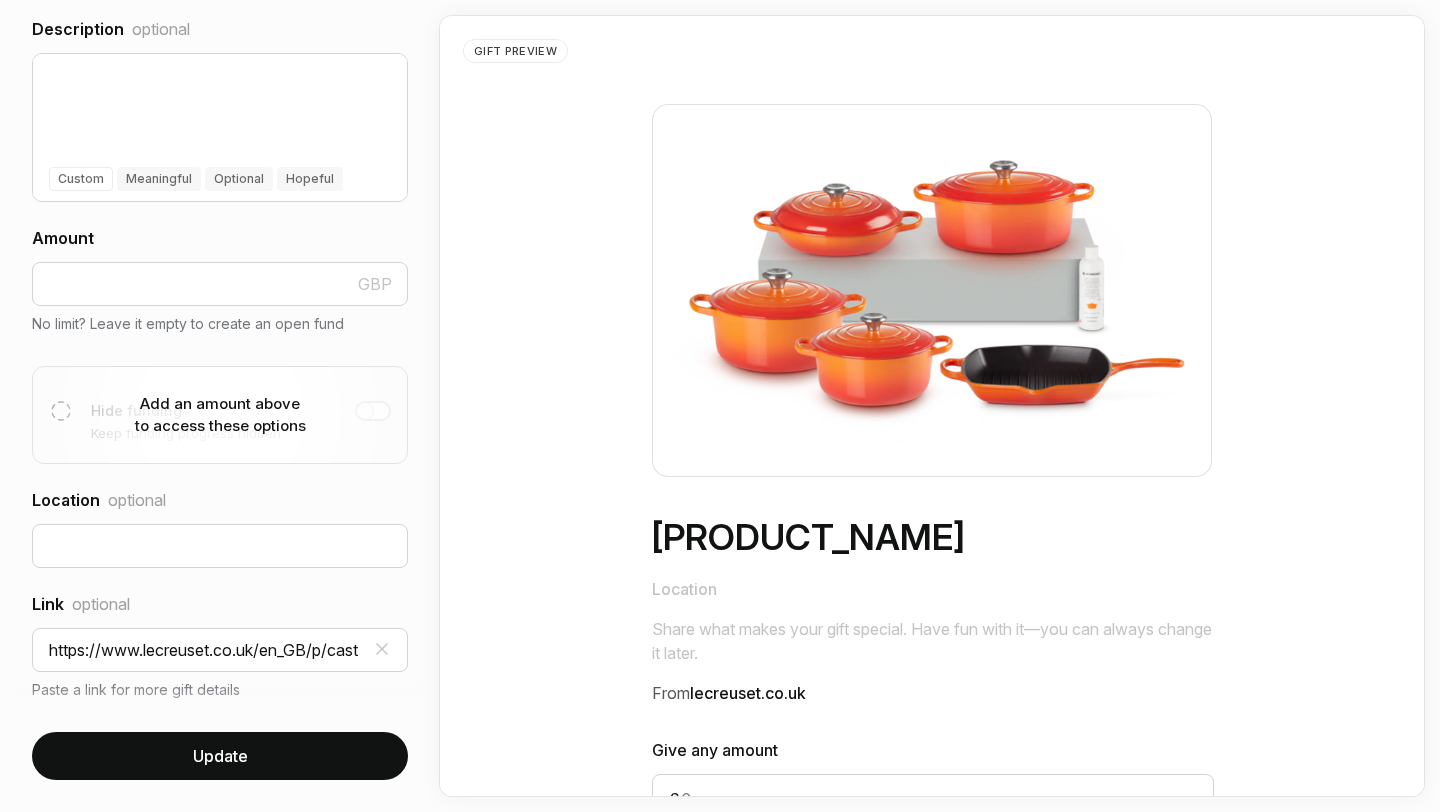click on "Add an amount above to access these options
Split into portions
Guests can give smaller, fixed amounts
Quantity
Total amount £0" at bounding box center [220, 415] 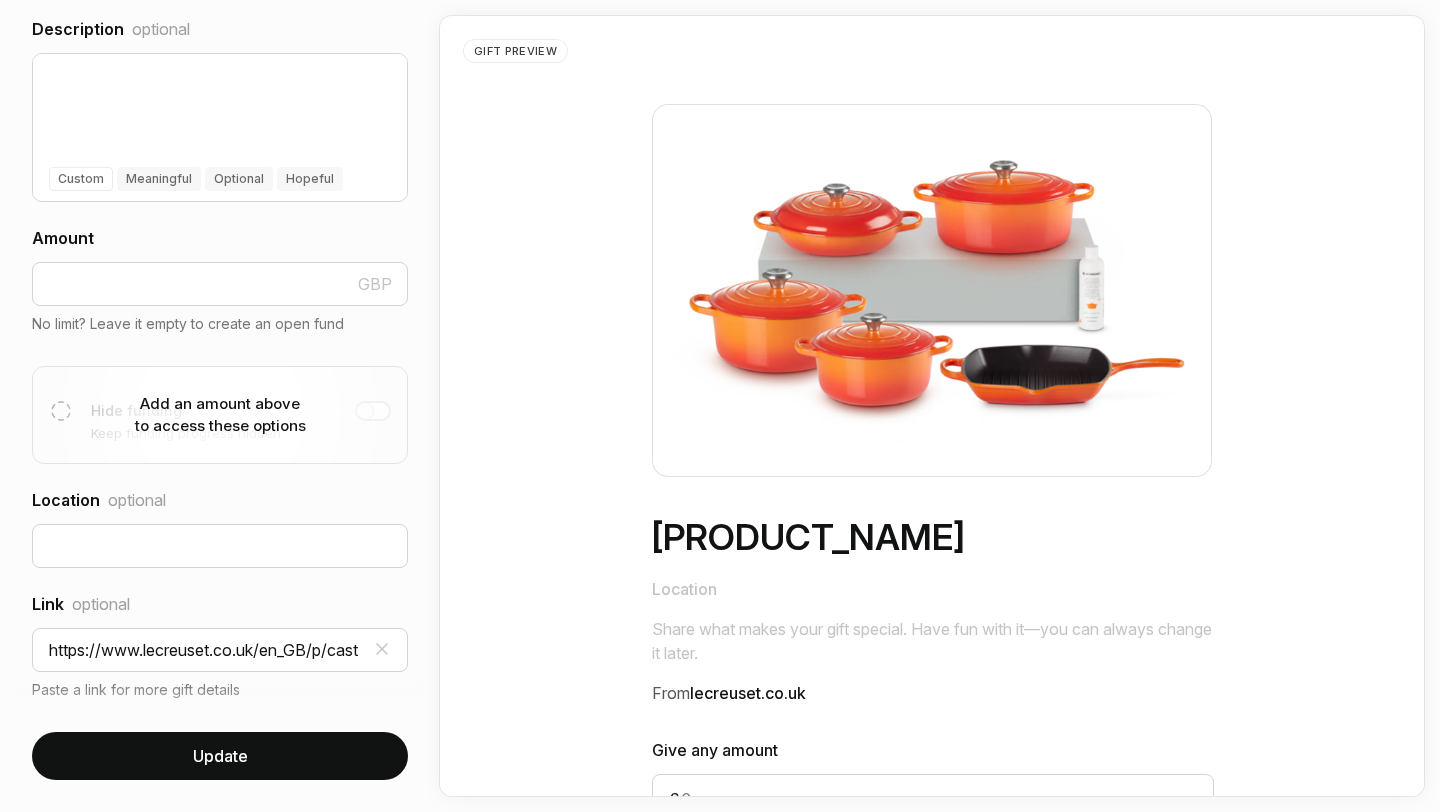 click on "Update" at bounding box center (220, 756) 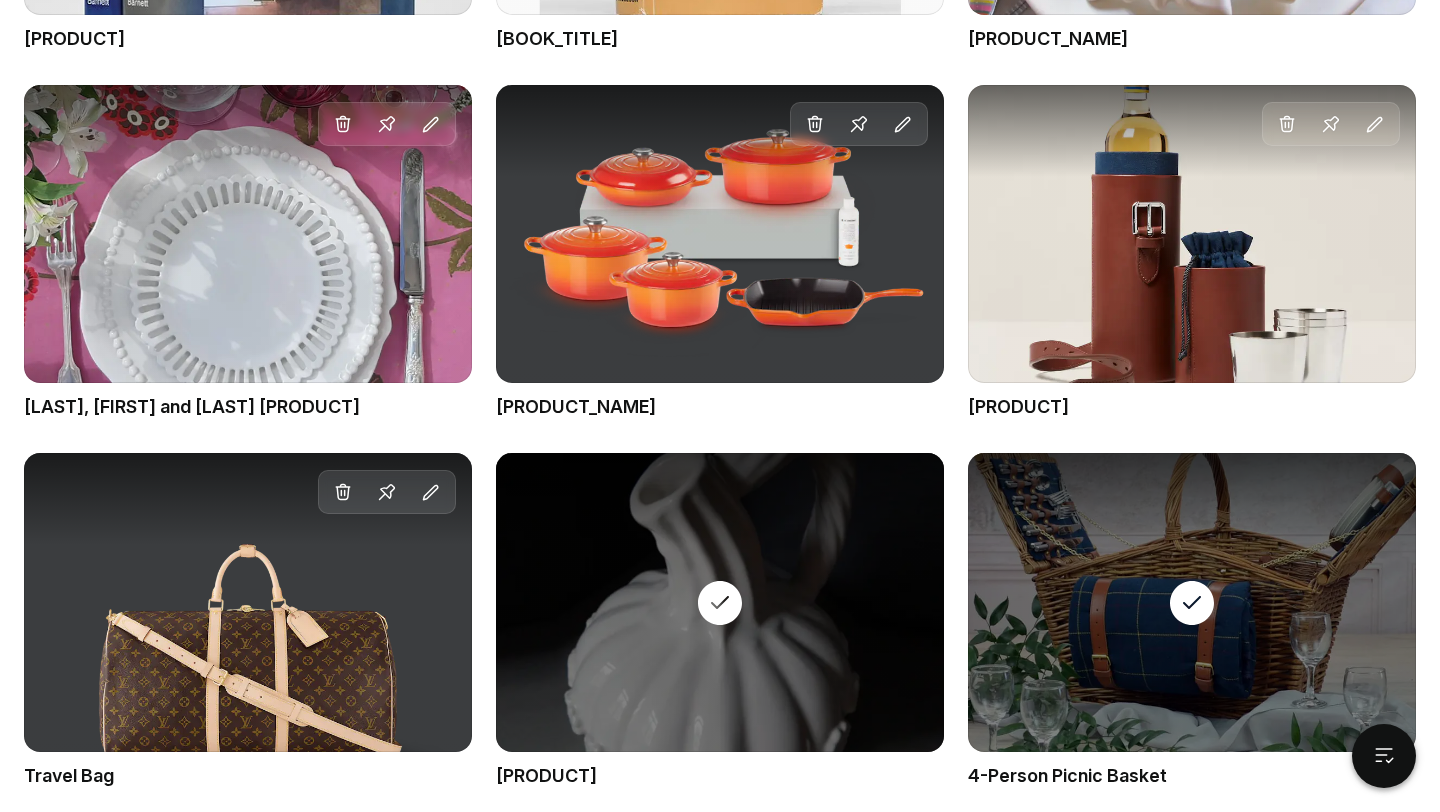 scroll, scrollTop: 1567, scrollLeft: 0, axis: vertical 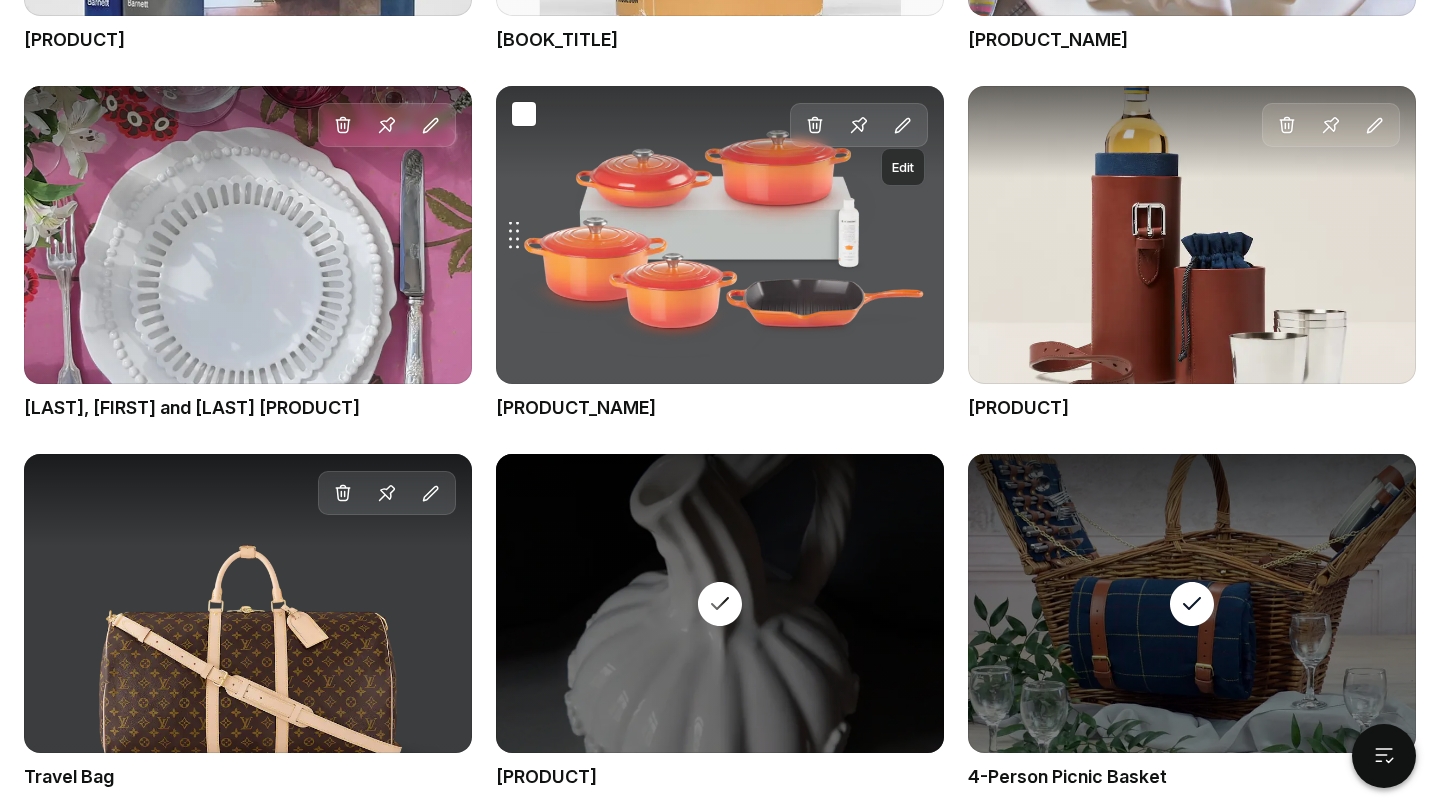 click at bounding box center [903, 126] 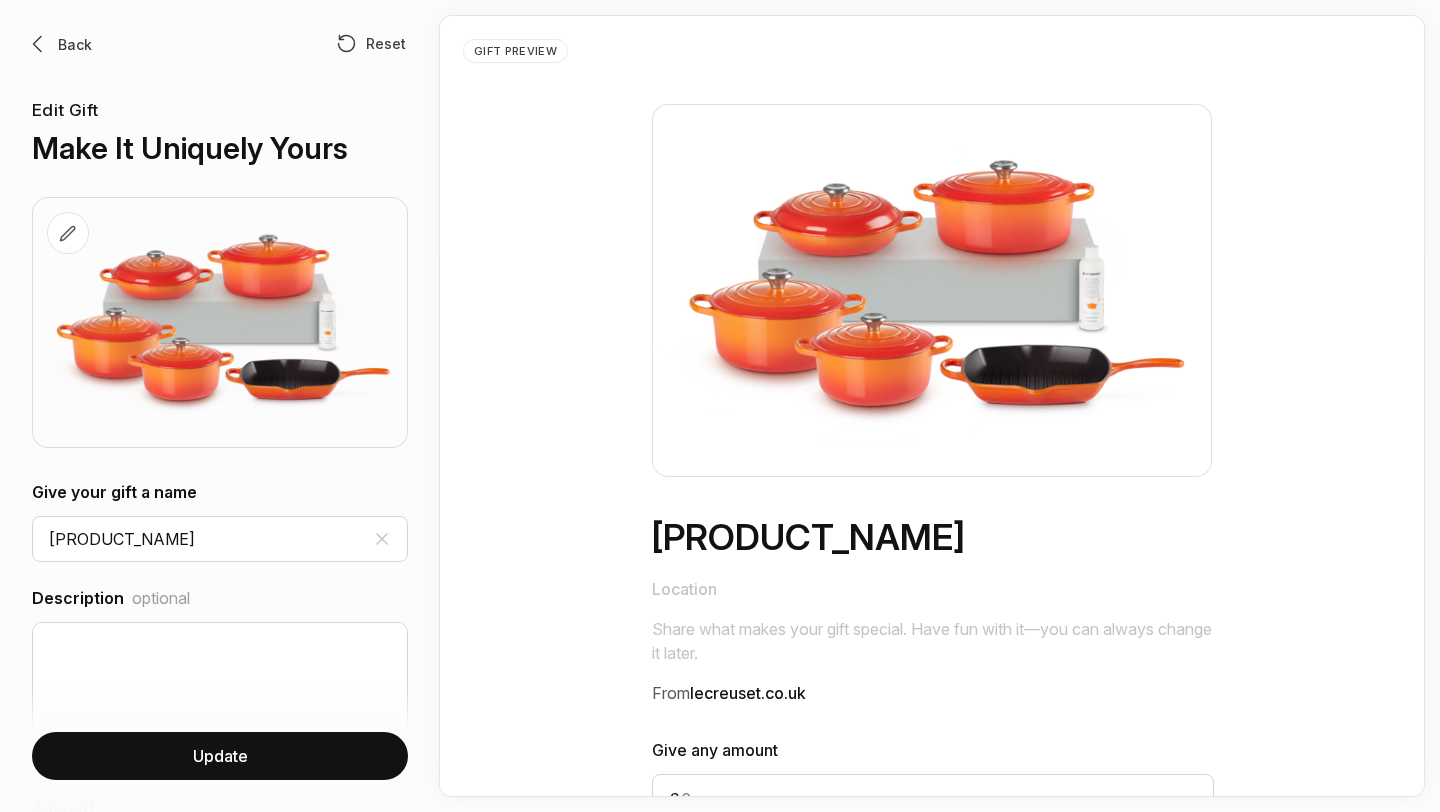 scroll, scrollTop: 0, scrollLeft: 0, axis: both 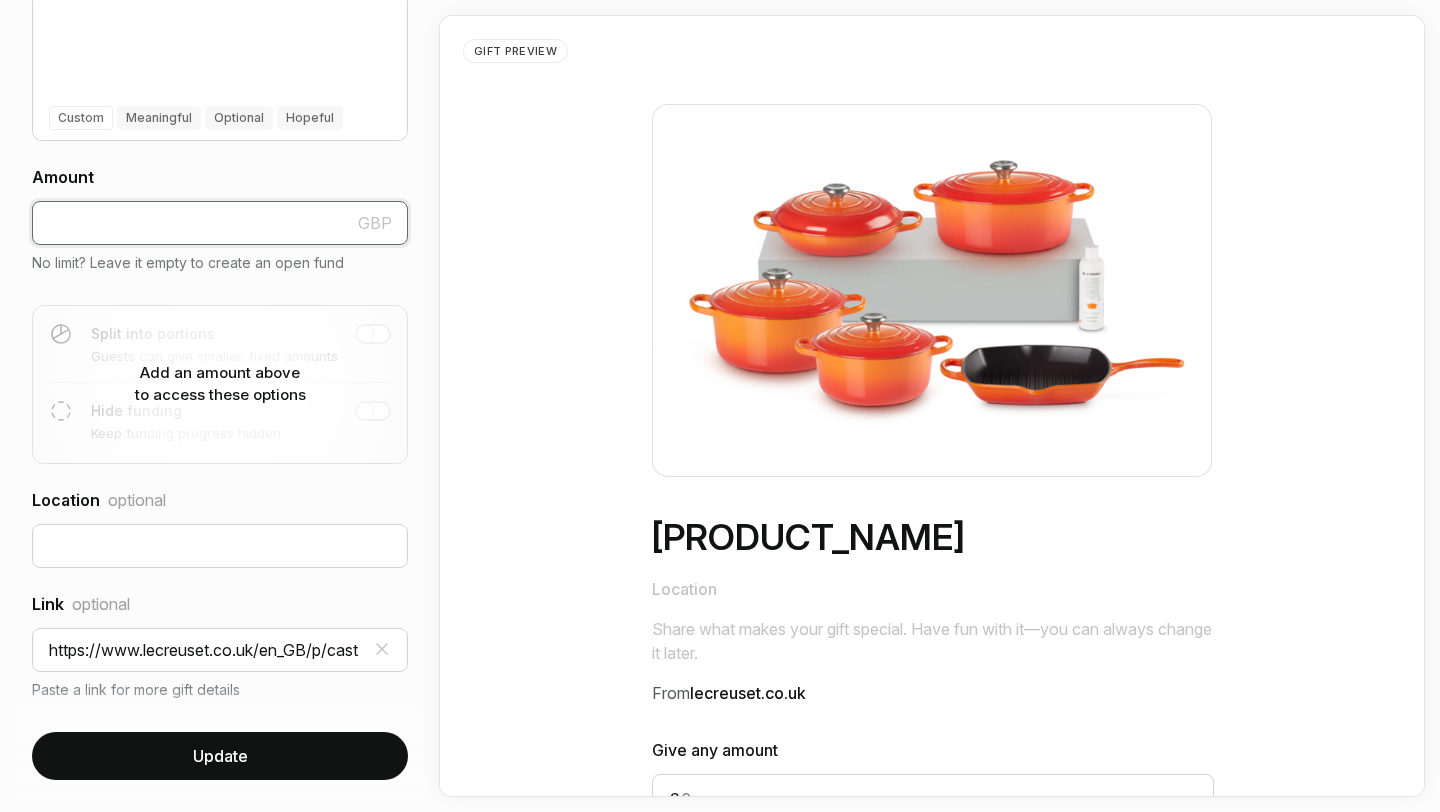 click at bounding box center (220, 223) 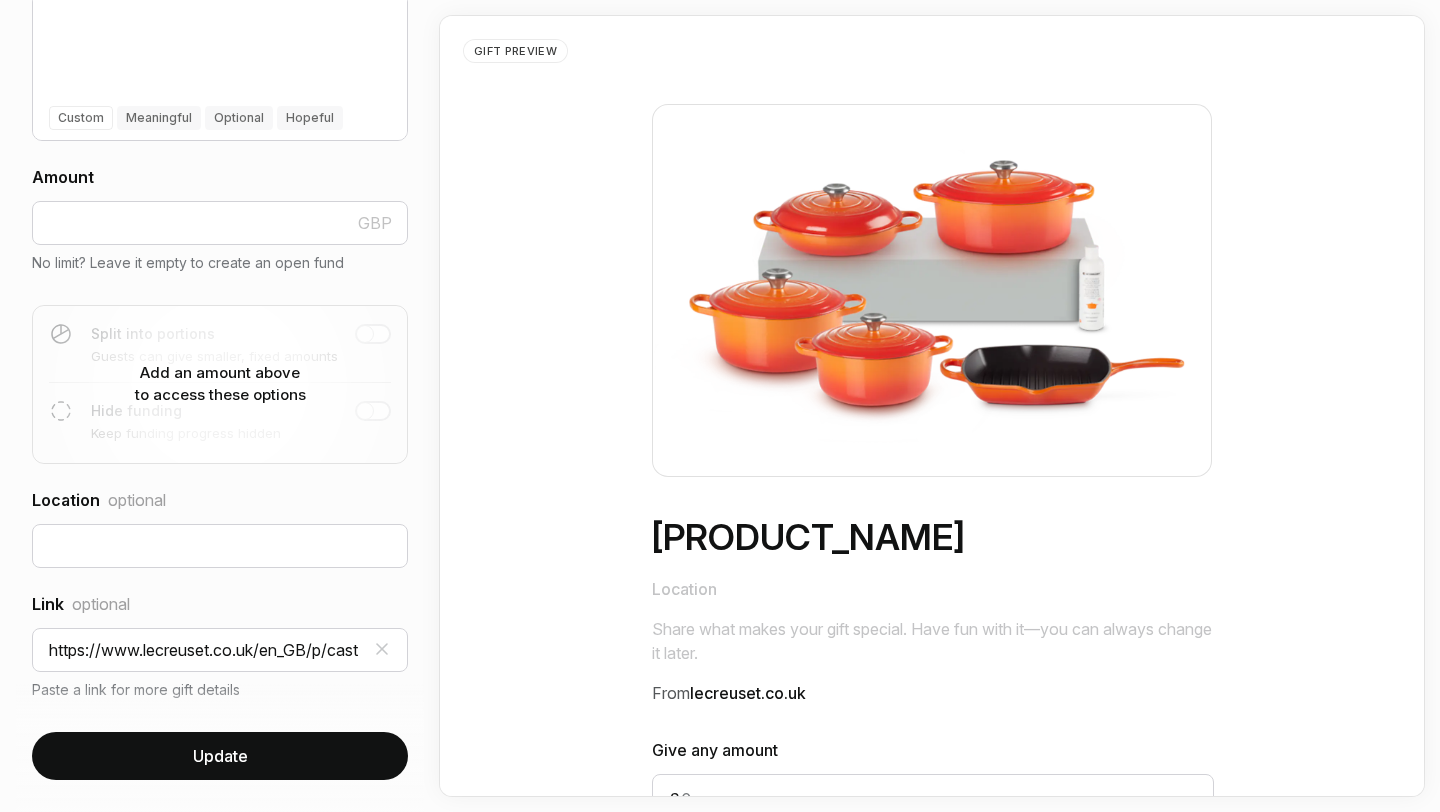 click on "Update" at bounding box center (220, 756) 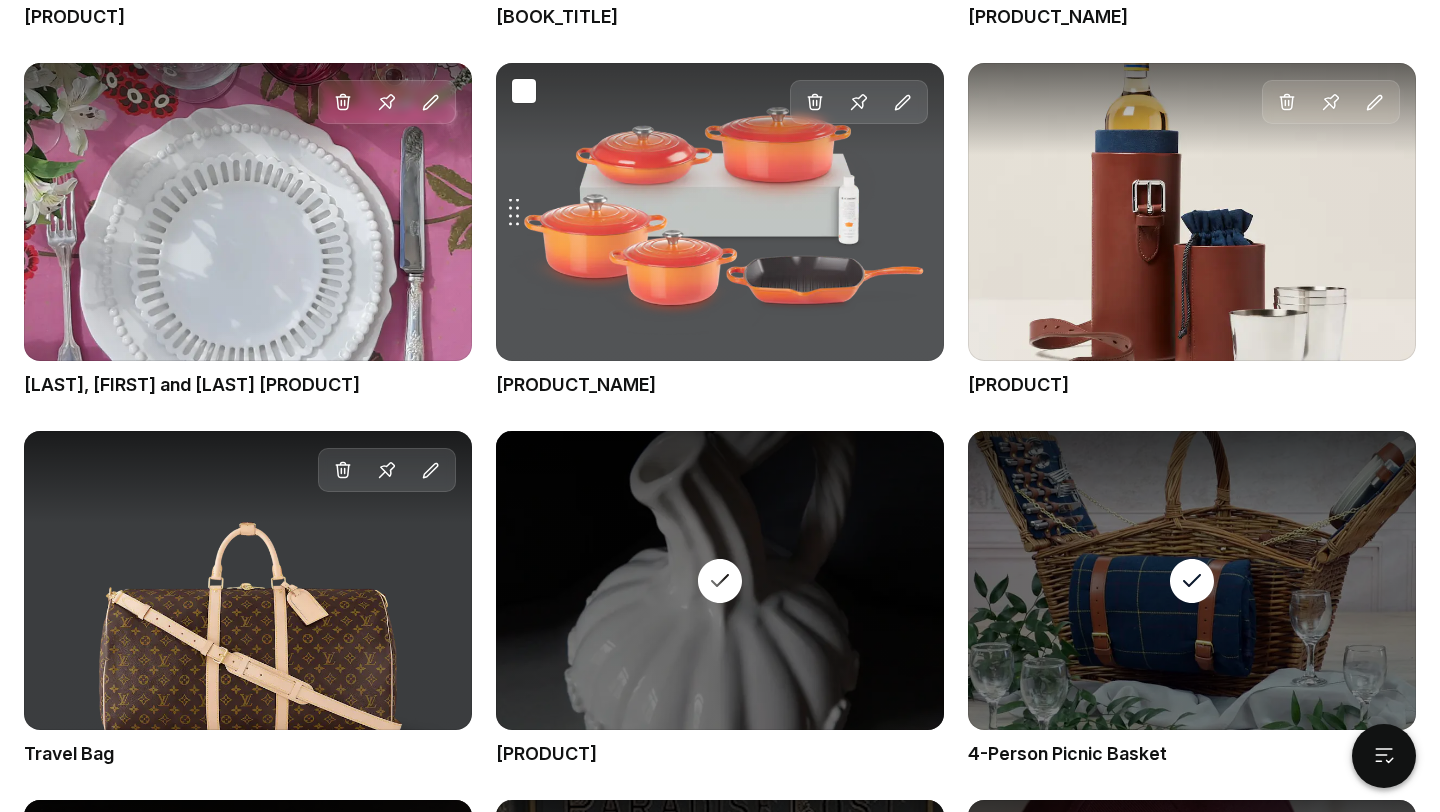 scroll, scrollTop: 1710, scrollLeft: 0, axis: vertical 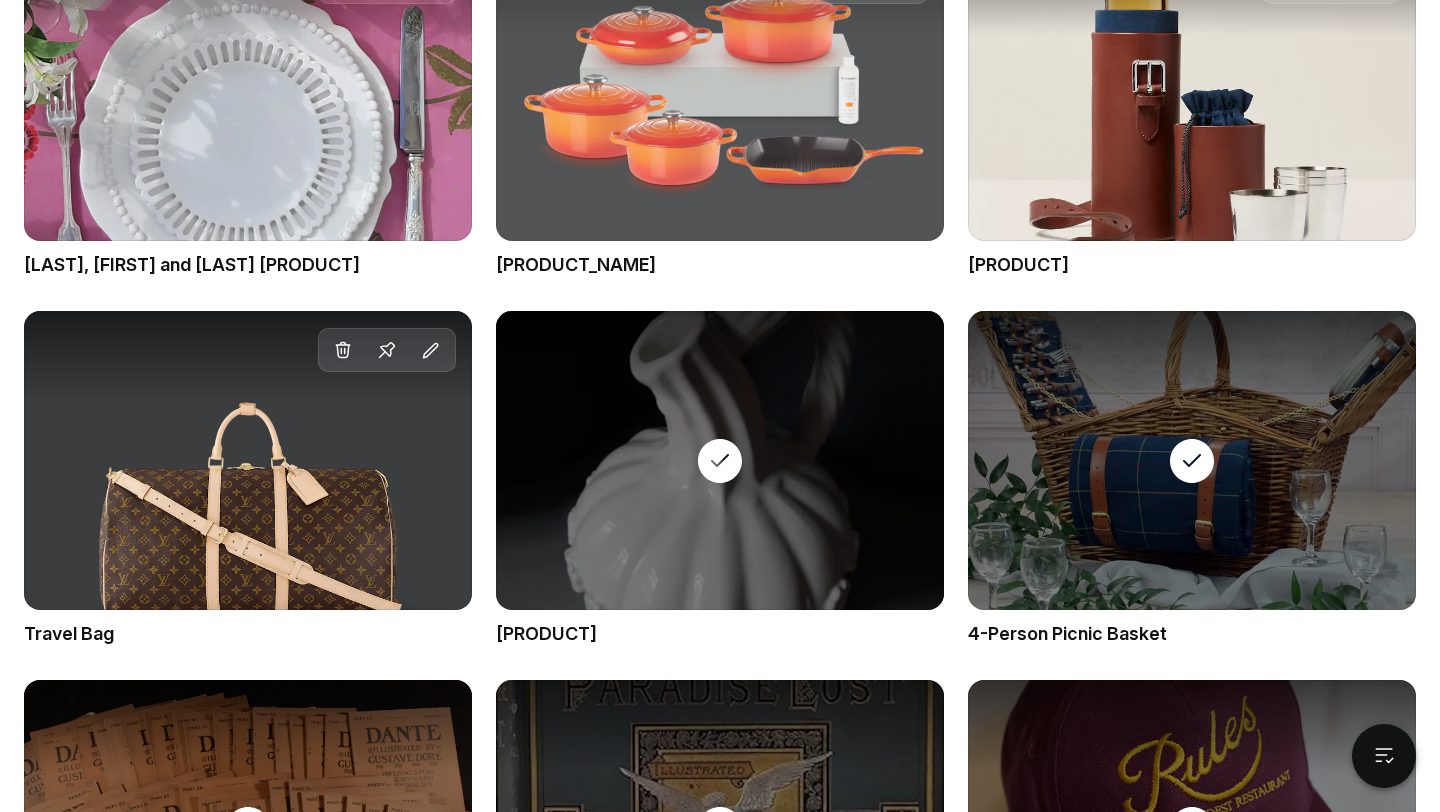 click on "[PRODUCT_NAME]" at bounding box center [720, 265] 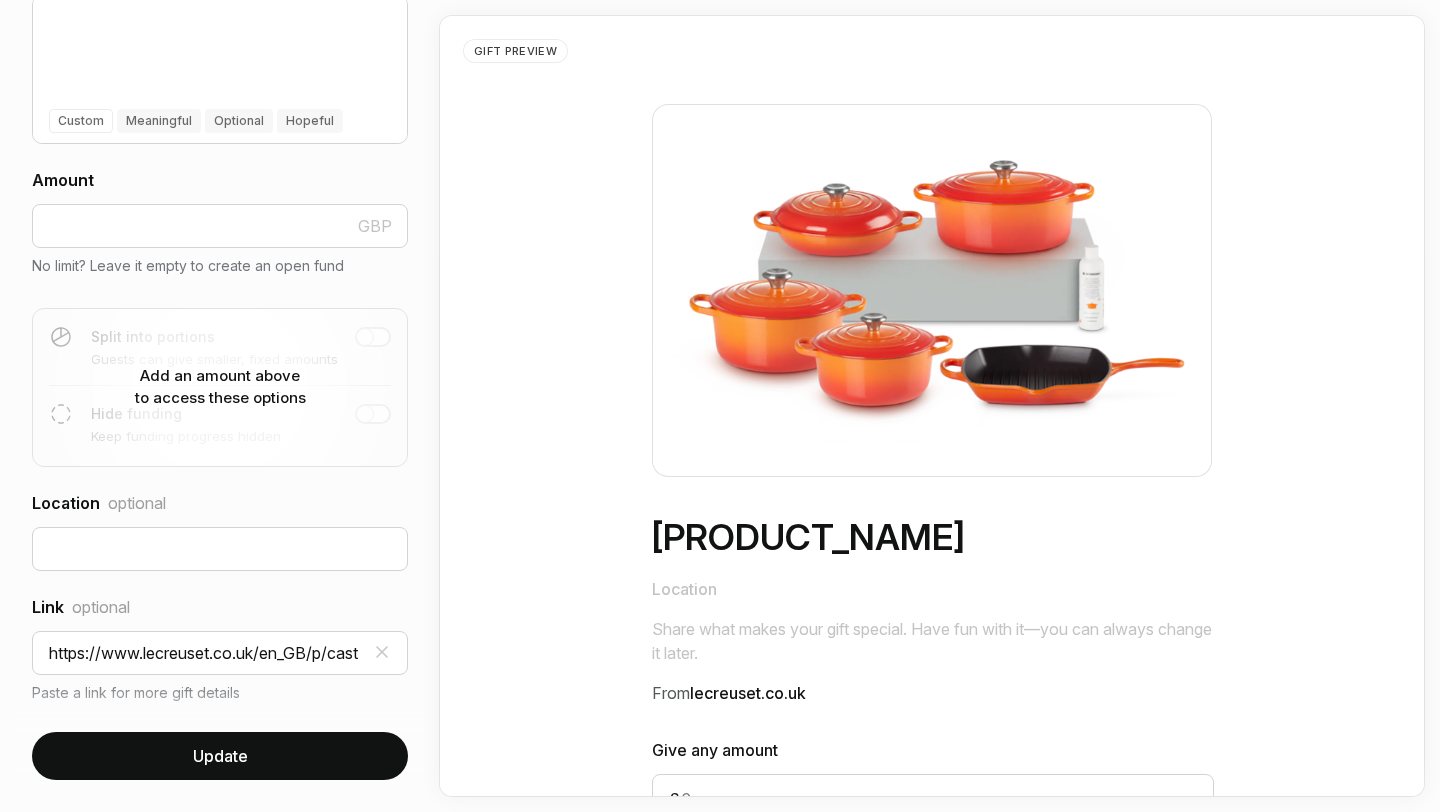 scroll, scrollTop: 626, scrollLeft: 0, axis: vertical 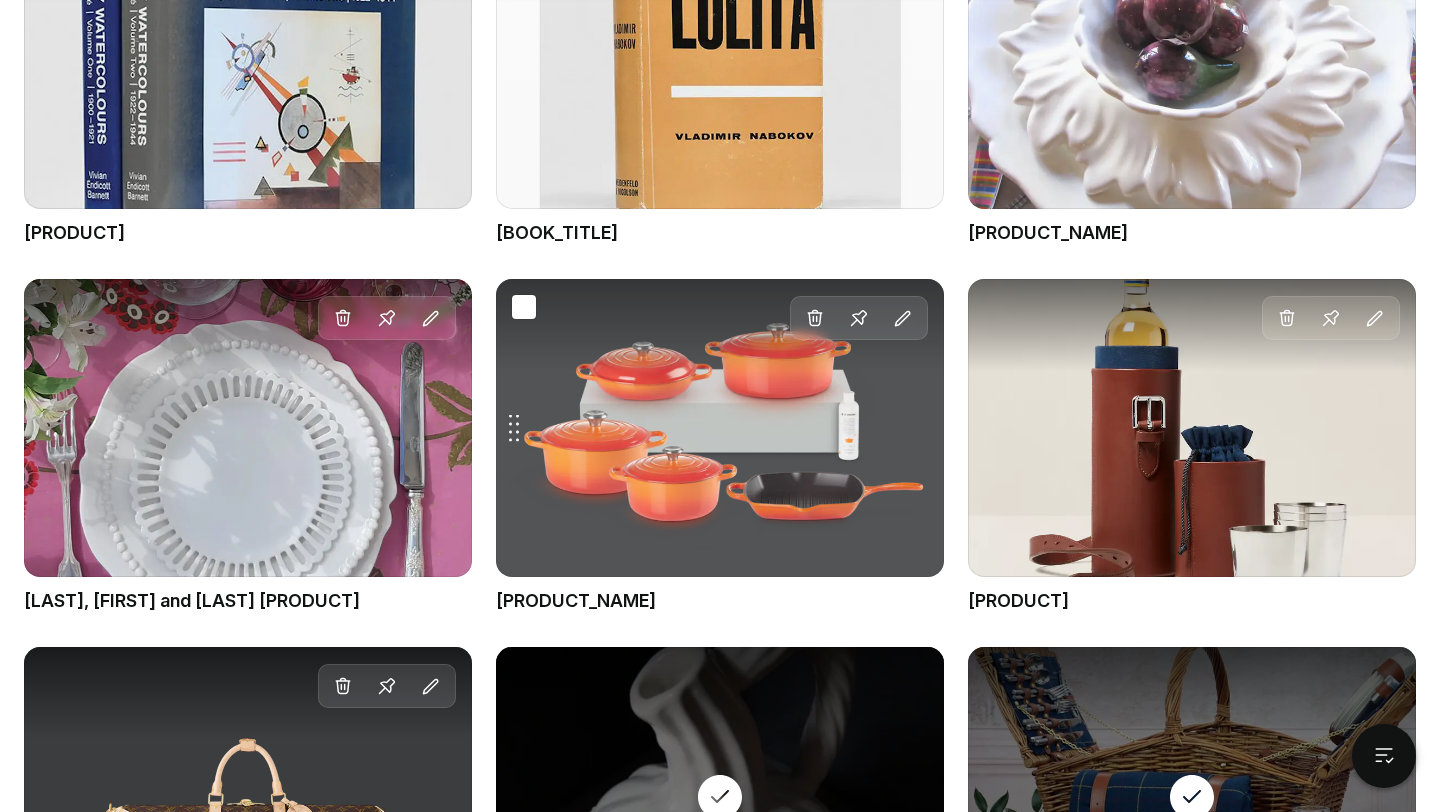click on "Drag gift
Delete
Pin
Edit" at bounding box center [720, 428] 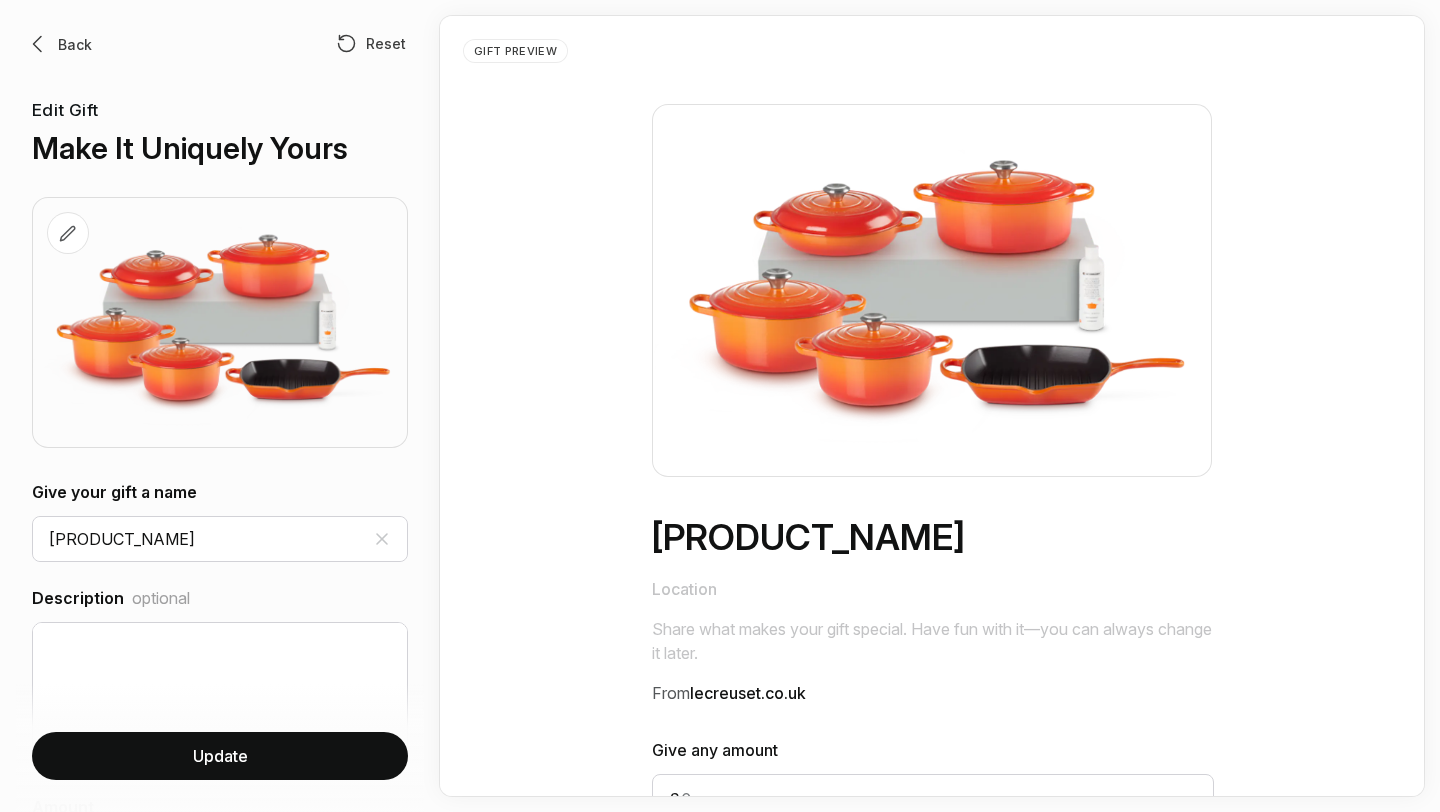 scroll, scrollTop: 0, scrollLeft: 0, axis: both 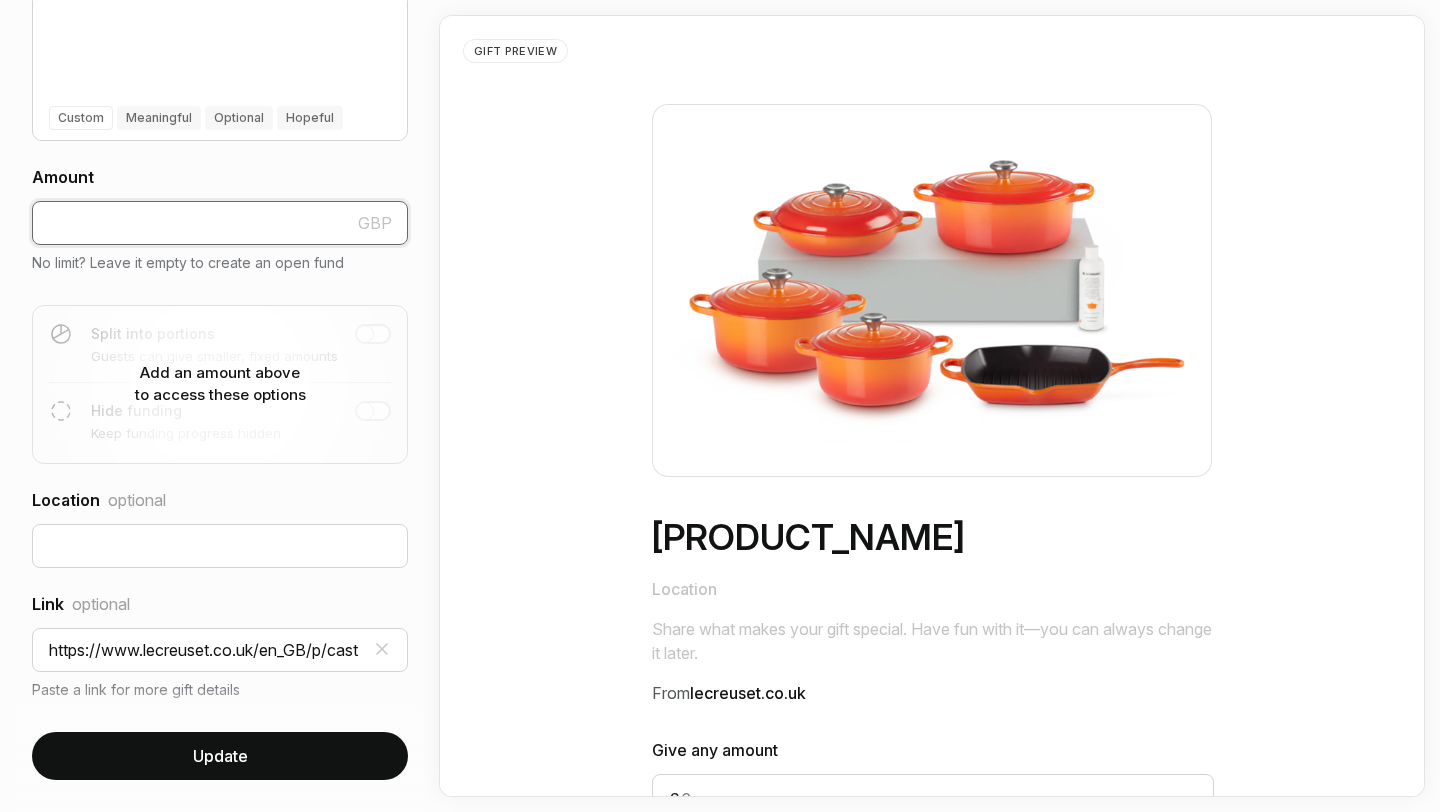 click at bounding box center (220, 223) 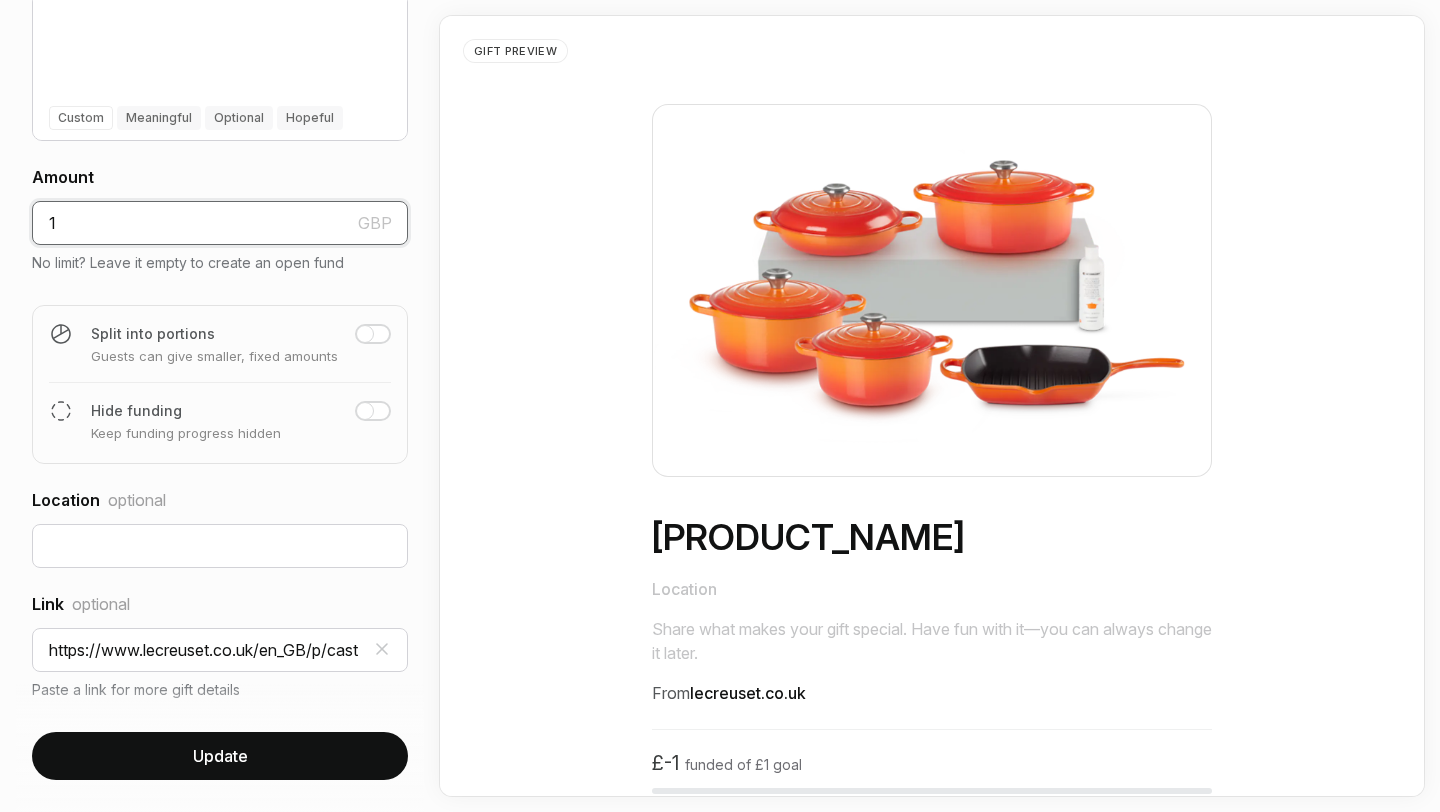 type on "1" 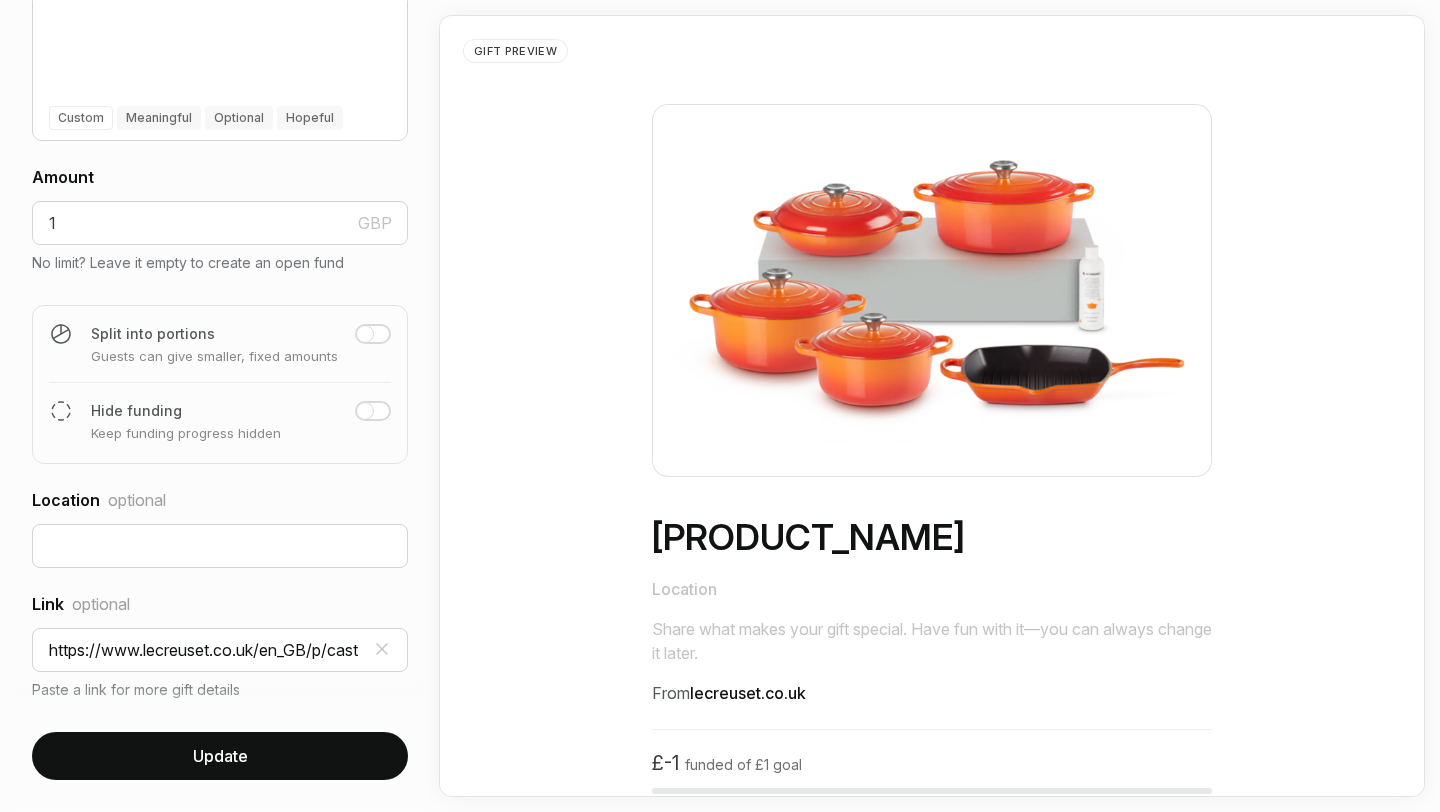 click at bounding box center [373, 411] 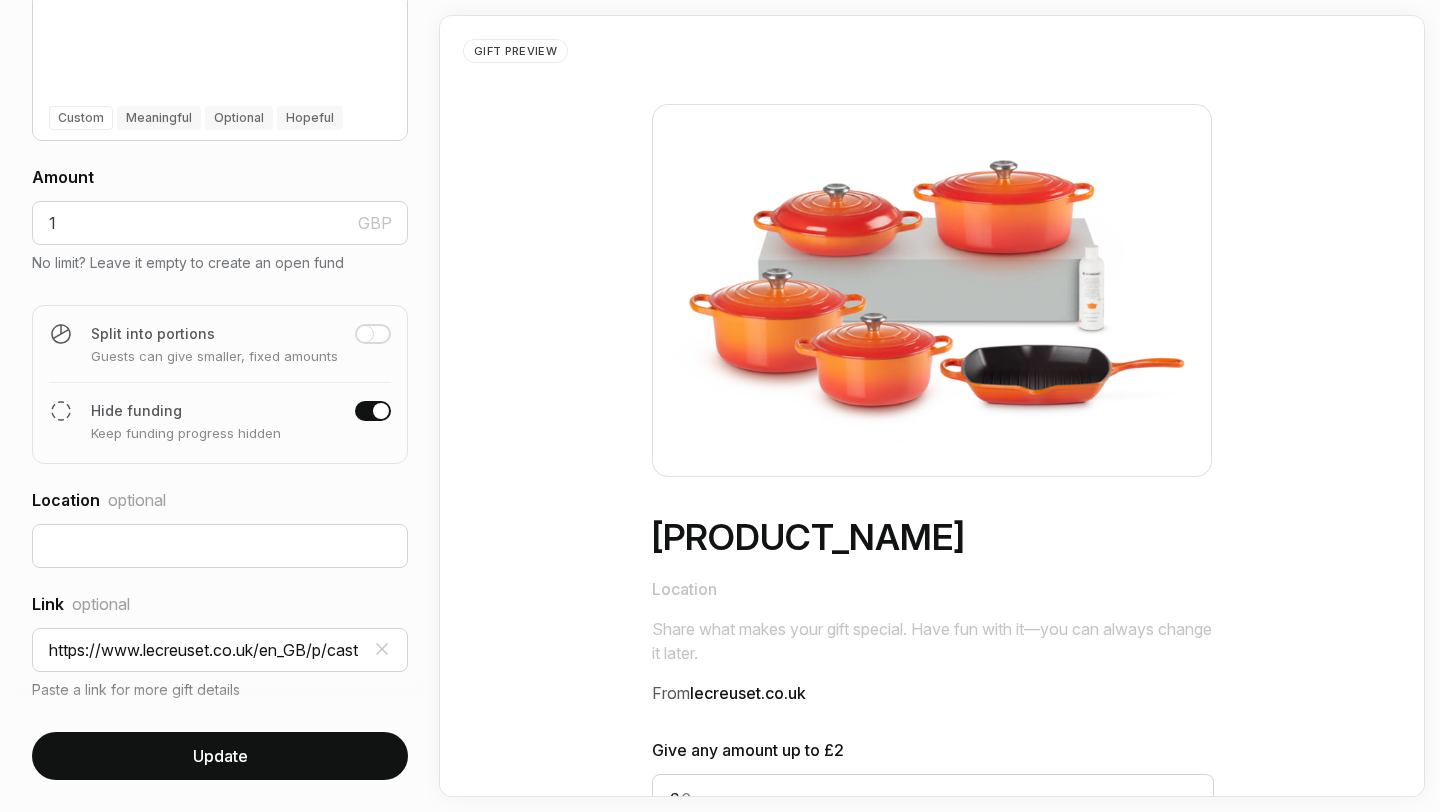 click on "Update" at bounding box center (220, 756) 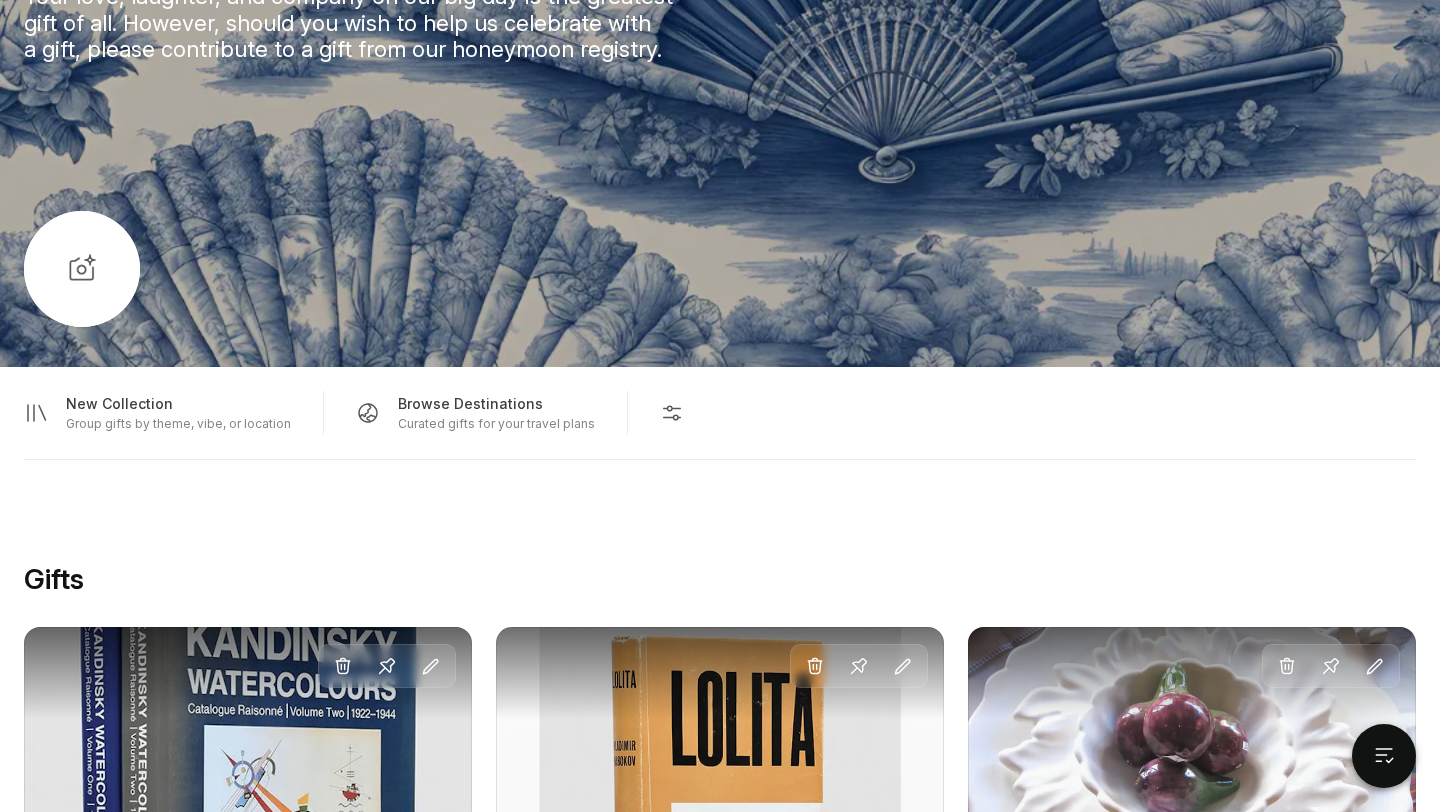 scroll, scrollTop: 0, scrollLeft: 0, axis: both 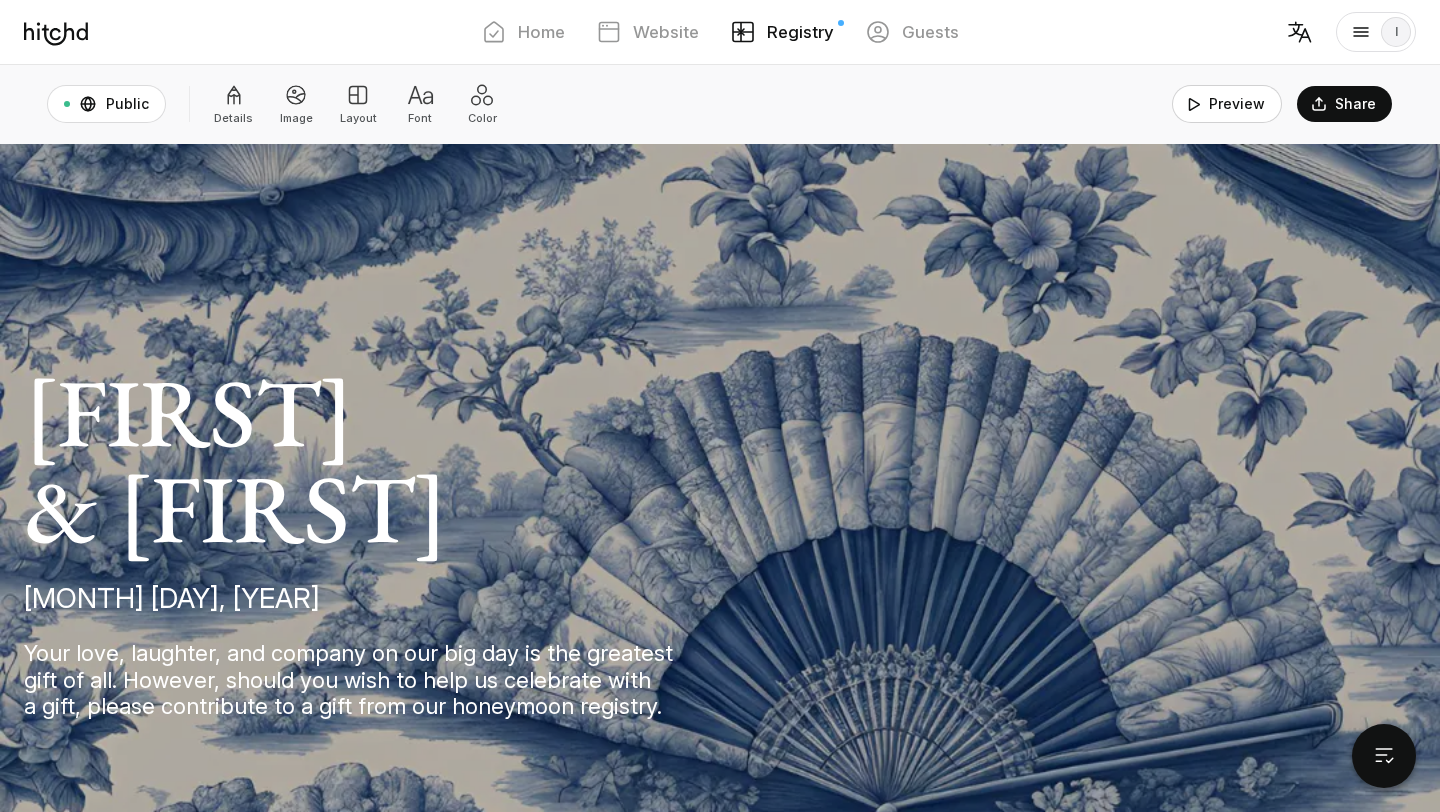 click on "Preview" at bounding box center [1227, 104] 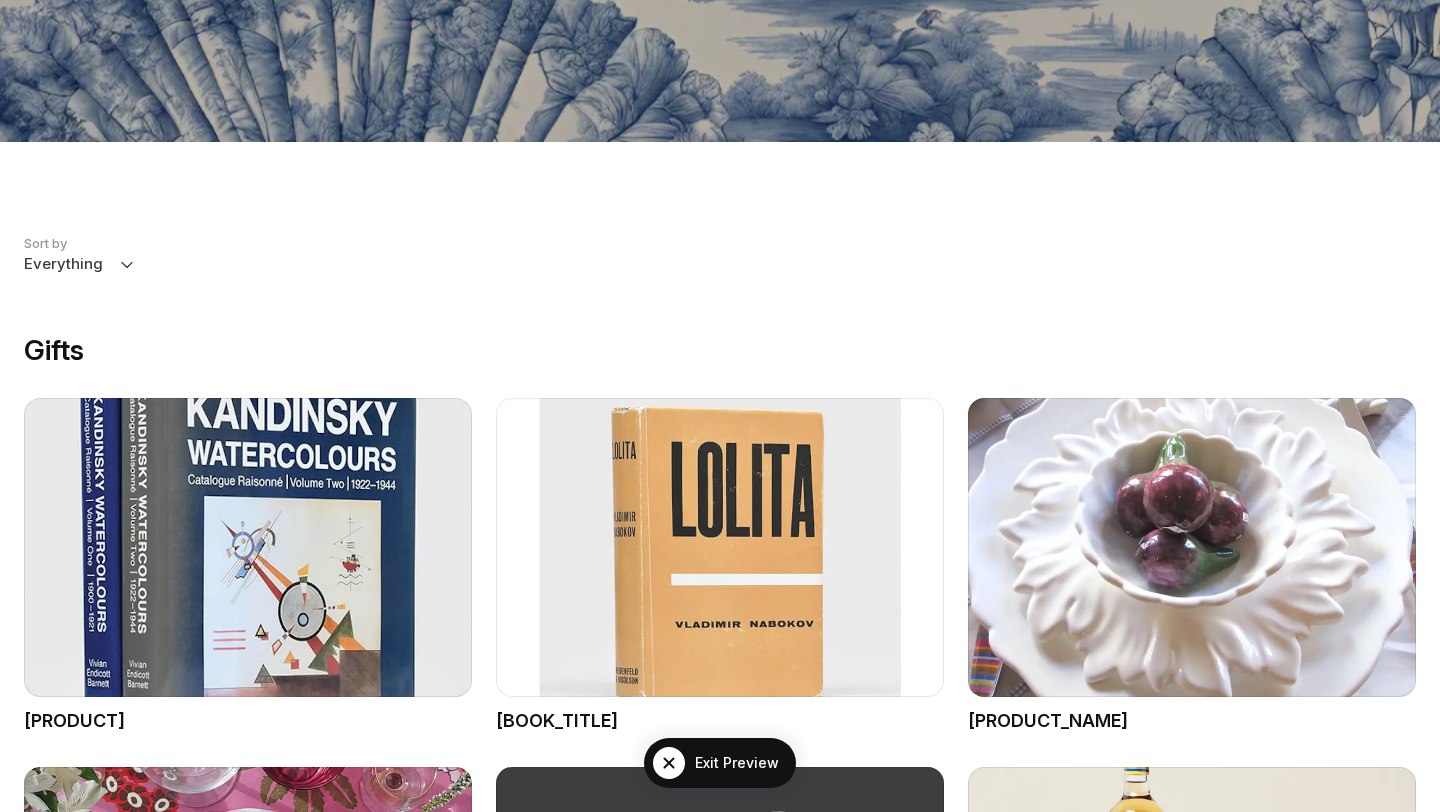 scroll, scrollTop: 1188, scrollLeft: 0, axis: vertical 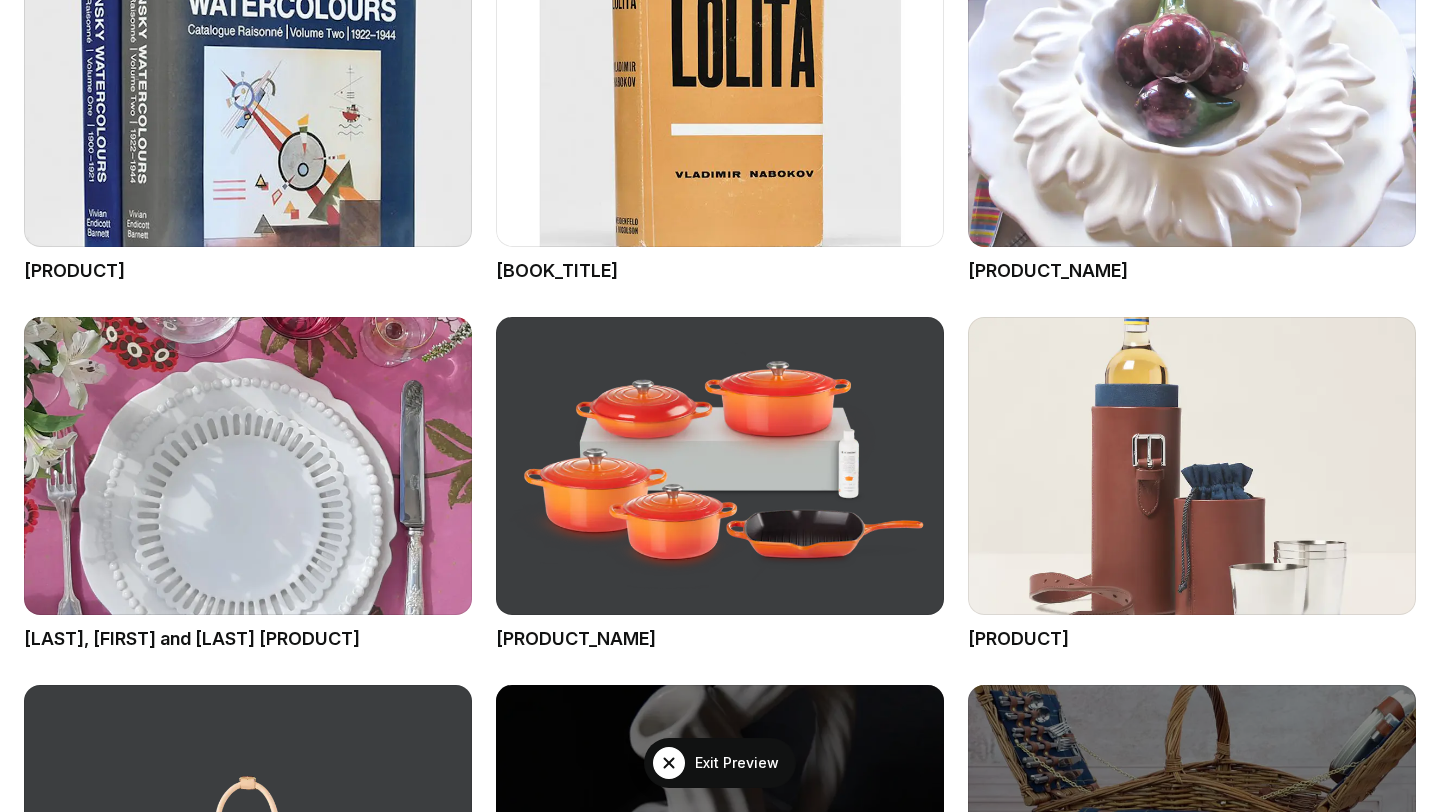 click at bounding box center (1192, 466) 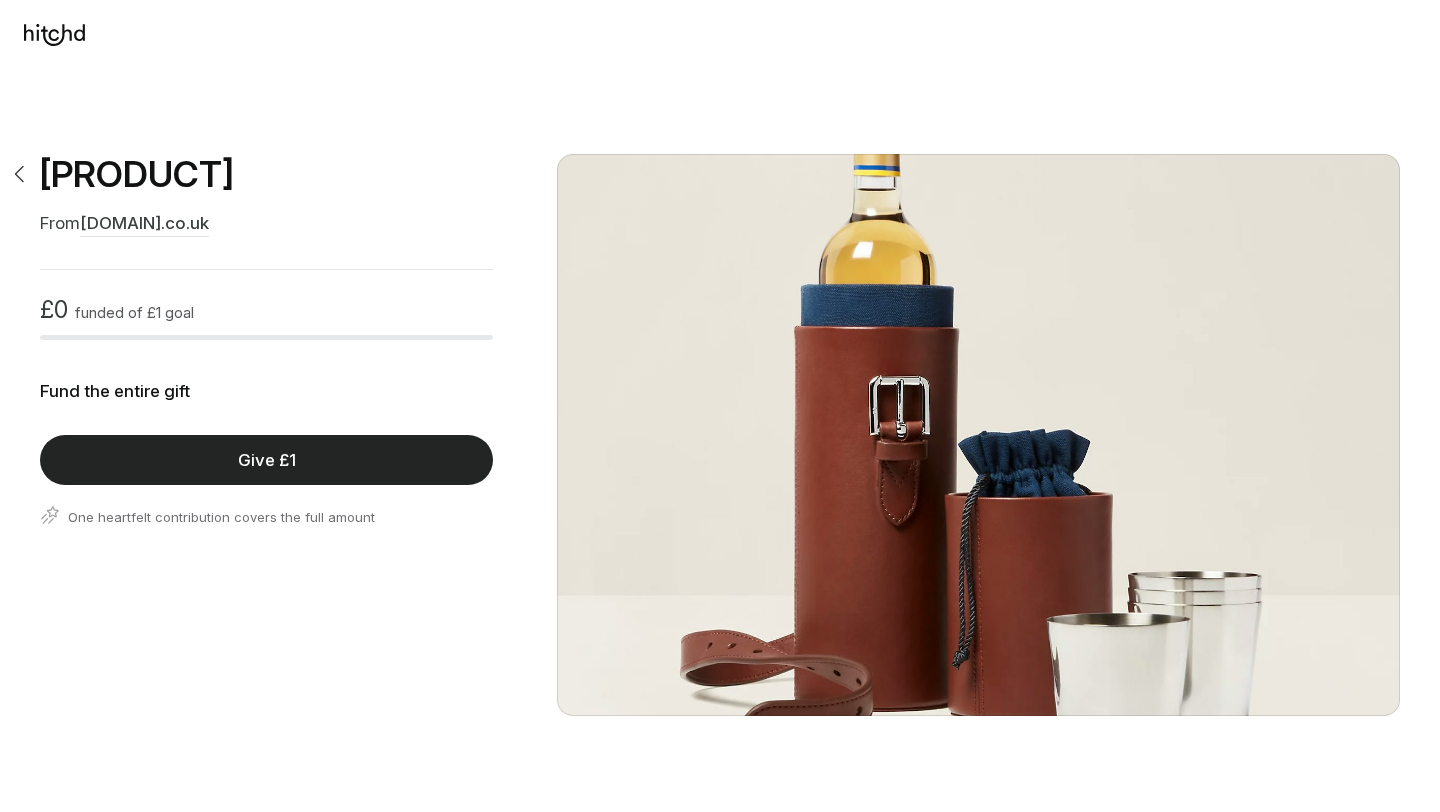 click on "Give £1" at bounding box center (266, 460) 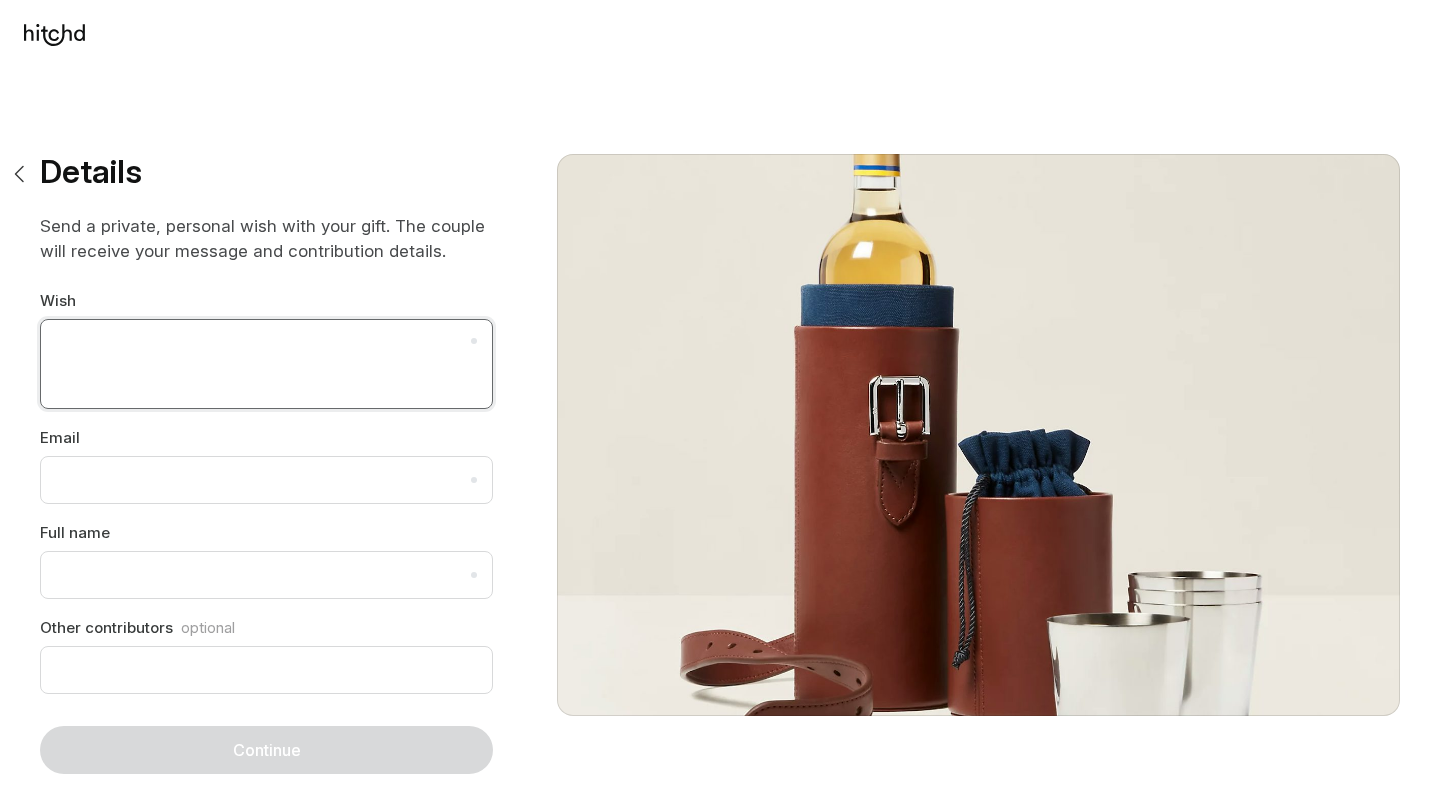 click at bounding box center [266, 364] 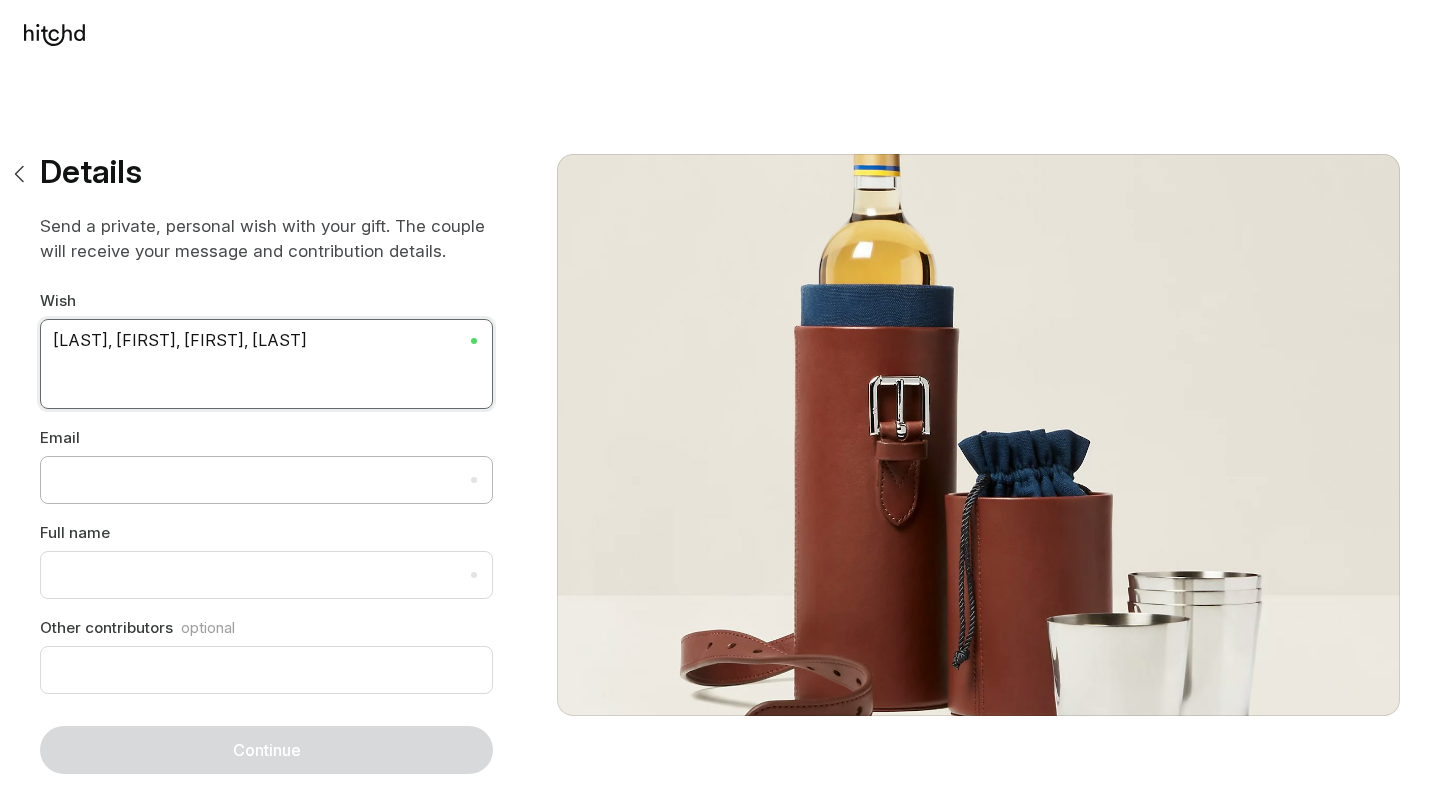 type on "[LAST], [FIRST], [FIRST], [LAST]" 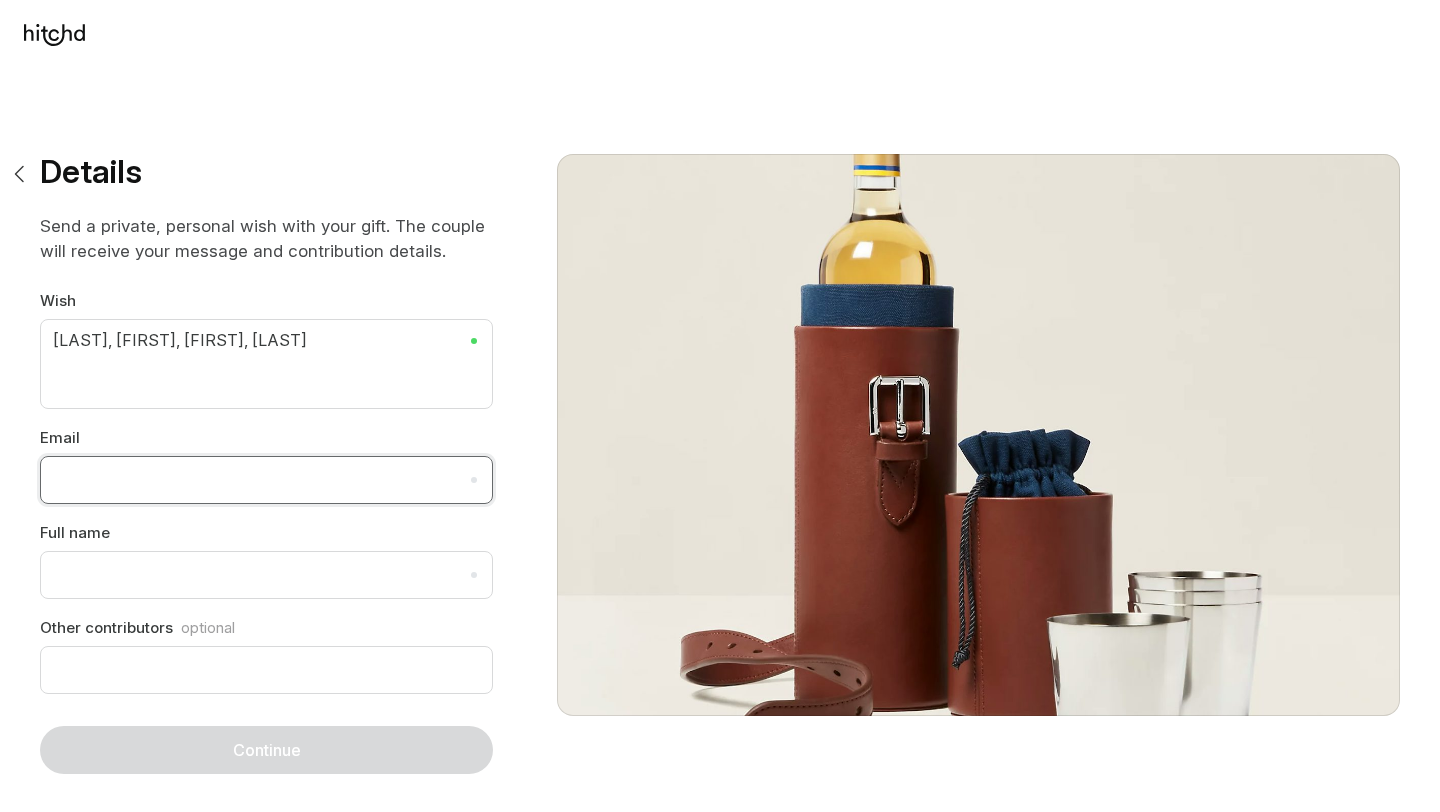 click at bounding box center [266, 480] 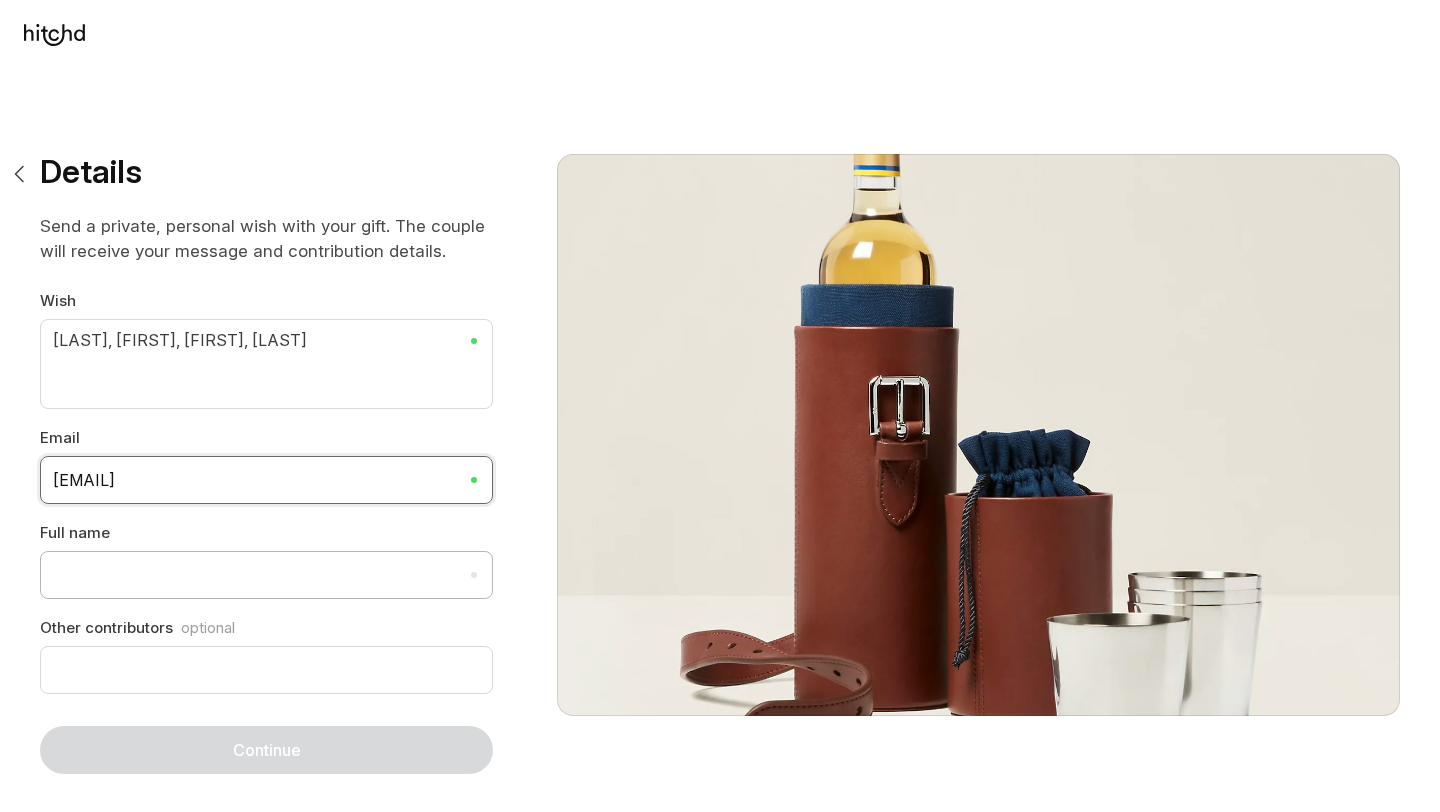 type on "[EMAIL]" 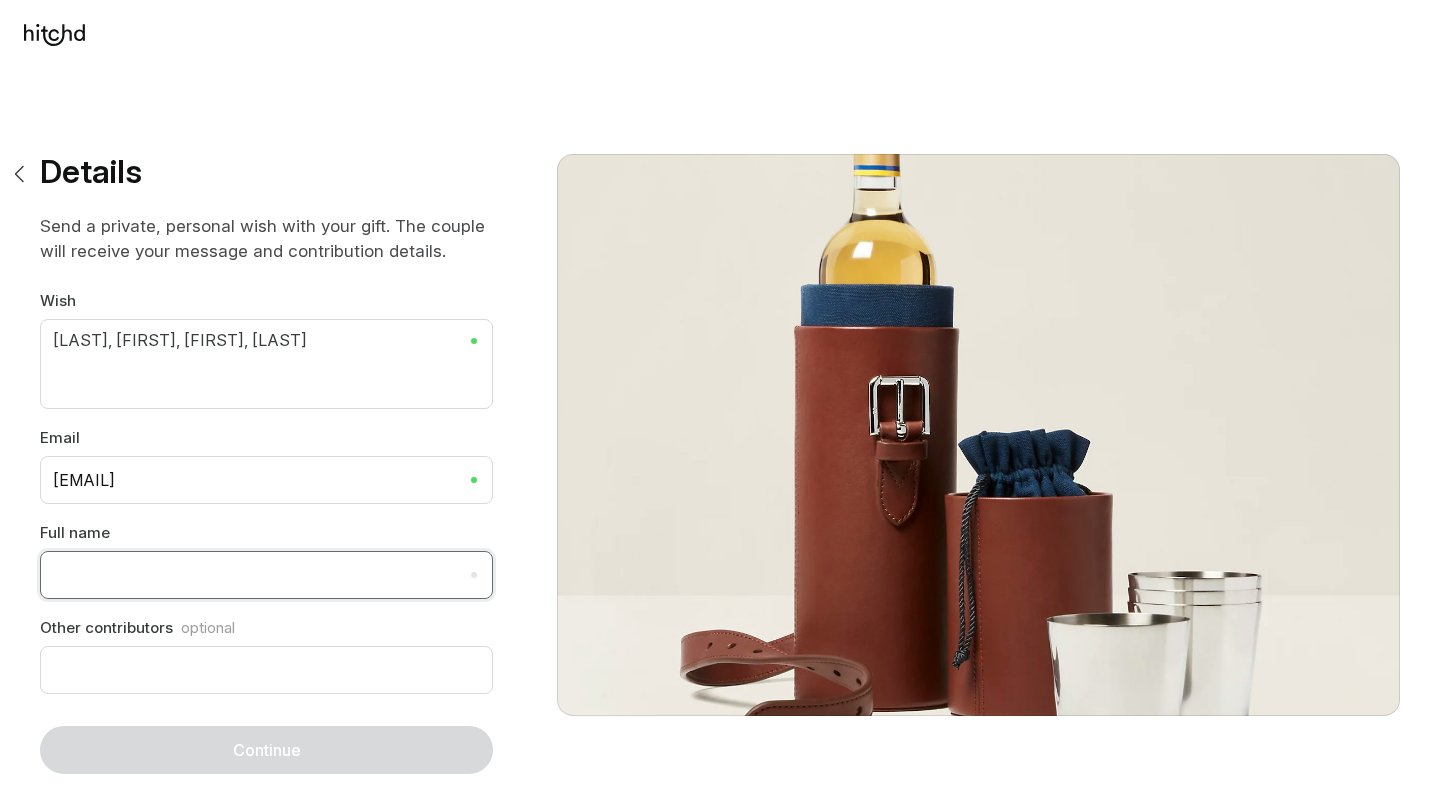 click at bounding box center (266, 575) 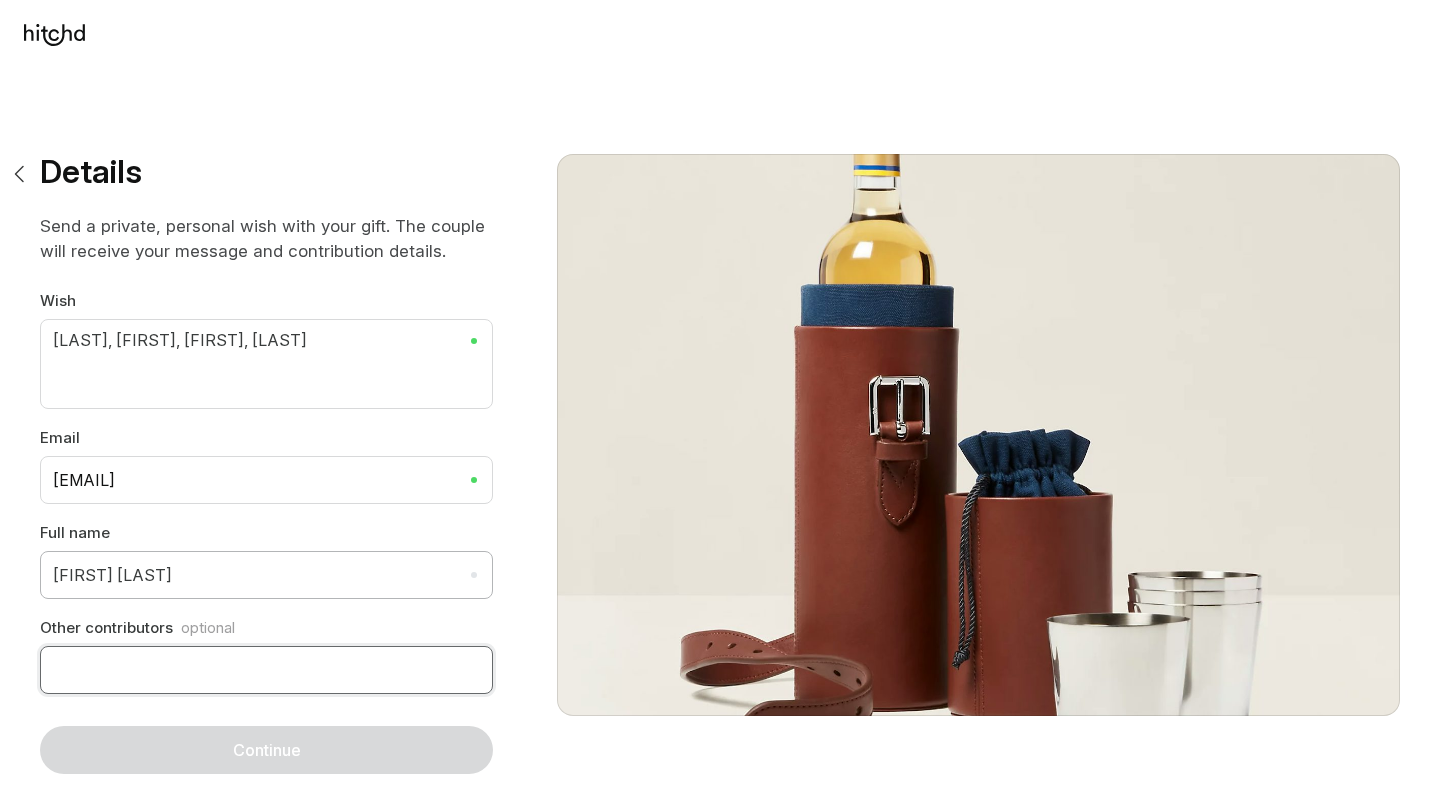 type on "[FIRST] [LAST]" 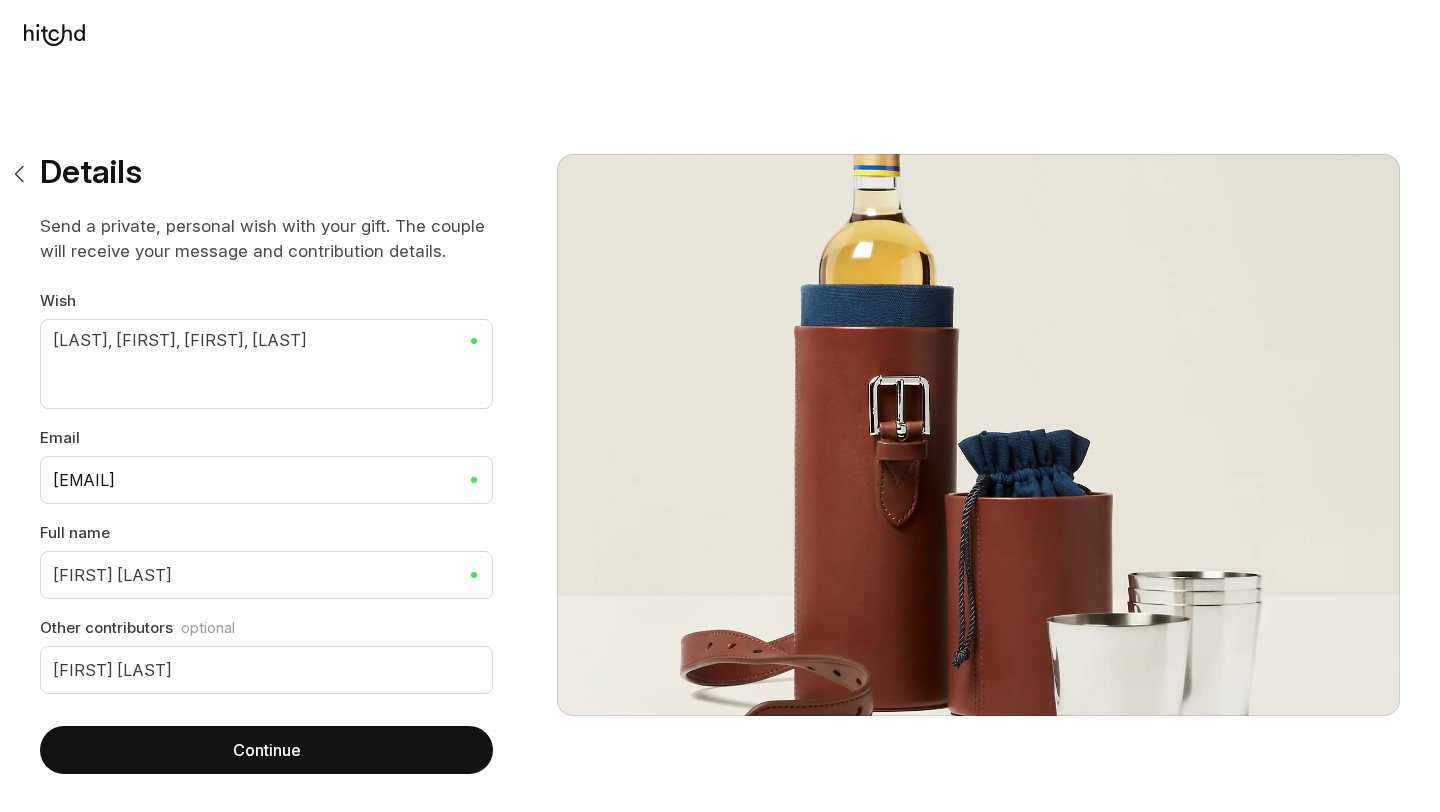 click on "Continue" at bounding box center [266, 750] 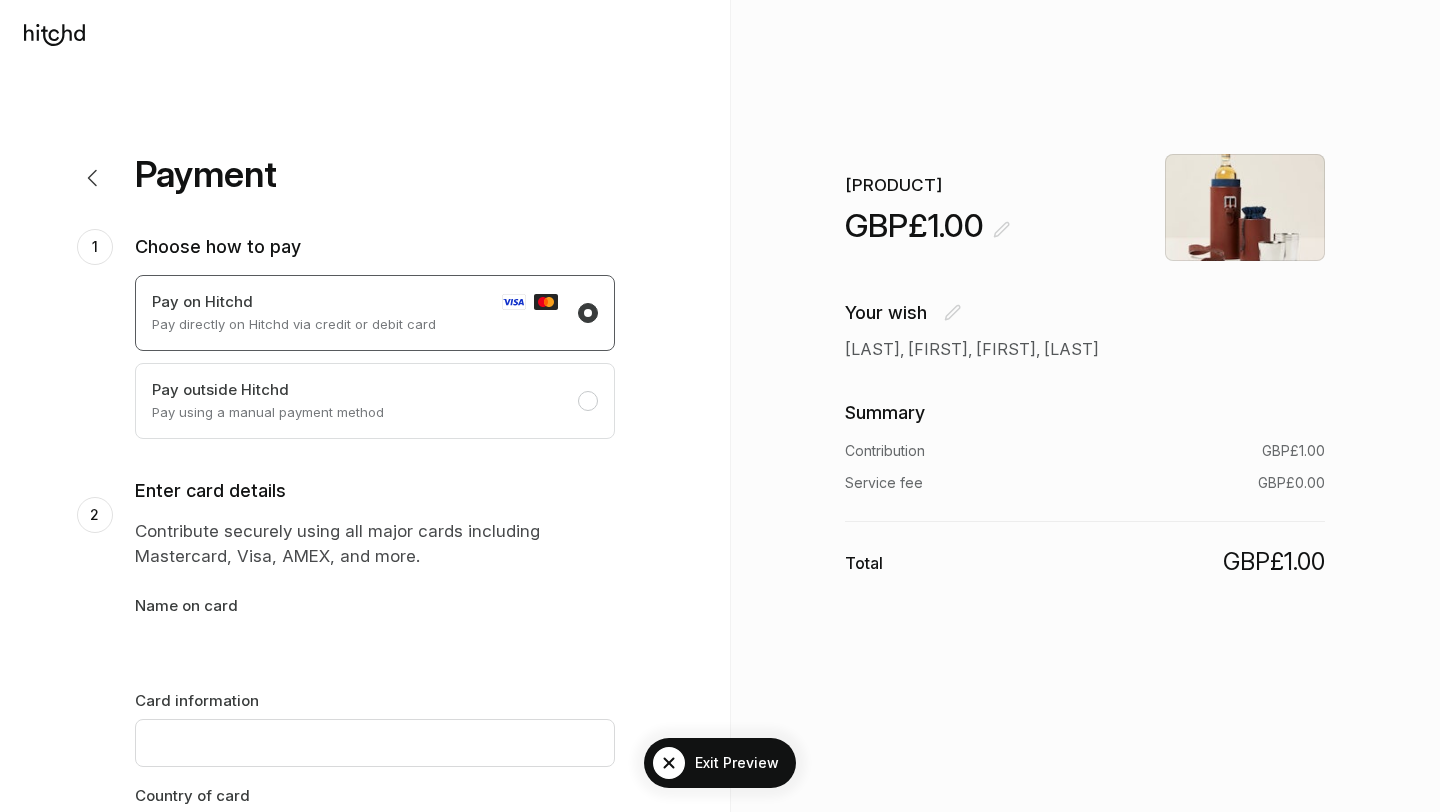 click on "Pay using a manual payment method" at bounding box center [375, 412] 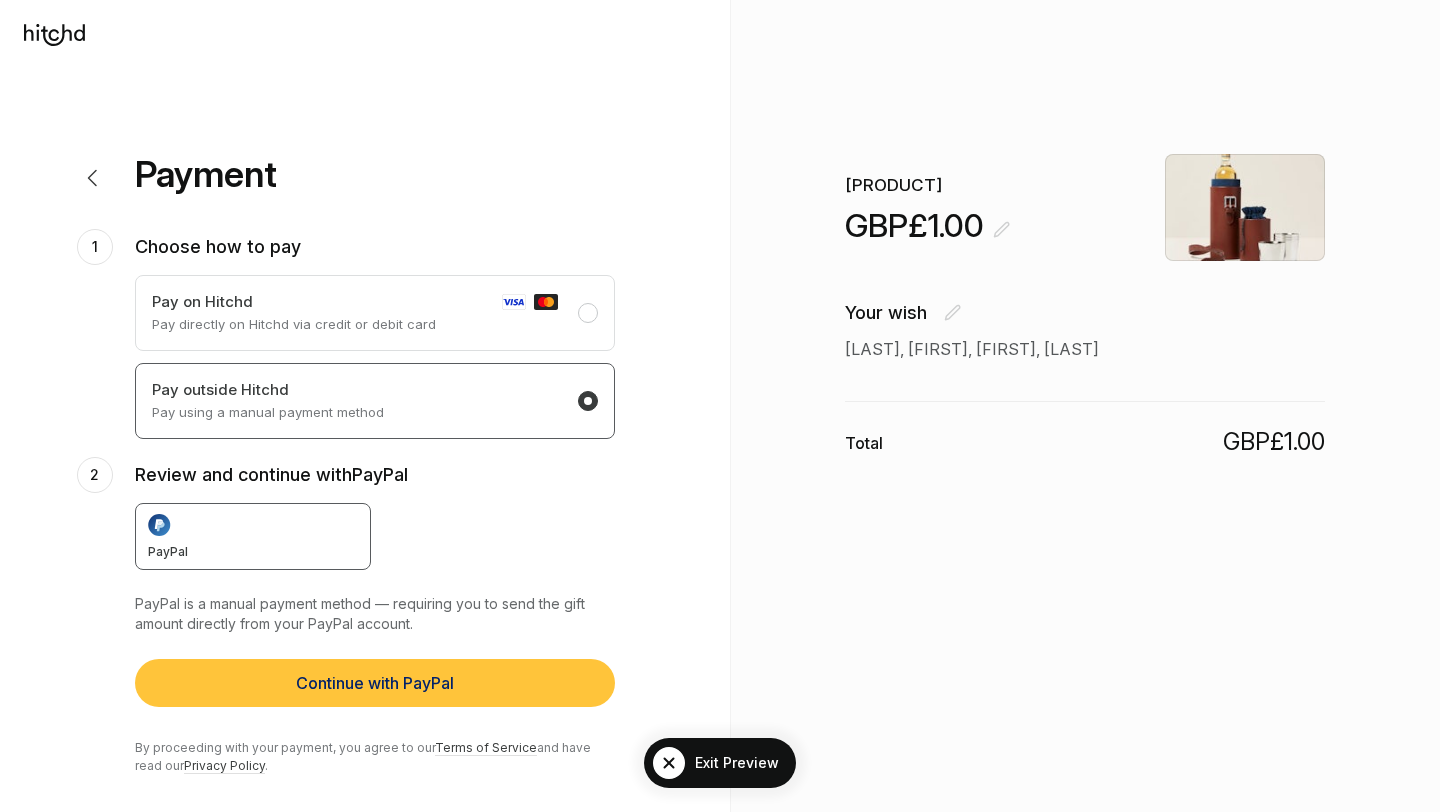 scroll, scrollTop: 13, scrollLeft: 0, axis: vertical 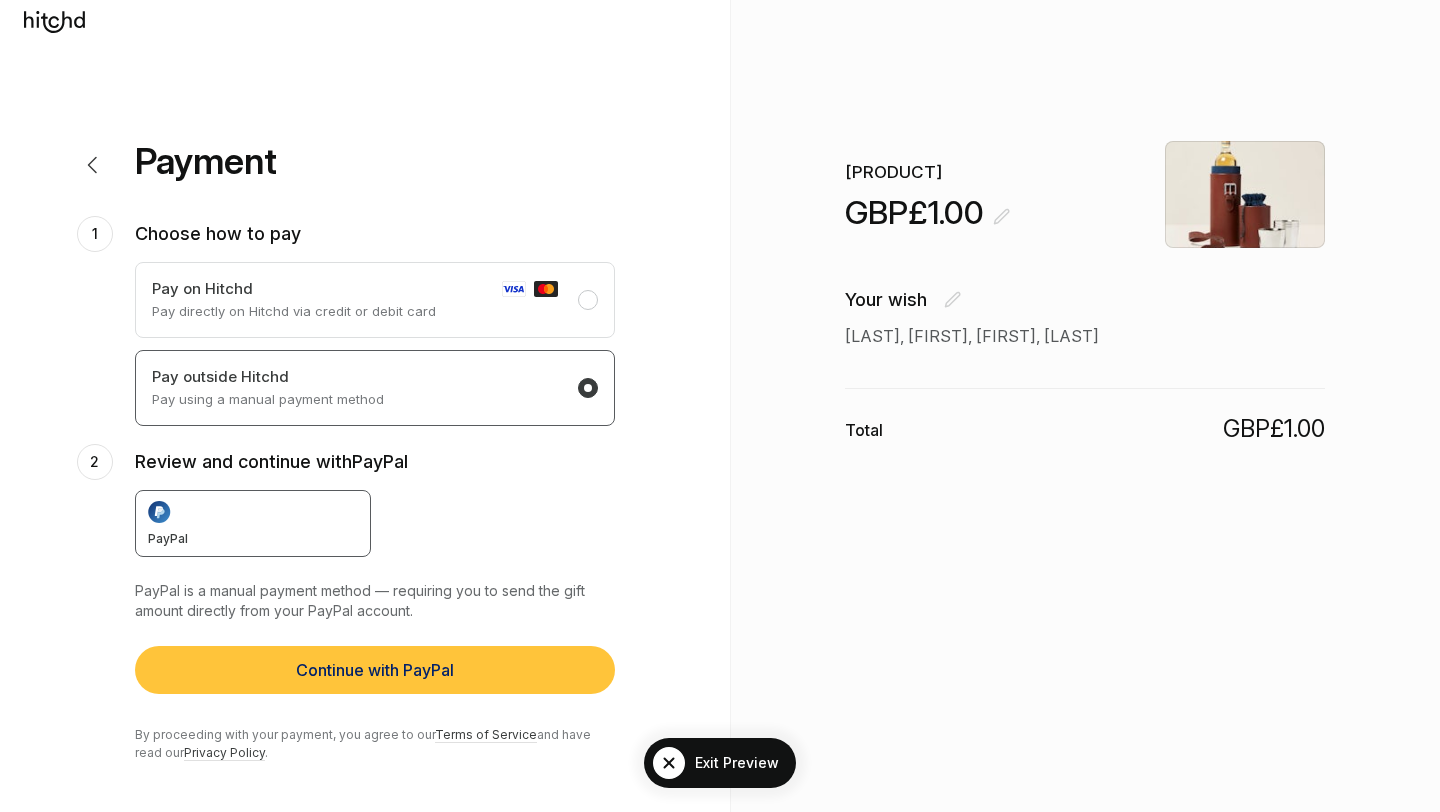 click on "Continue with PayPal" at bounding box center [375, 670] 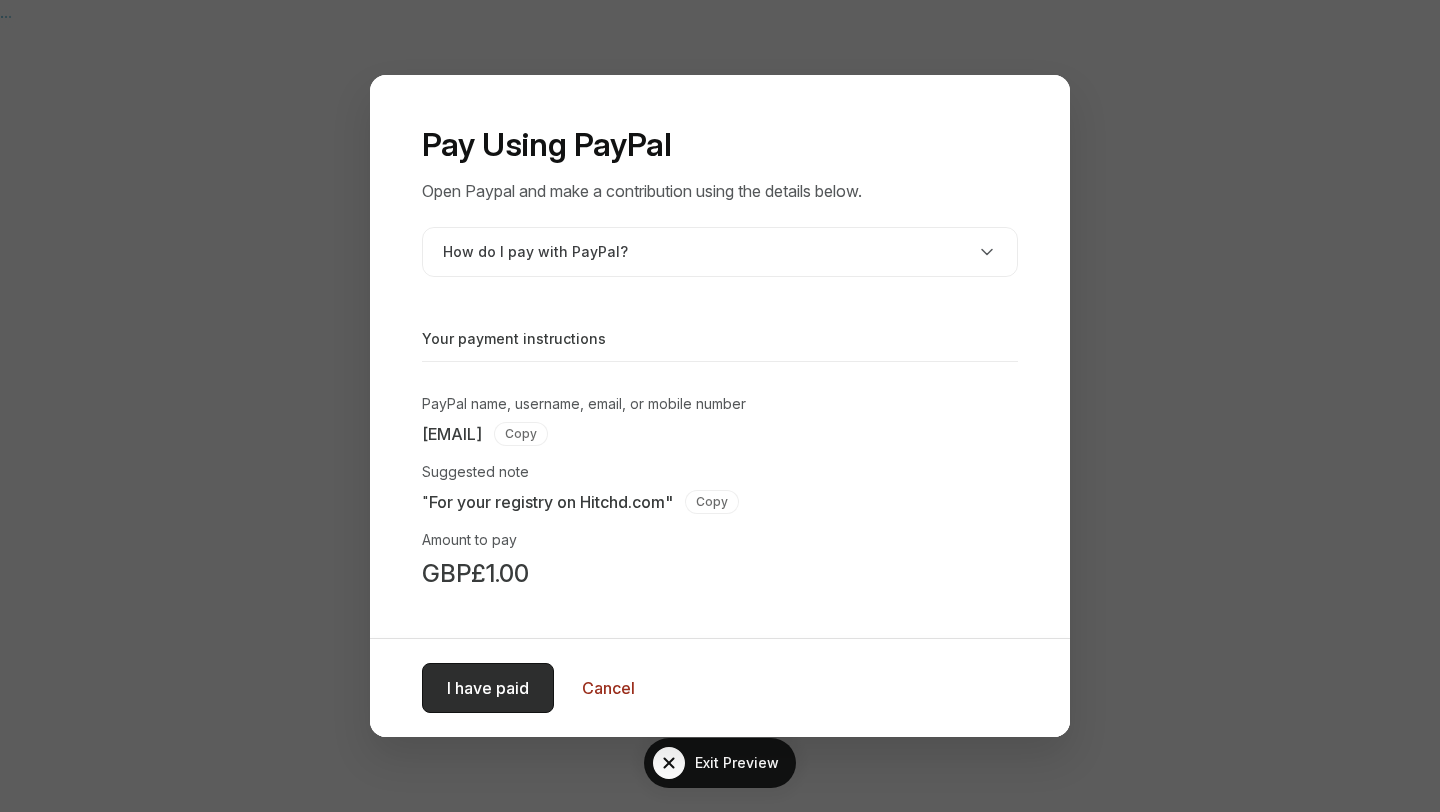 scroll, scrollTop: 0, scrollLeft: 0, axis: both 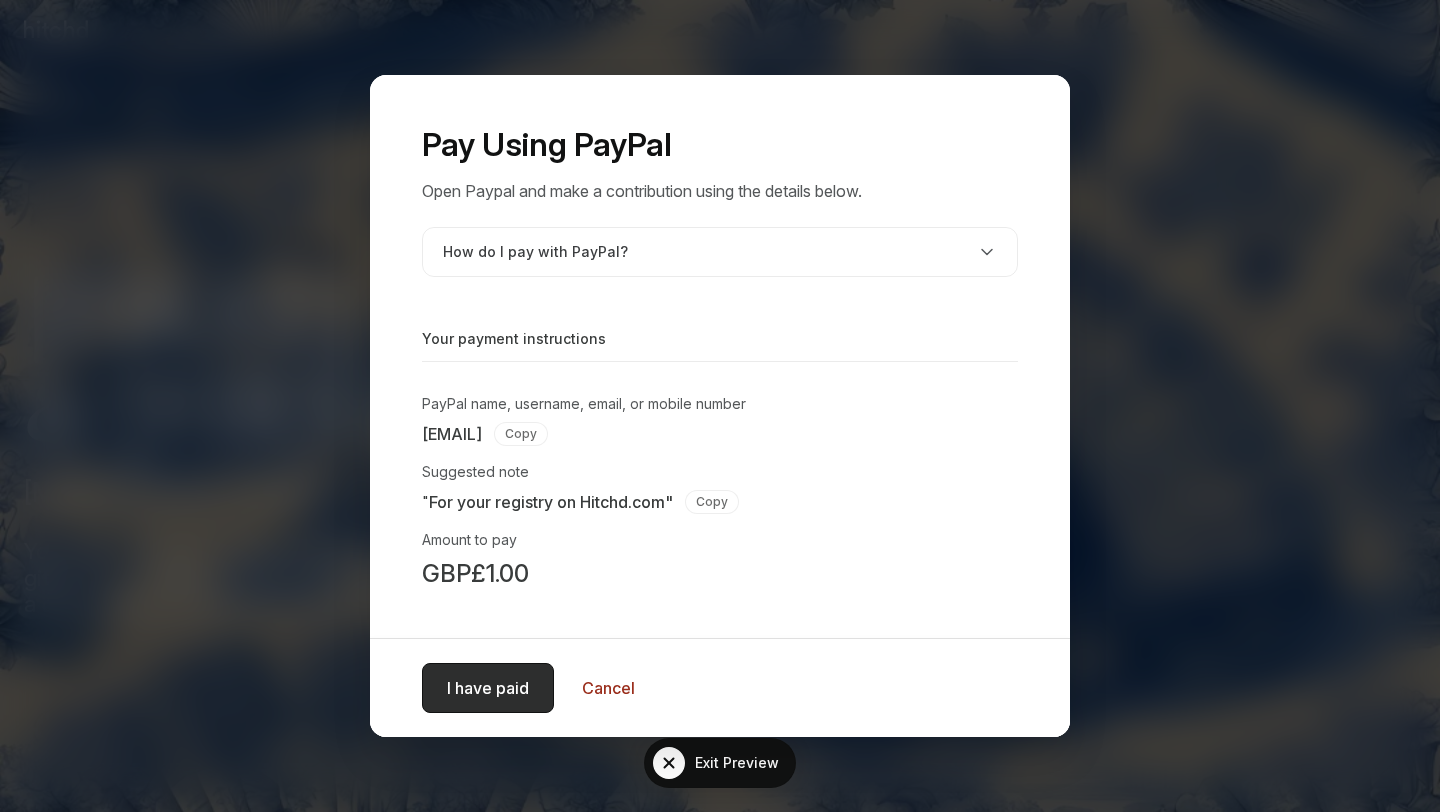 click on "I have paid" at bounding box center [488, 688] 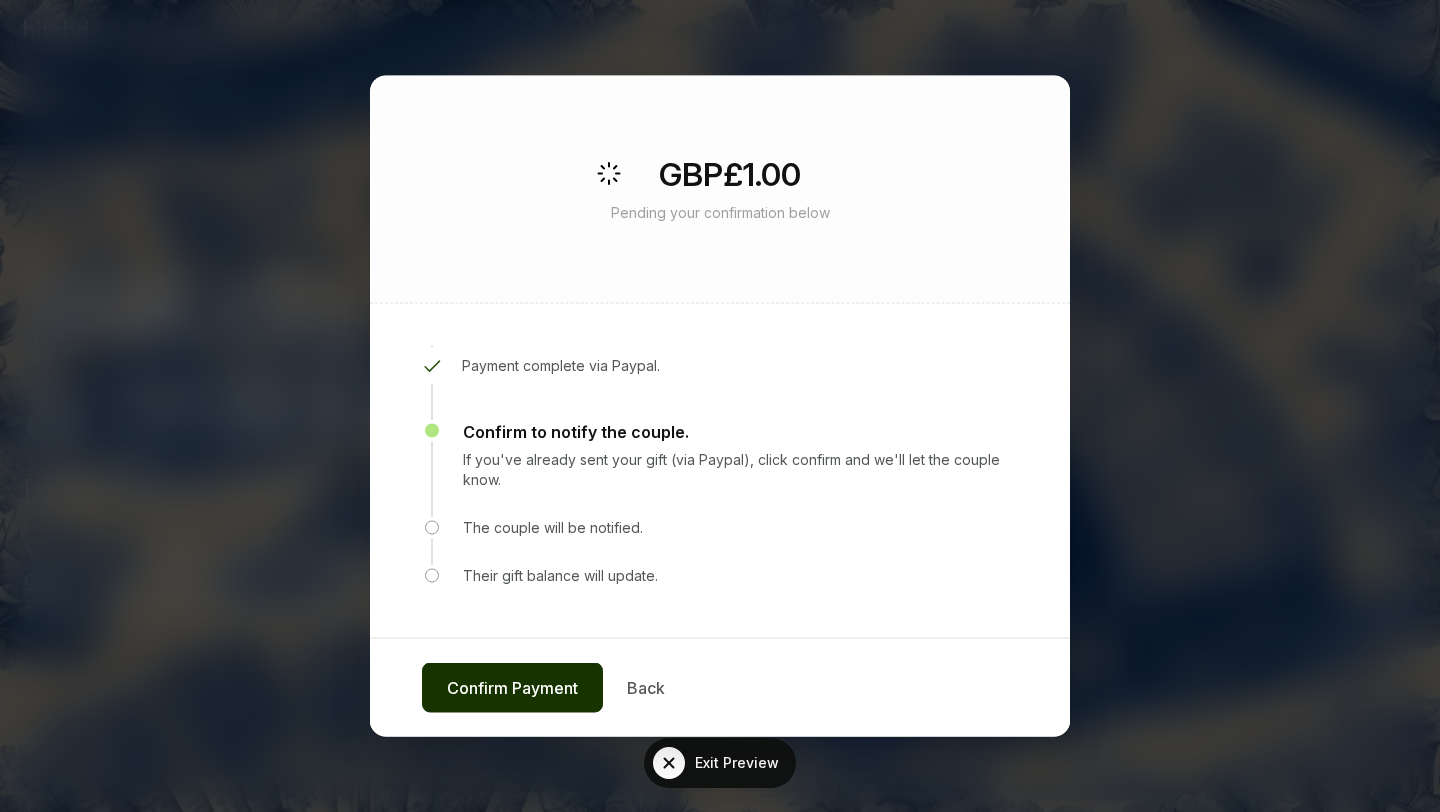 click on "Confirm Payment" at bounding box center (512, 688) 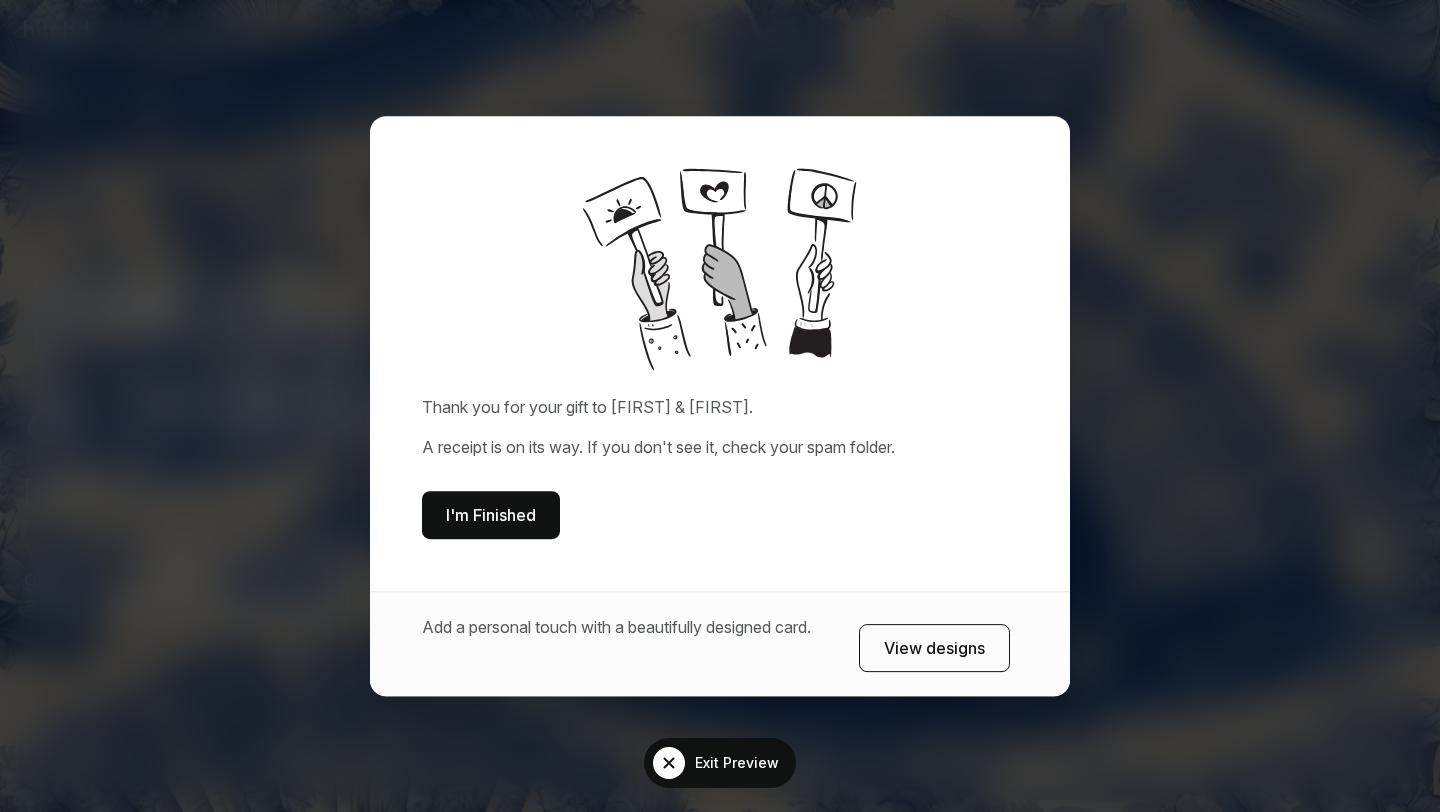 click on "I'm Finished" at bounding box center (491, 515) 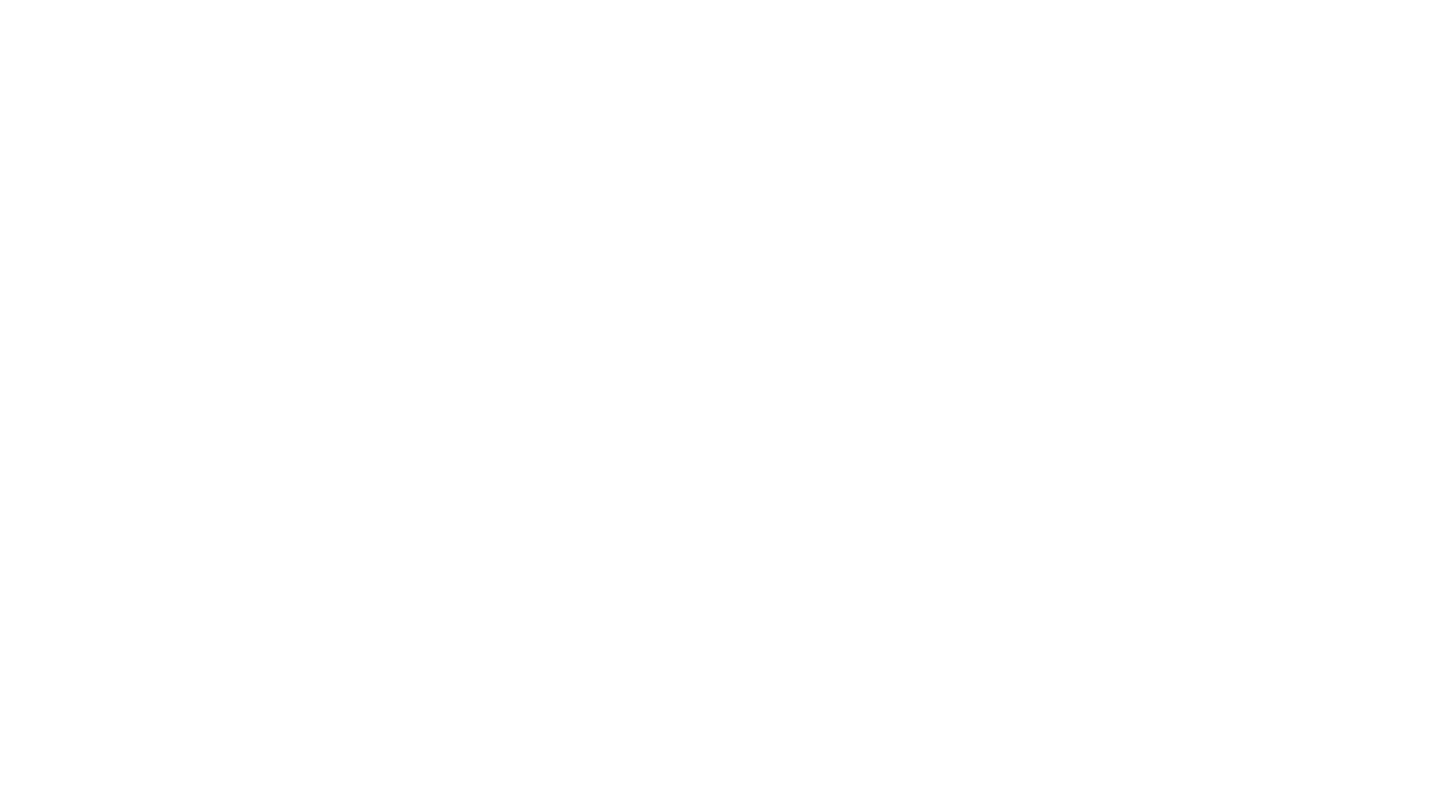 scroll, scrollTop: 0, scrollLeft: 0, axis: both 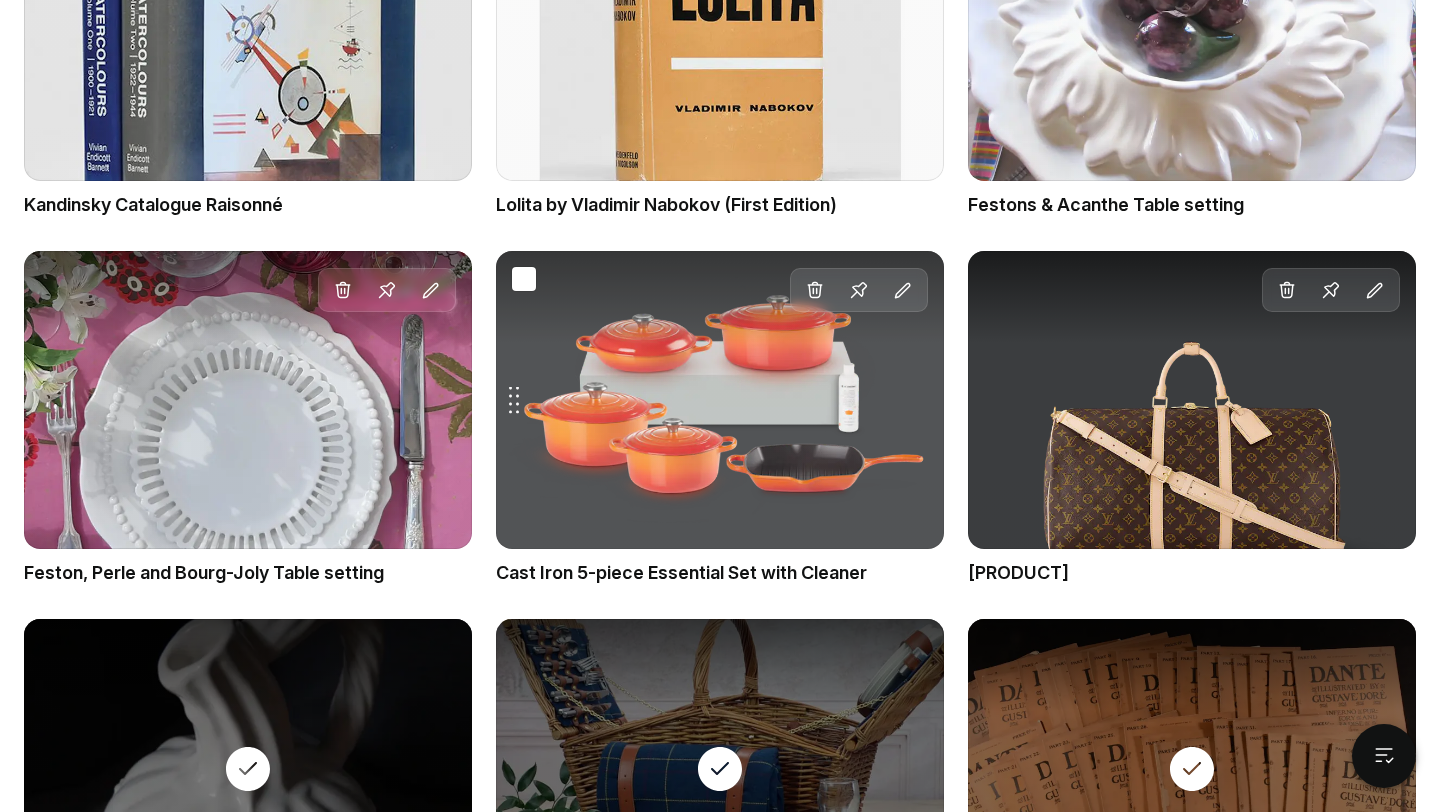 click on "Drag gift
Delete
Pin
Edit" at bounding box center [720, 400] 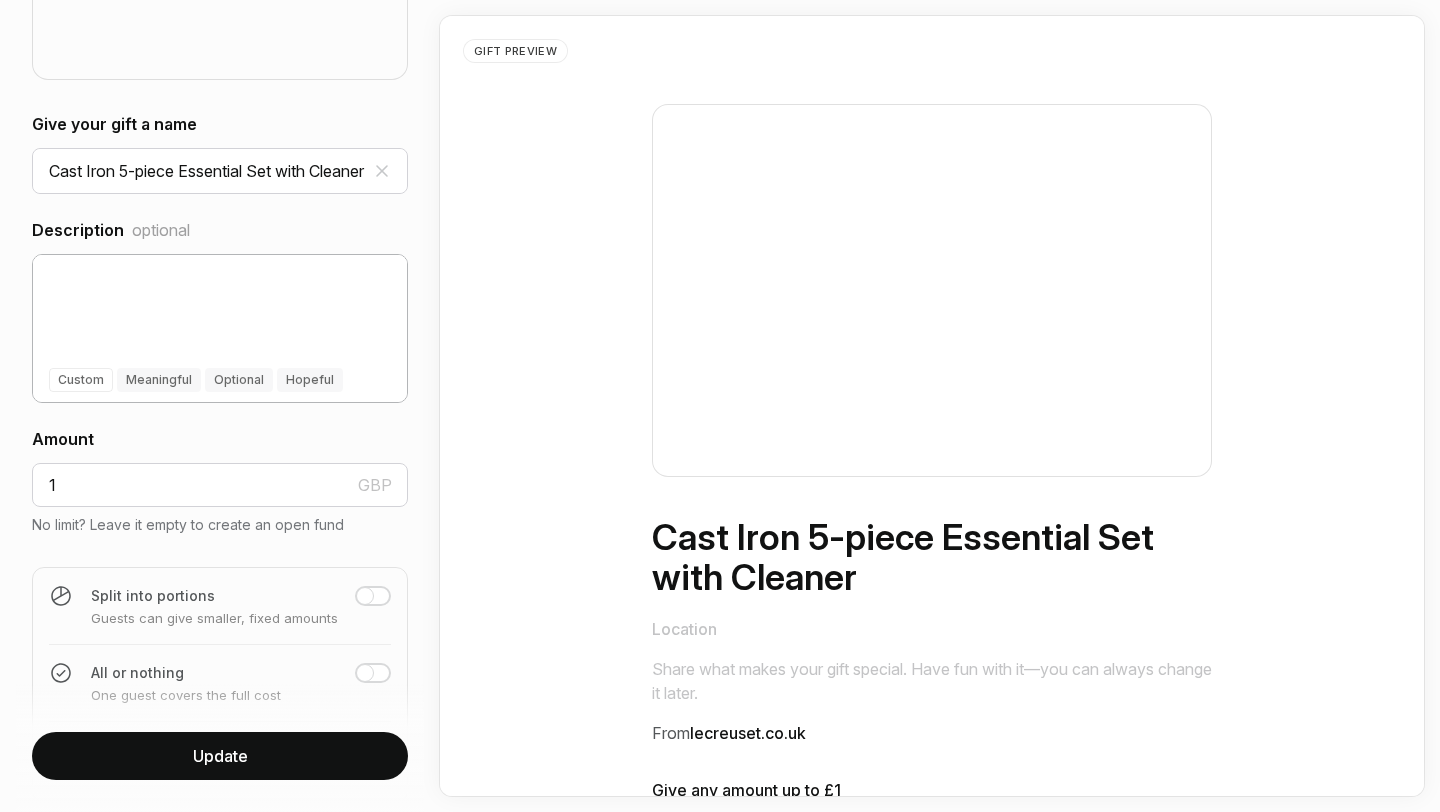 scroll, scrollTop: 510, scrollLeft: 0, axis: vertical 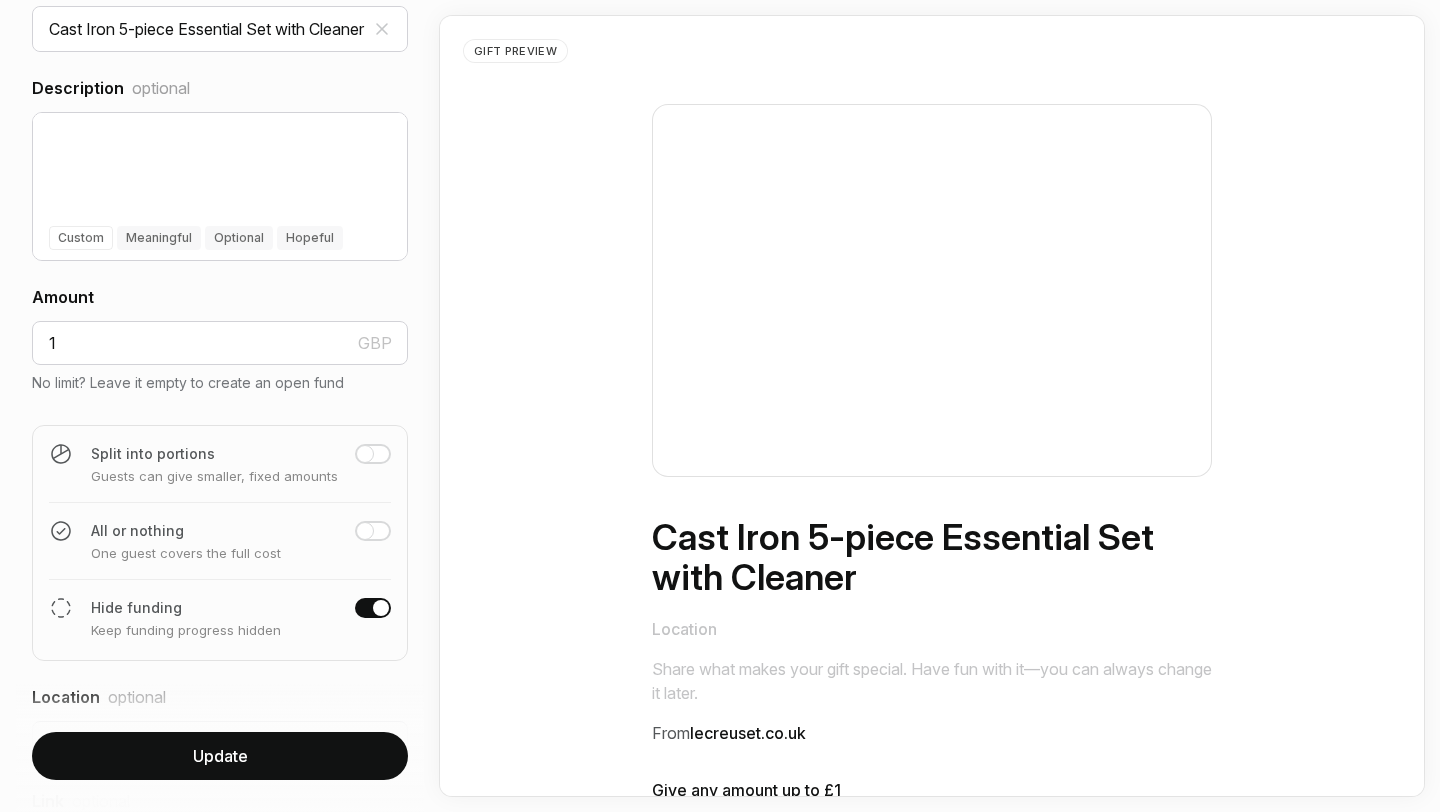 click at bounding box center [373, 454] 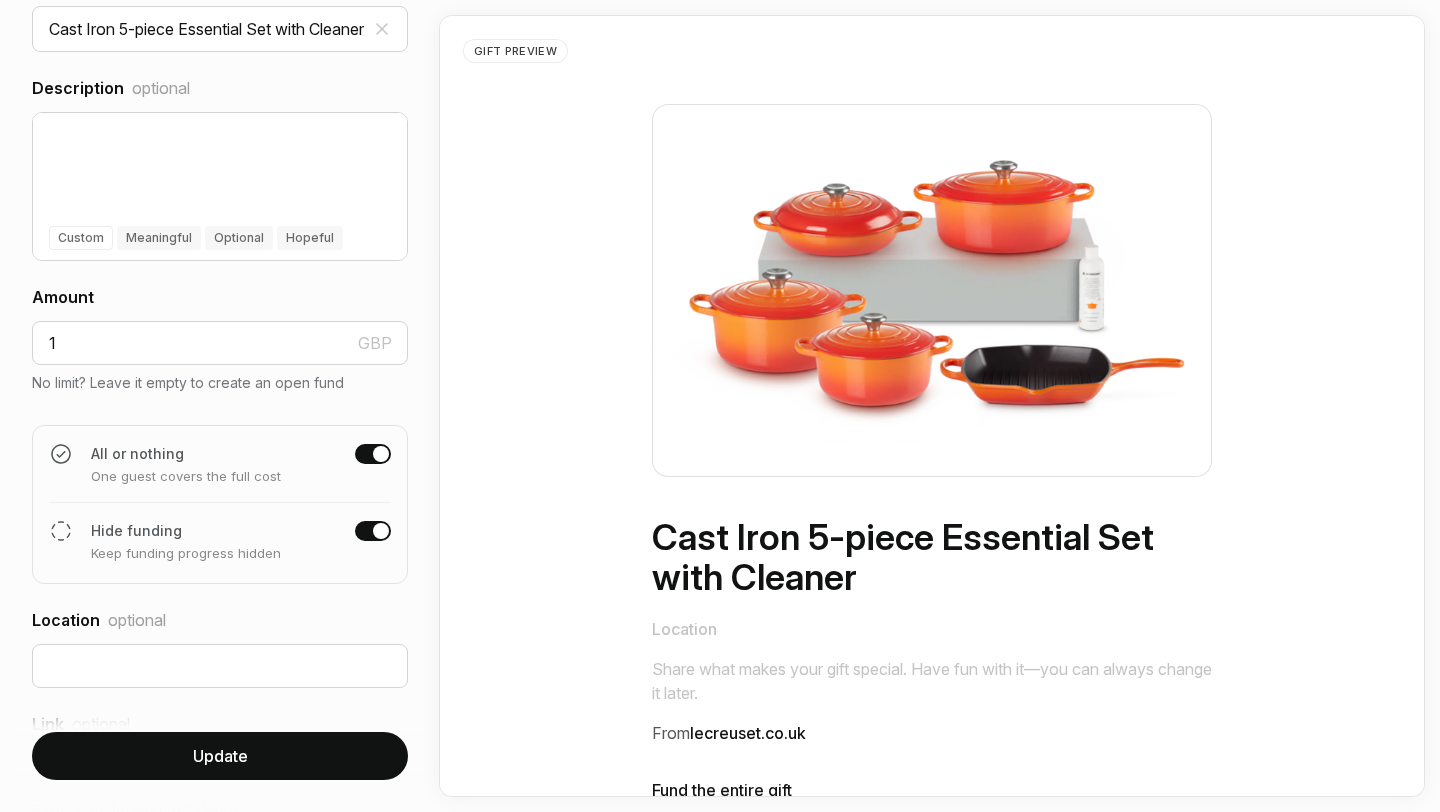 click at bounding box center (373, 531) 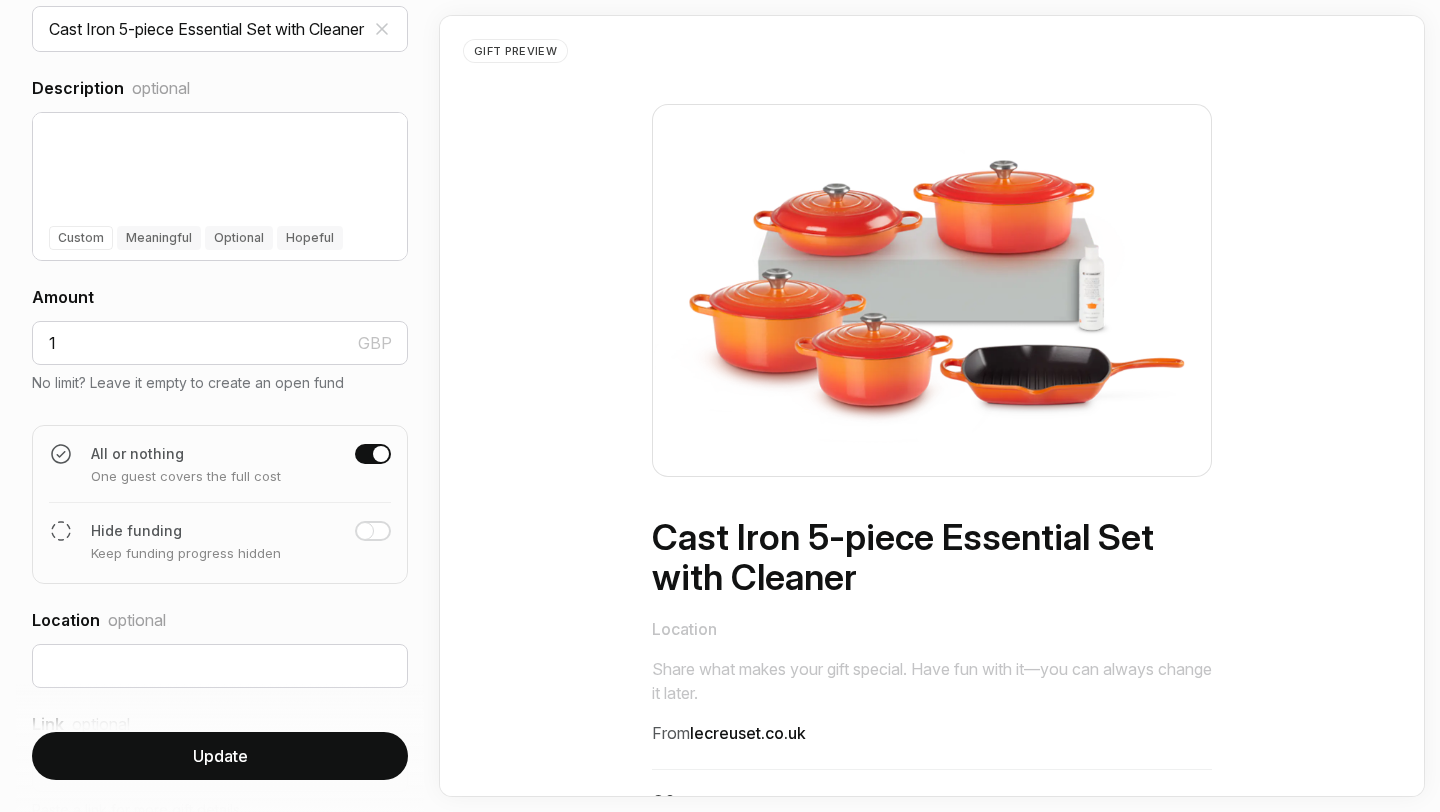 click on "Update" at bounding box center [220, 756] 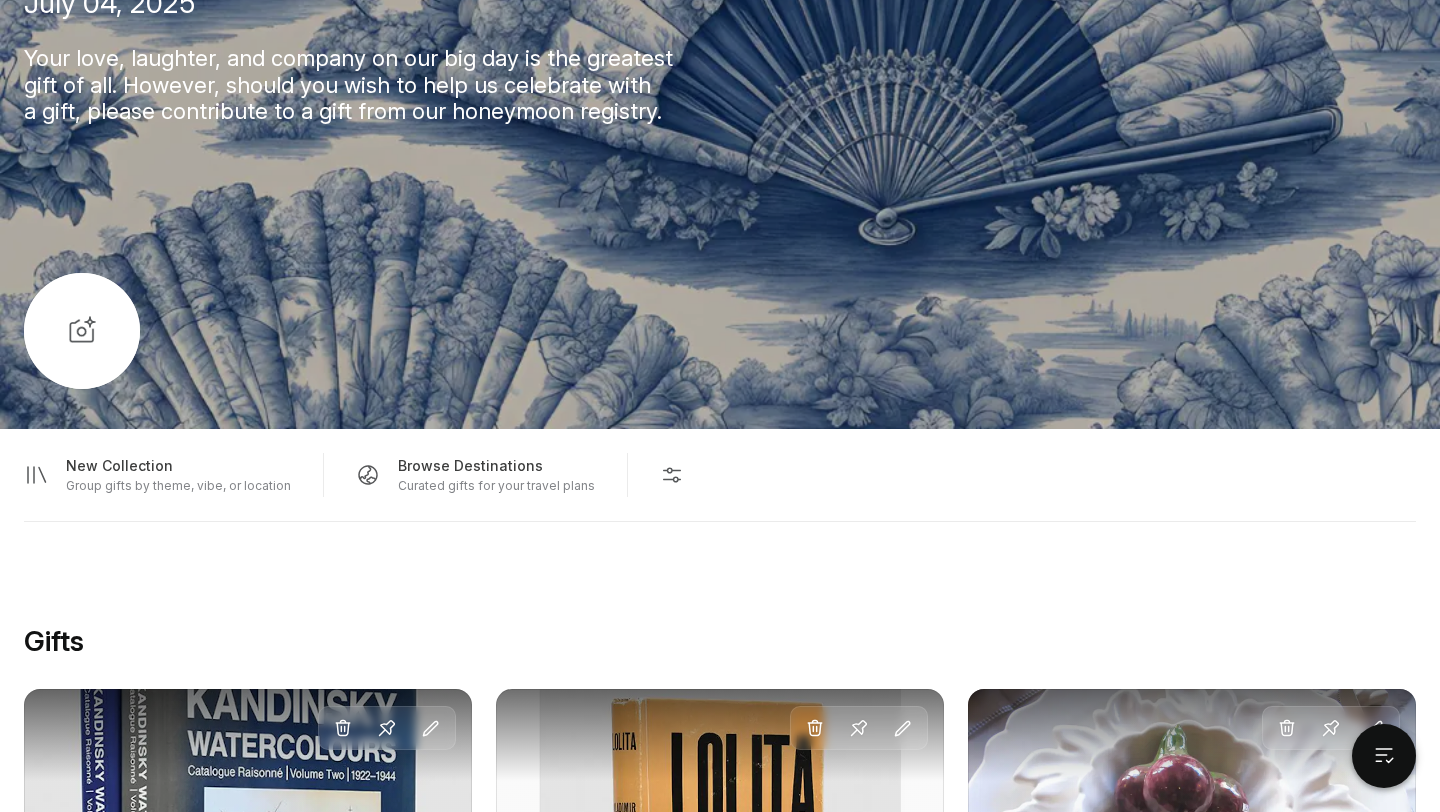 scroll, scrollTop: 0, scrollLeft: 0, axis: both 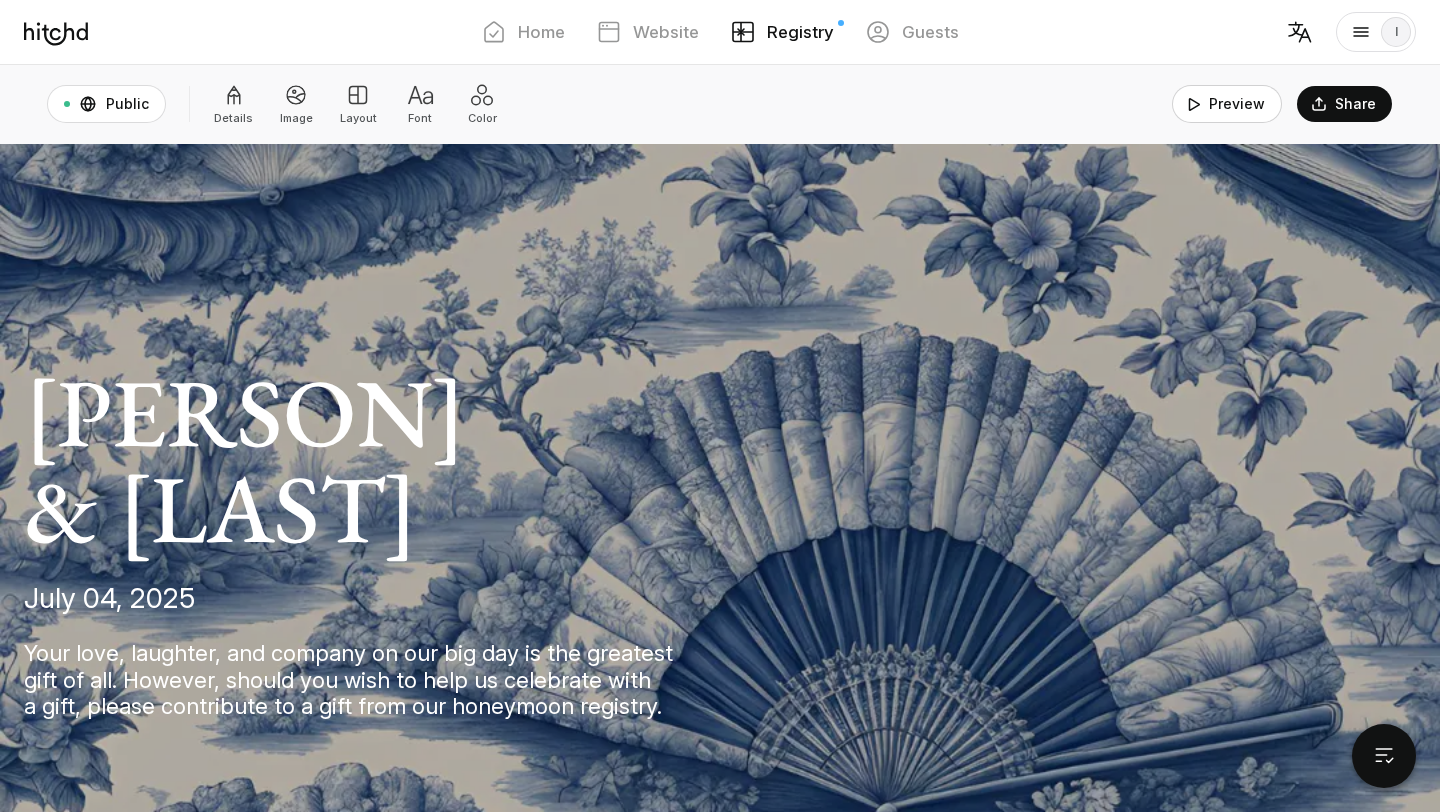 click on "Preview" at bounding box center [1227, 104] 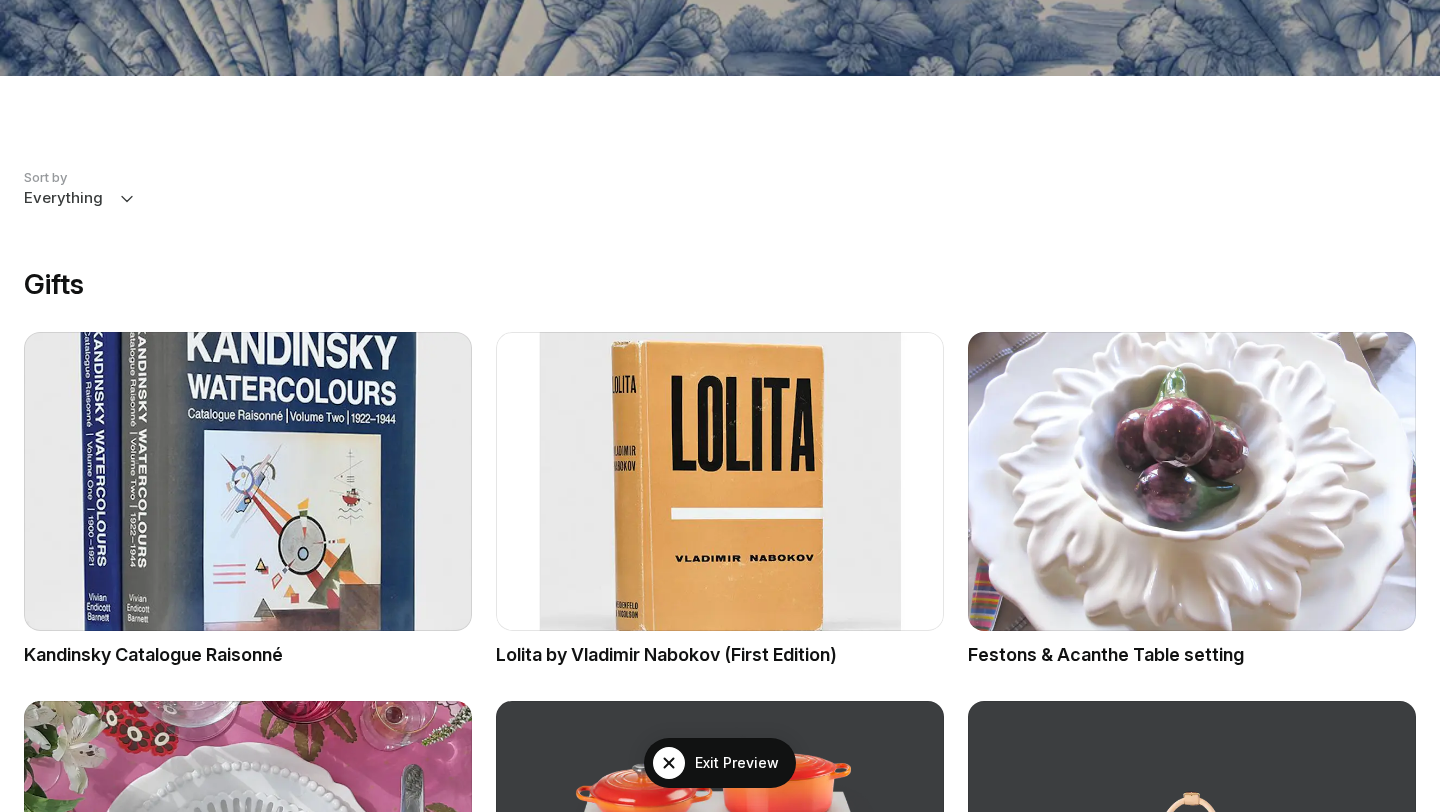 scroll, scrollTop: 1426, scrollLeft: 0, axis: vertical 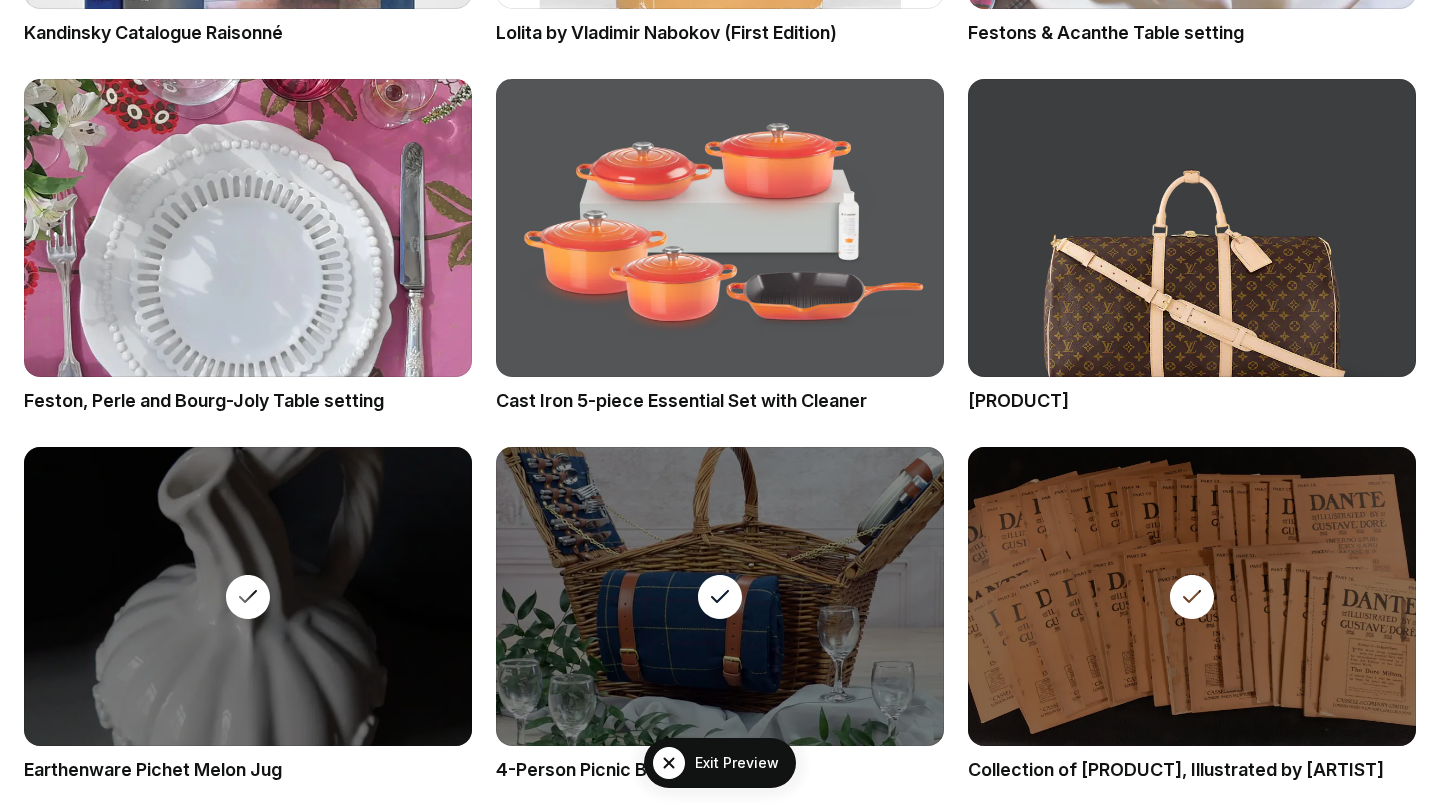 click at bounding box center (720, 228) 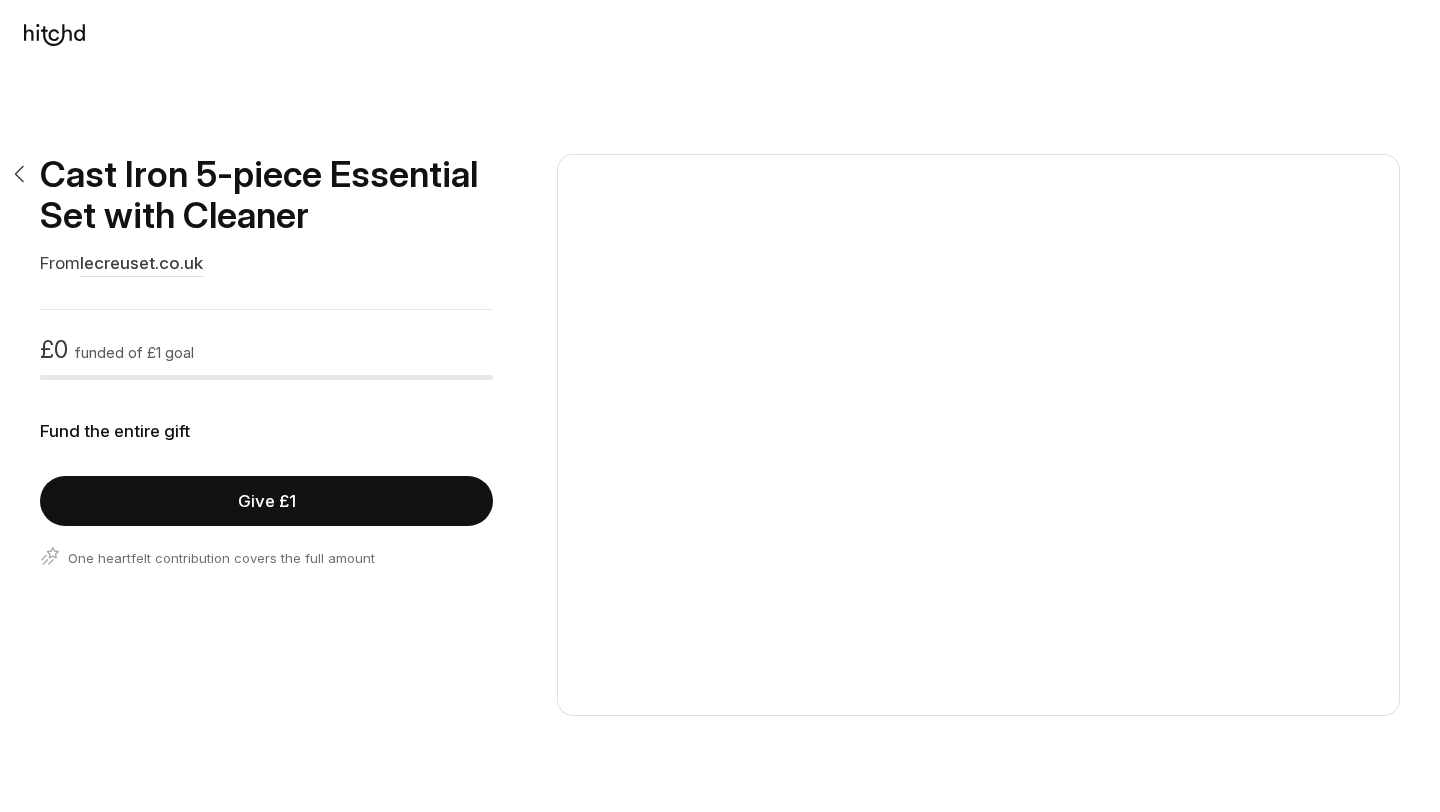 scroll, scrollTop: 0, scrollLeft: 0, axis: both 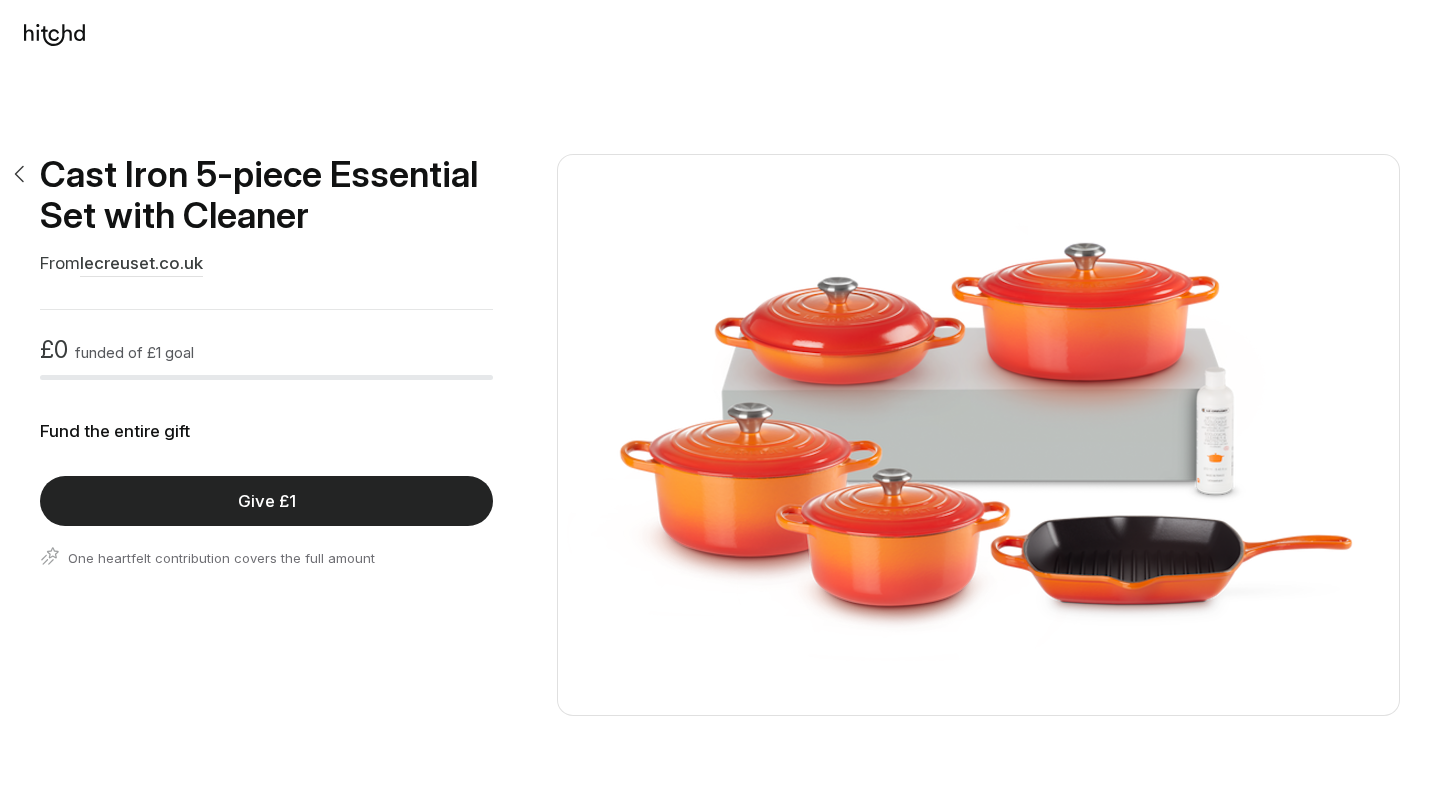 click on "Give £1" at bounding box center [266, 501] 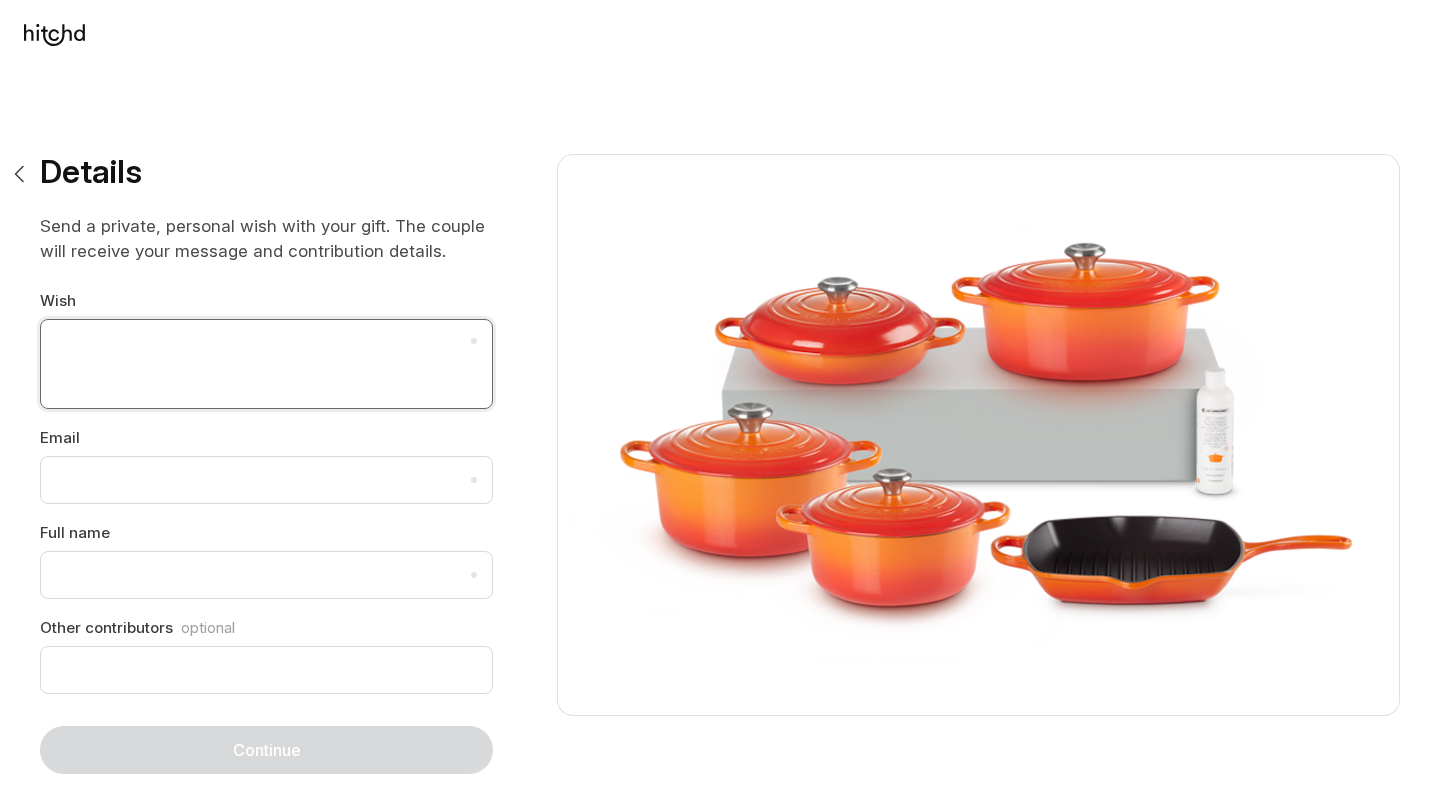 click at bounding box center (266, 364) 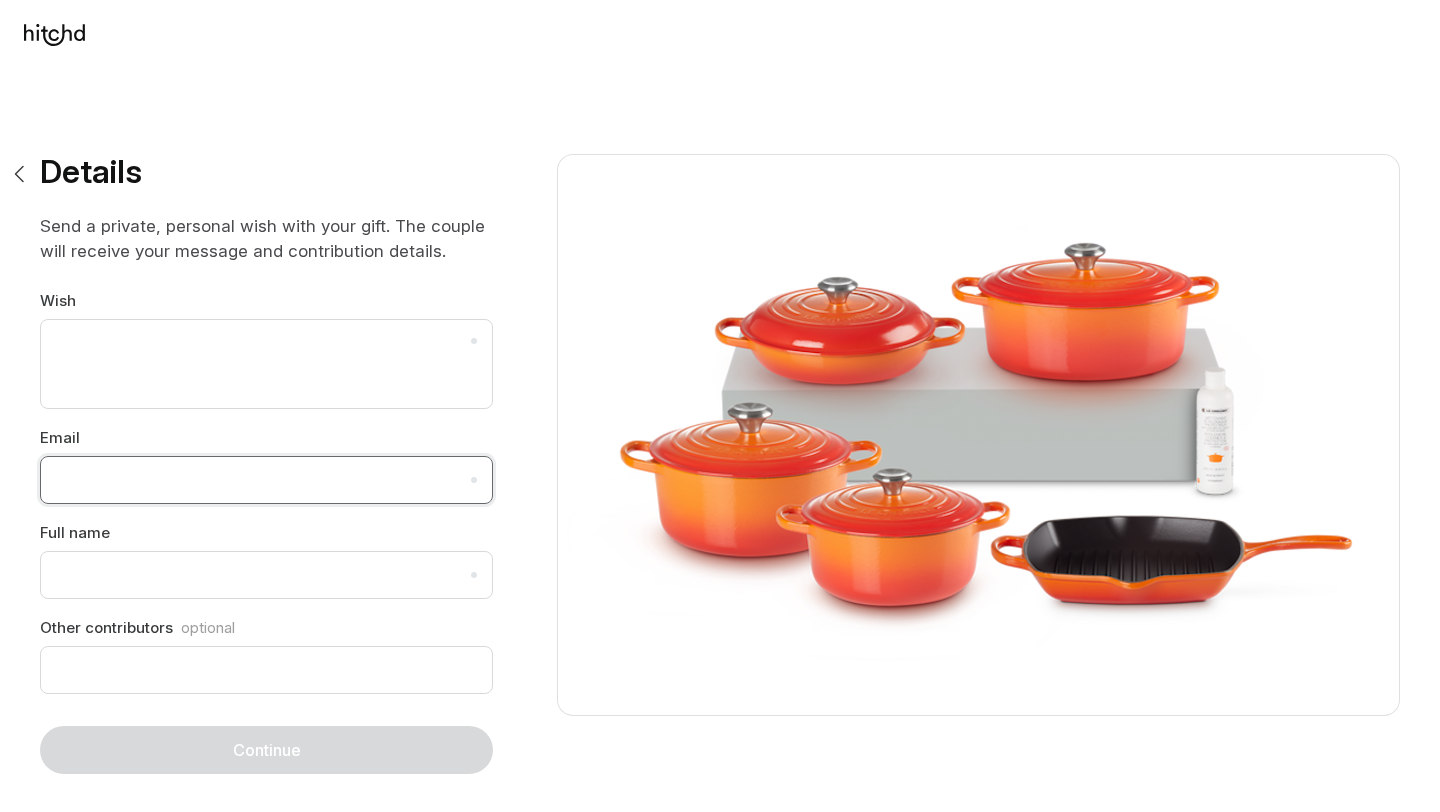 click at bounding box center [266, 480] 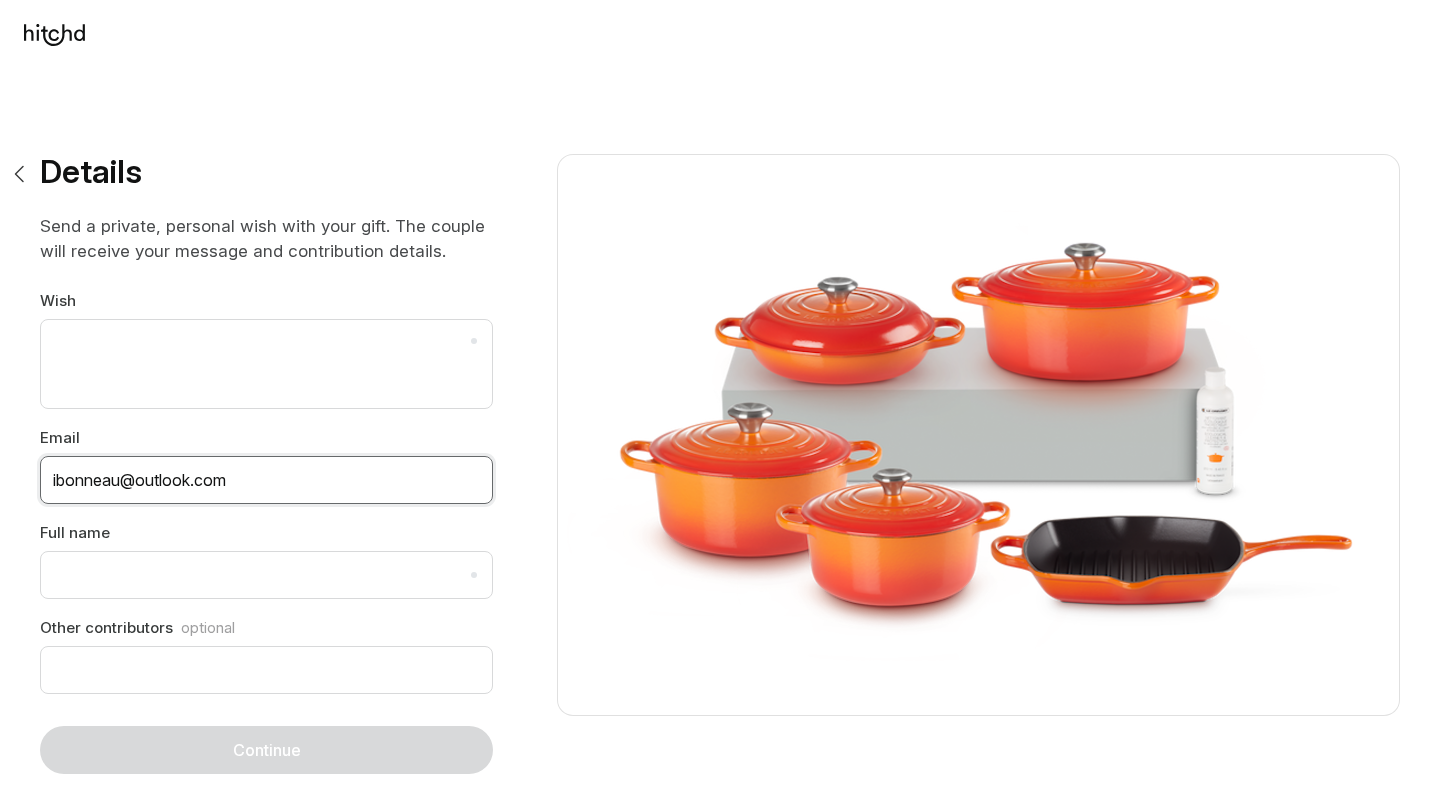 type on "[EMAIL]" 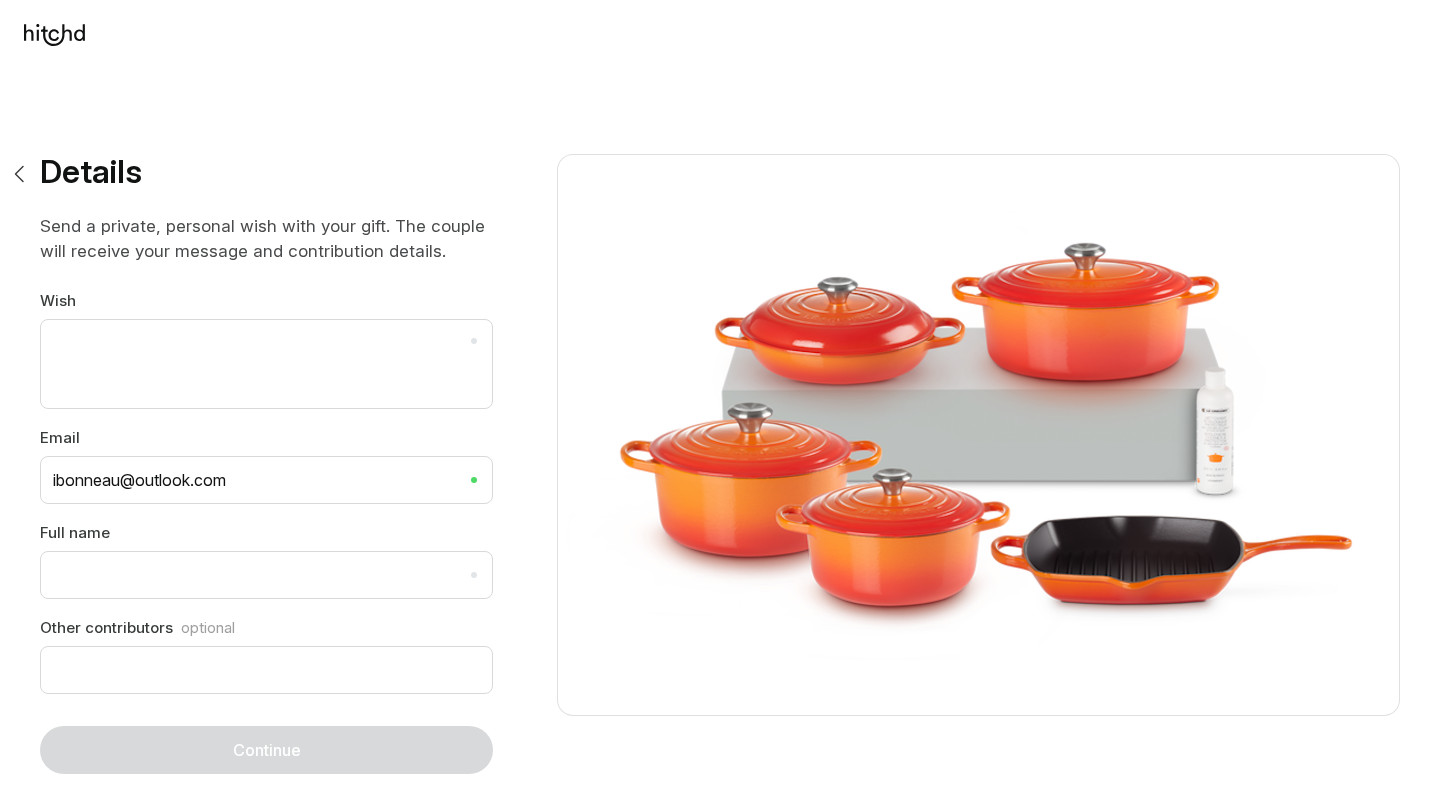 click on "Full name" at bounding box center [266, 559] 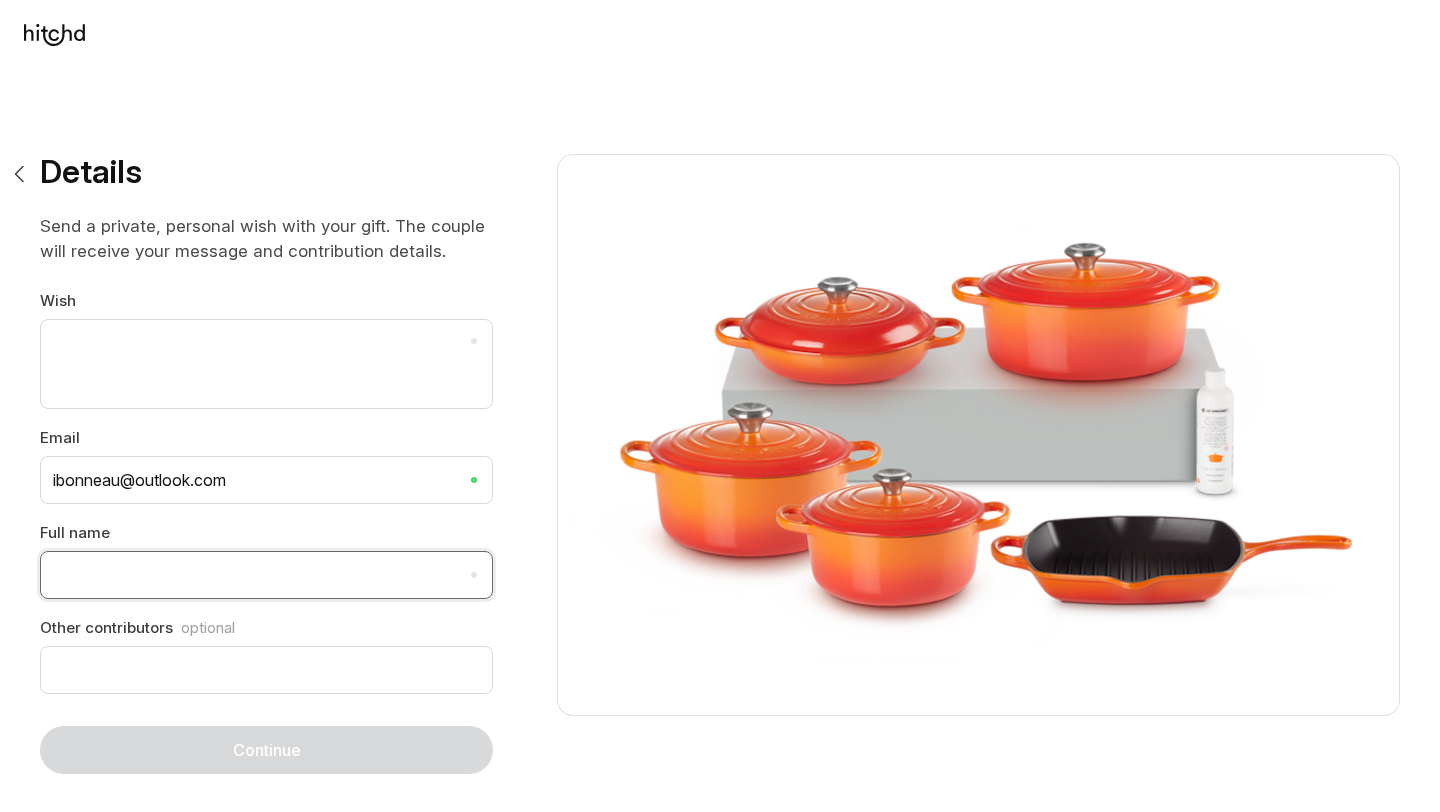 click at bounding box center [266, 575] 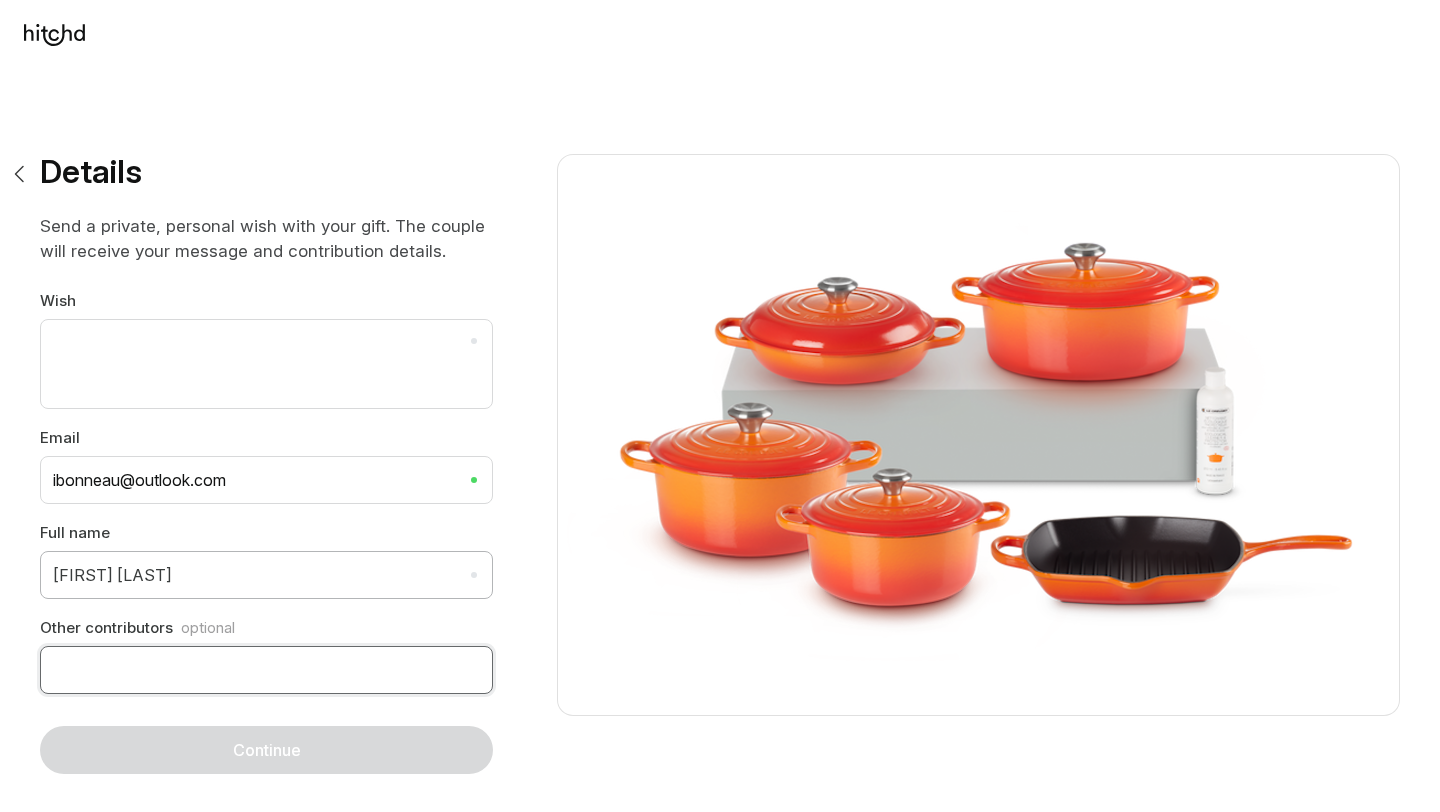 type on "[FIRST] [LAST]" 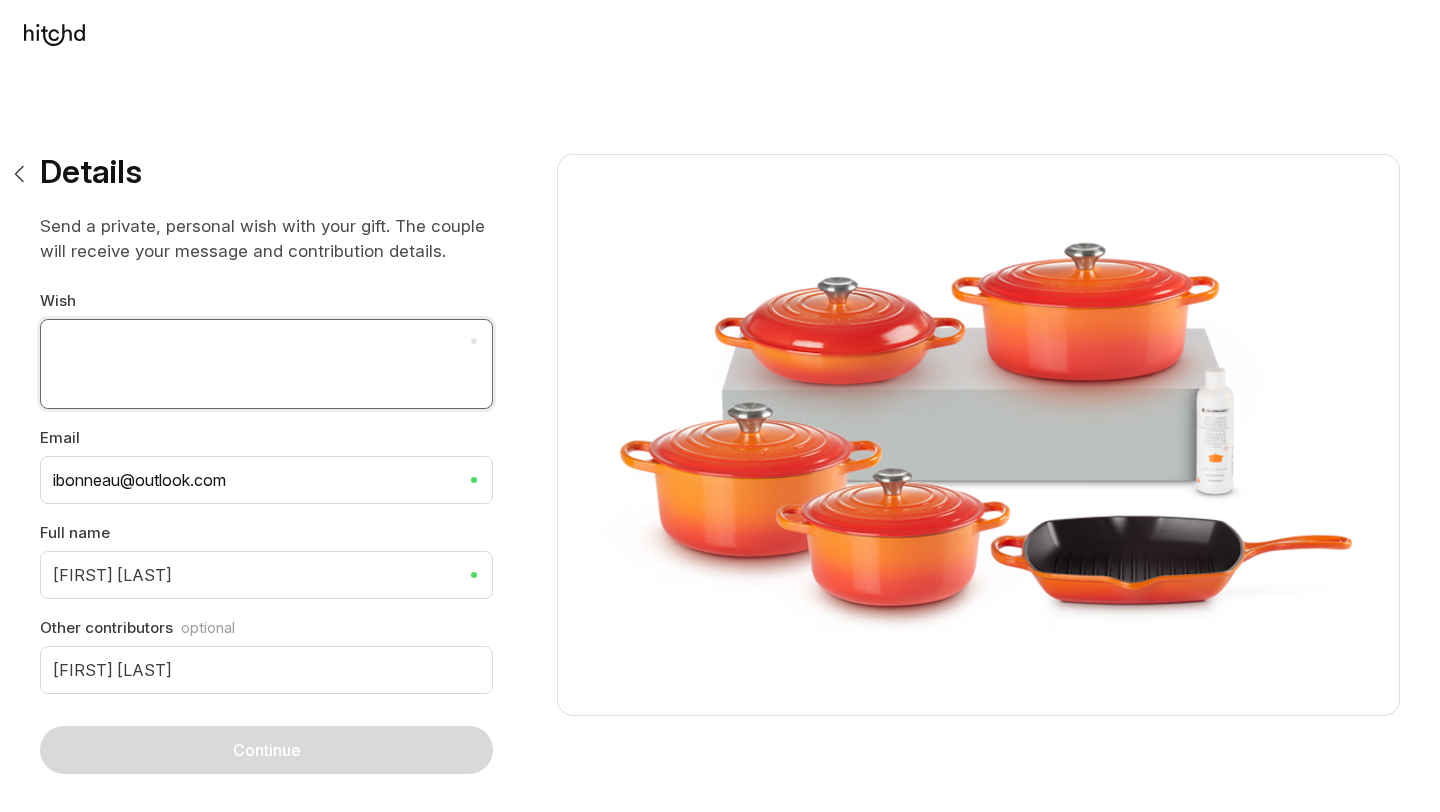 click at bounding box center (266, 364) 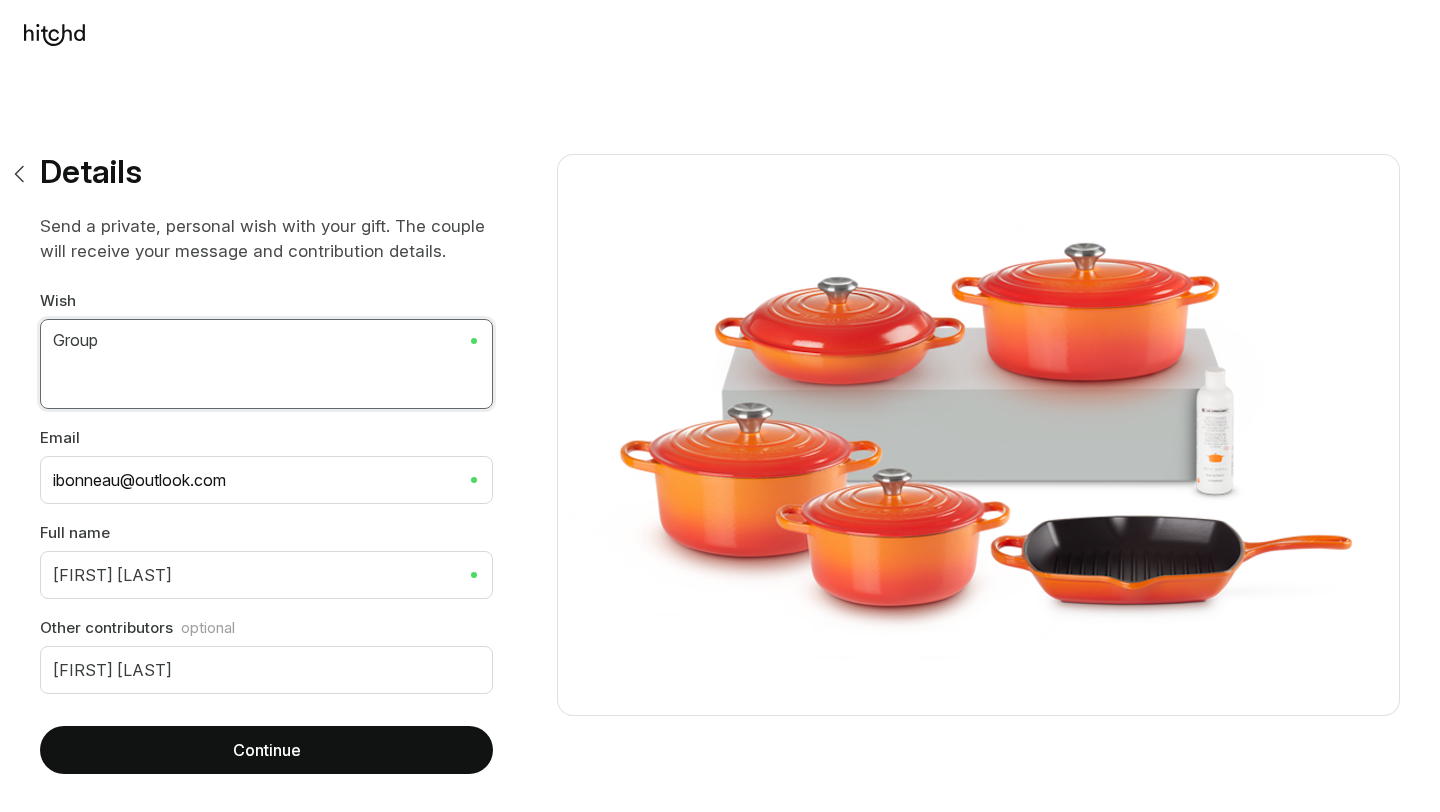 type on "Group" 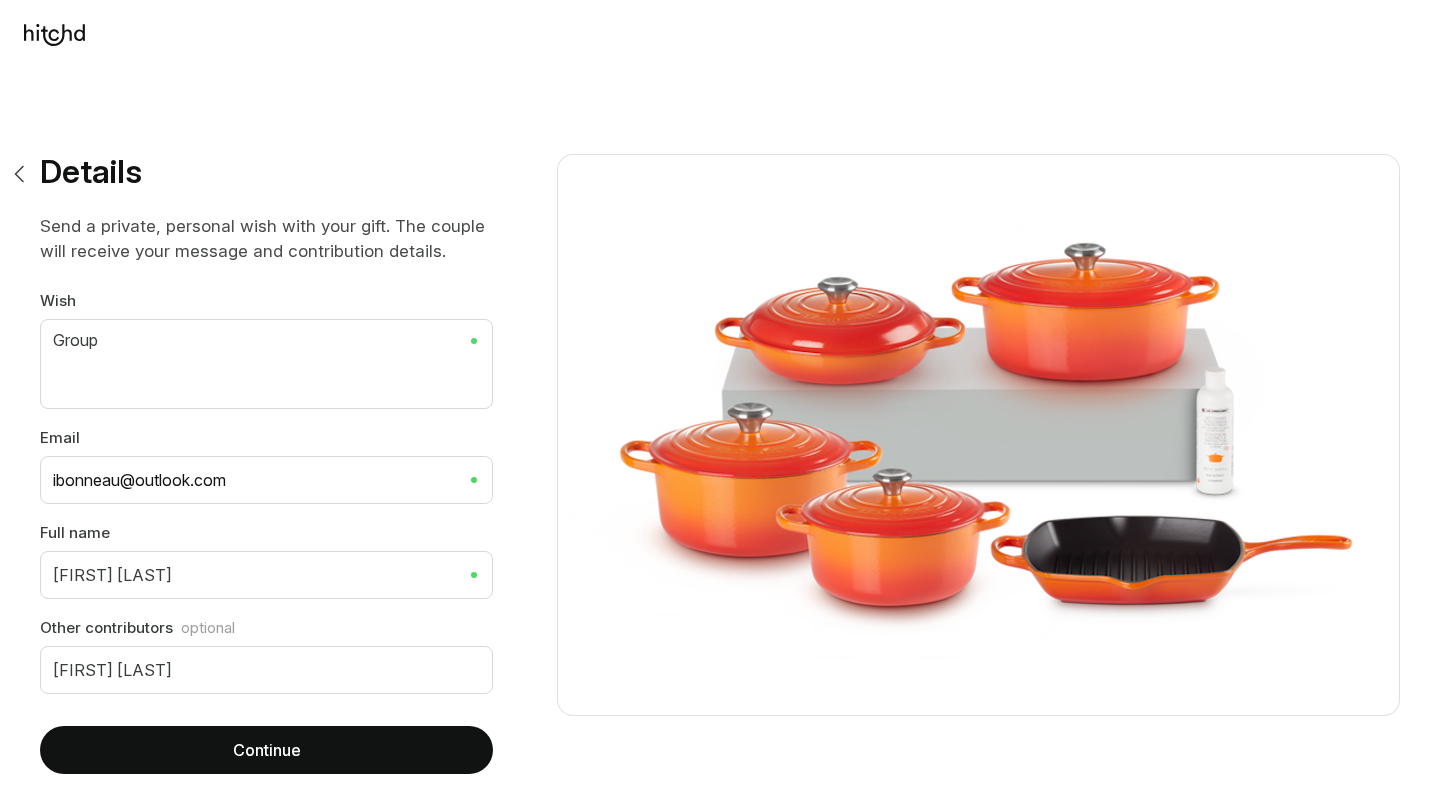 click on "Continue" at bounding box center [266, 750] 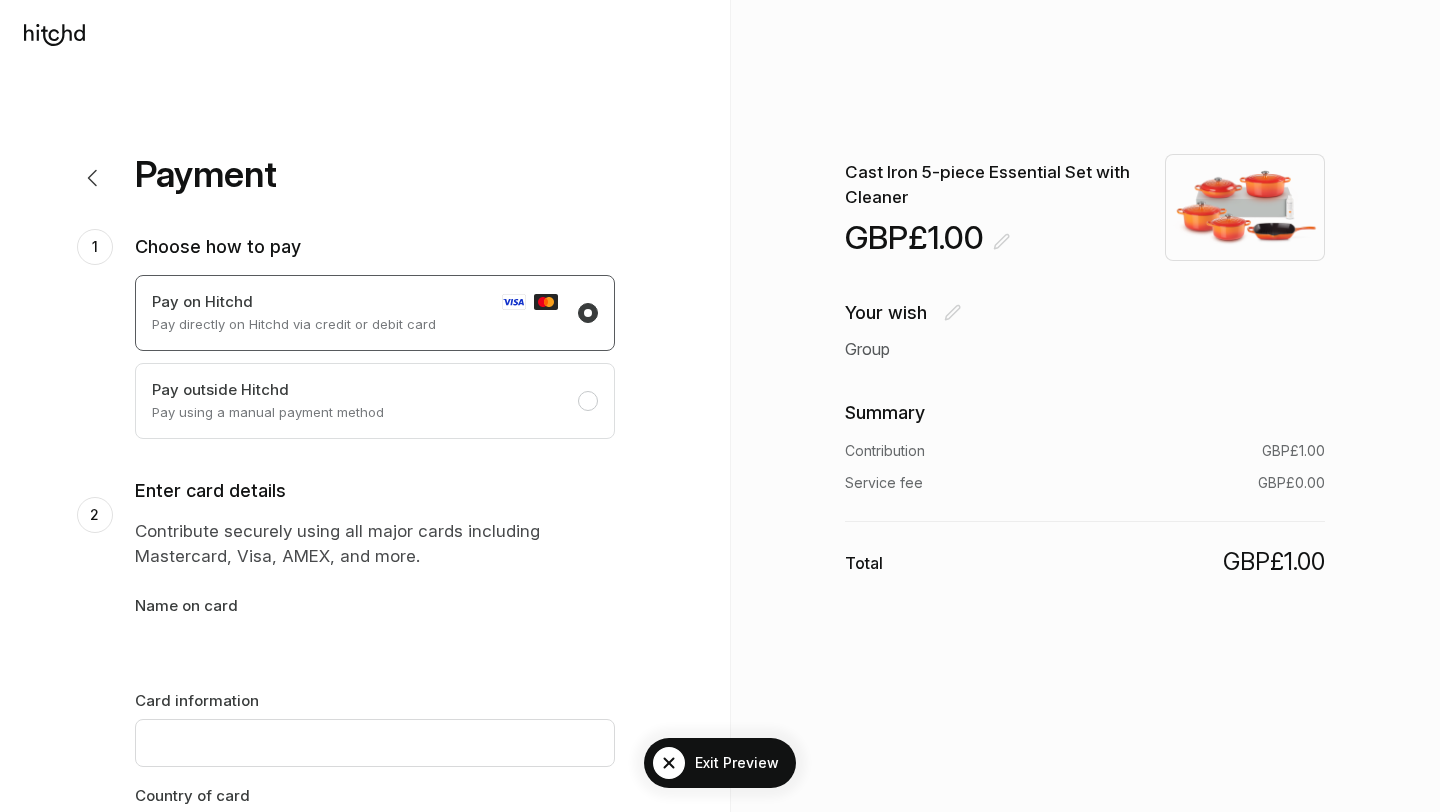 click on "Pay using a manual payment method" at bounding box center [375, 412] 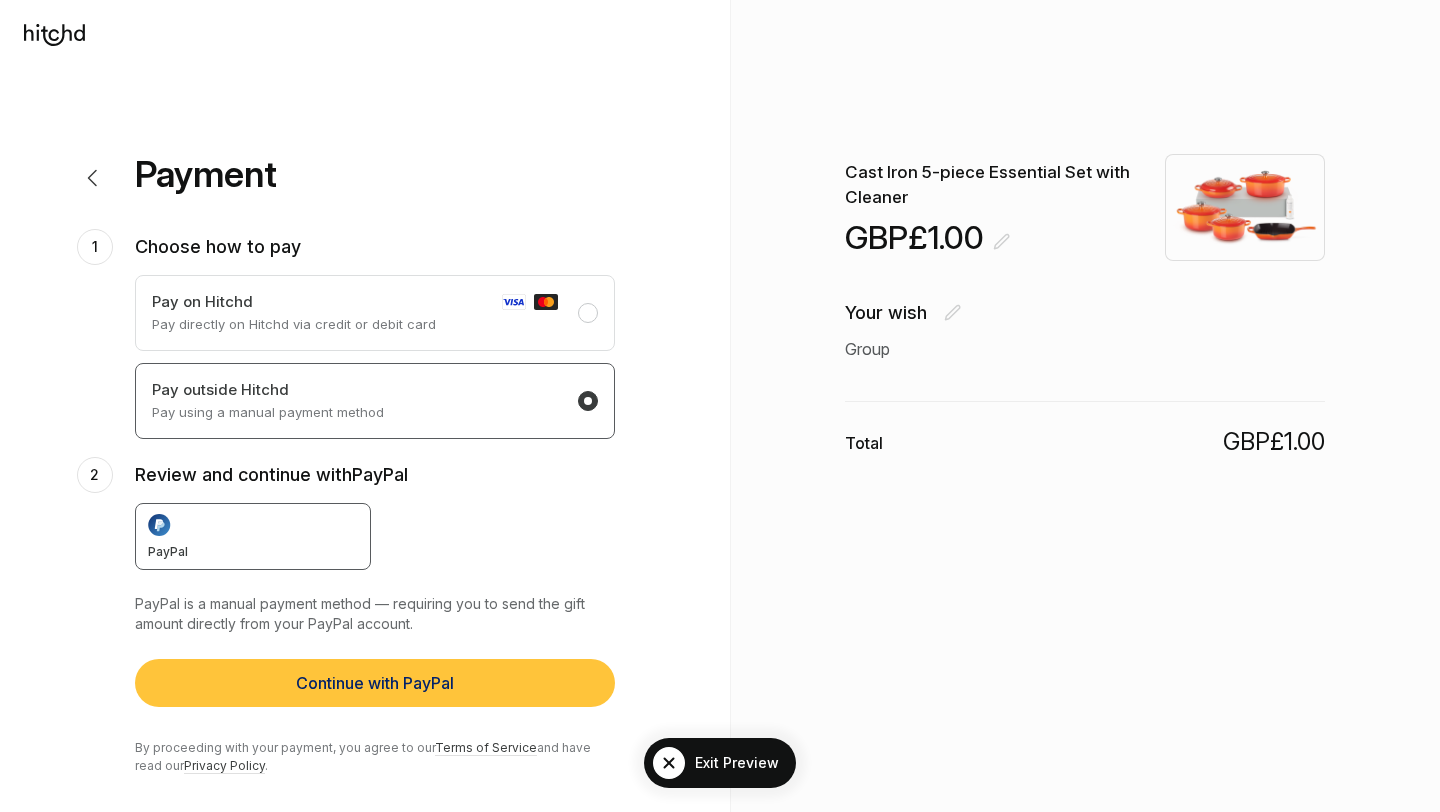 scroll, scrollTop: 13, scrollLeft: 0, axis: vertical 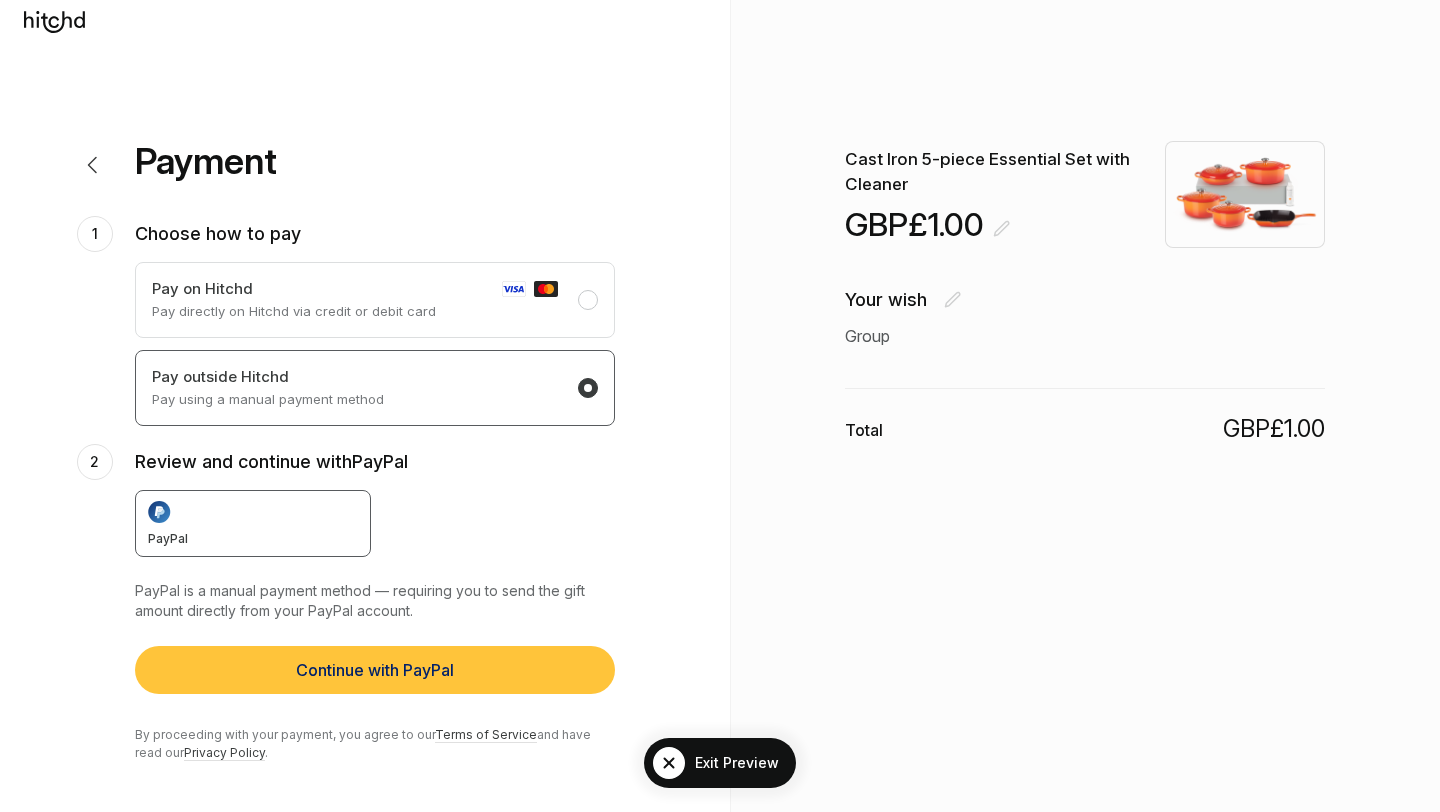 click on "Continue with PayPal" at bounding box center [375, 670] 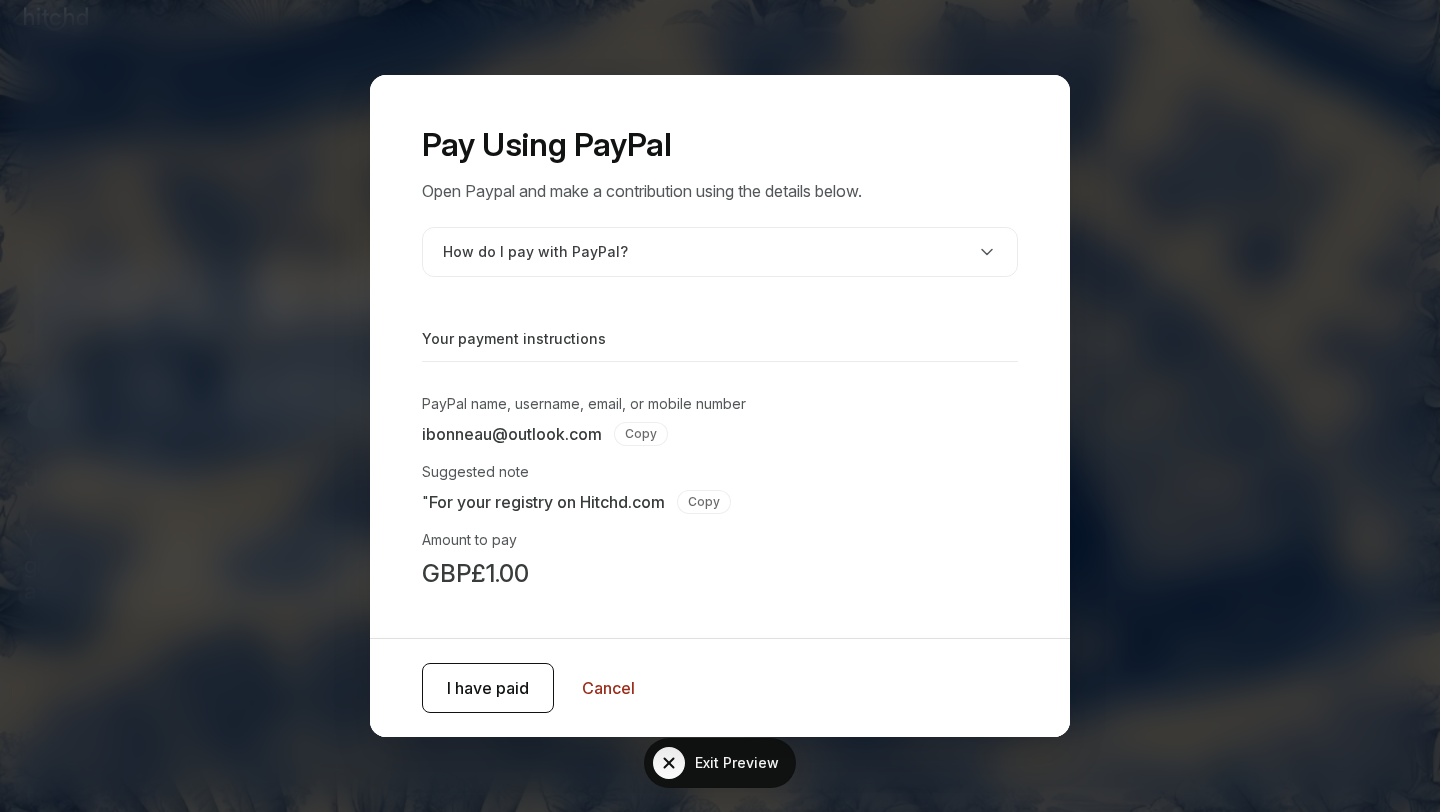 scroll, scrollTop: 0, scrollLeft: 0, axis: both 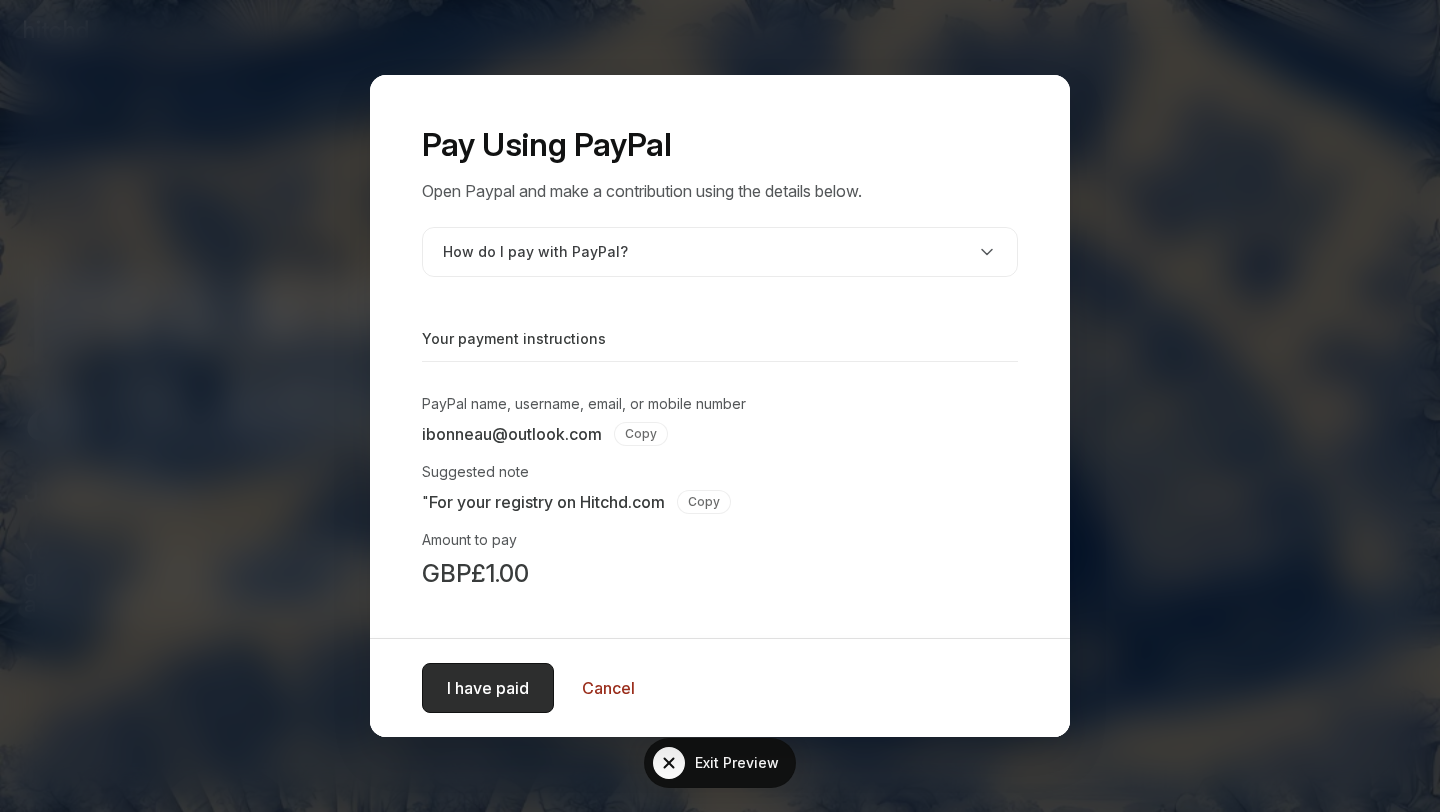 click on "I have paid" at bounding box center [488, 688] 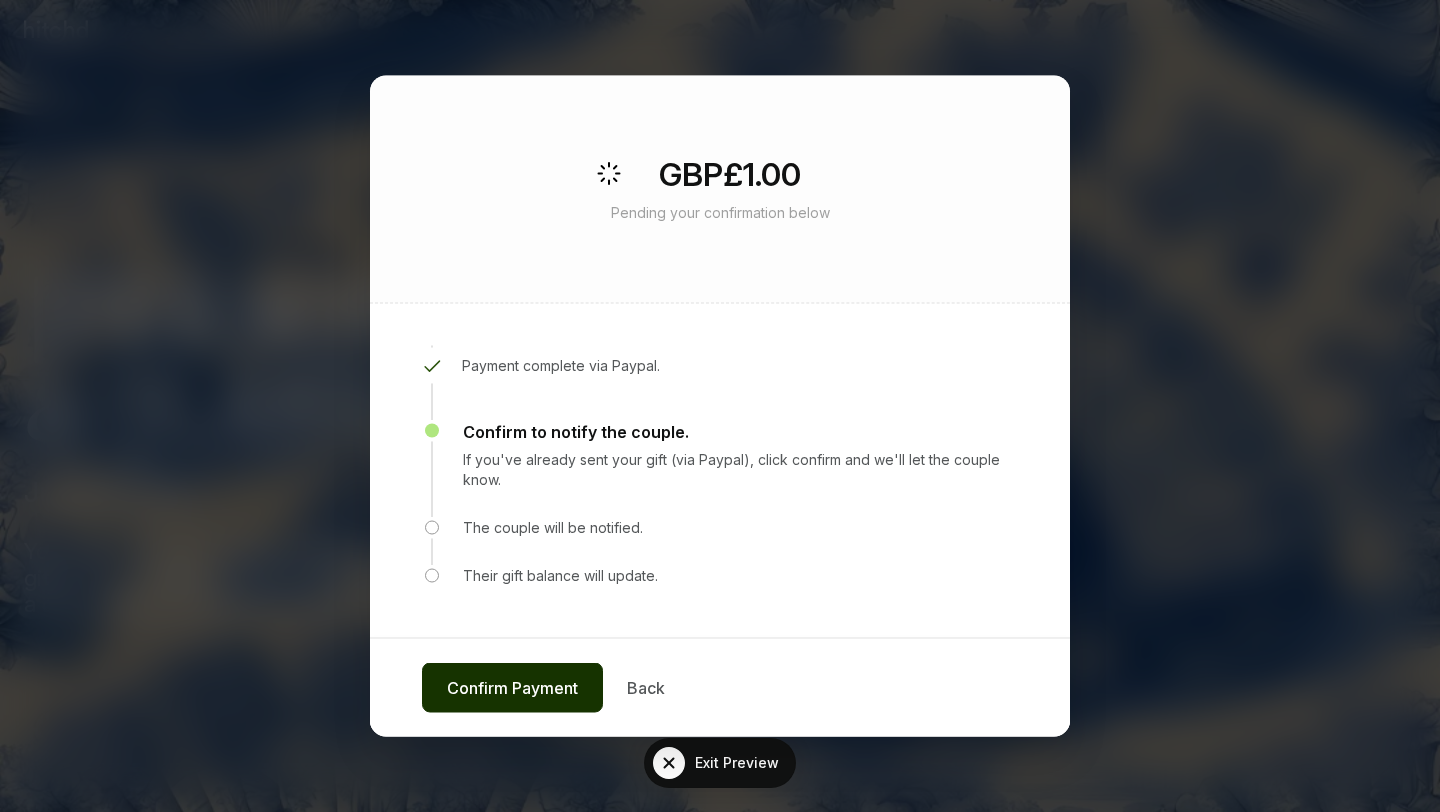 click on "Confirm Payment" at bounding box center (512, 688) 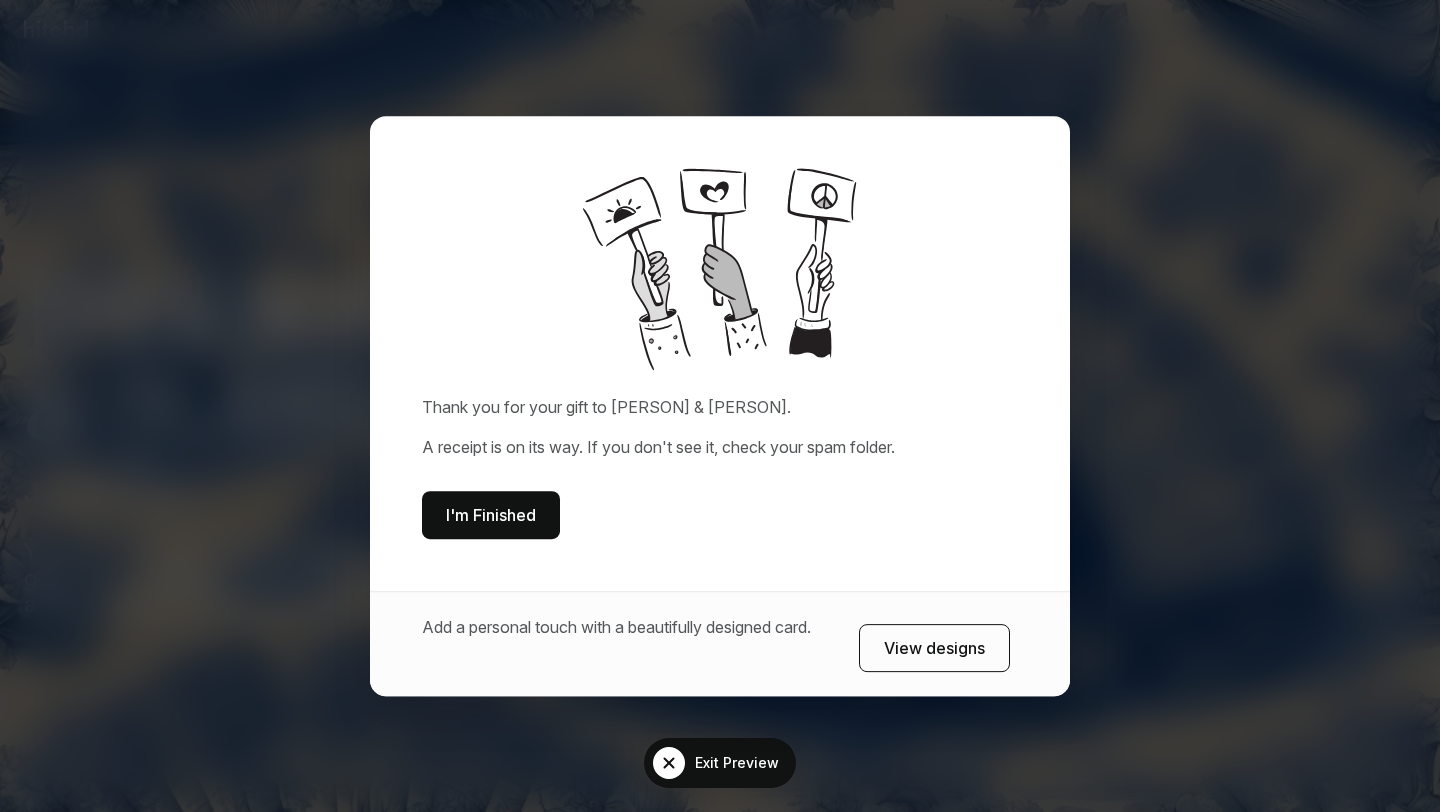 click on "I'm Finished" at bounding box center (491, 515) 